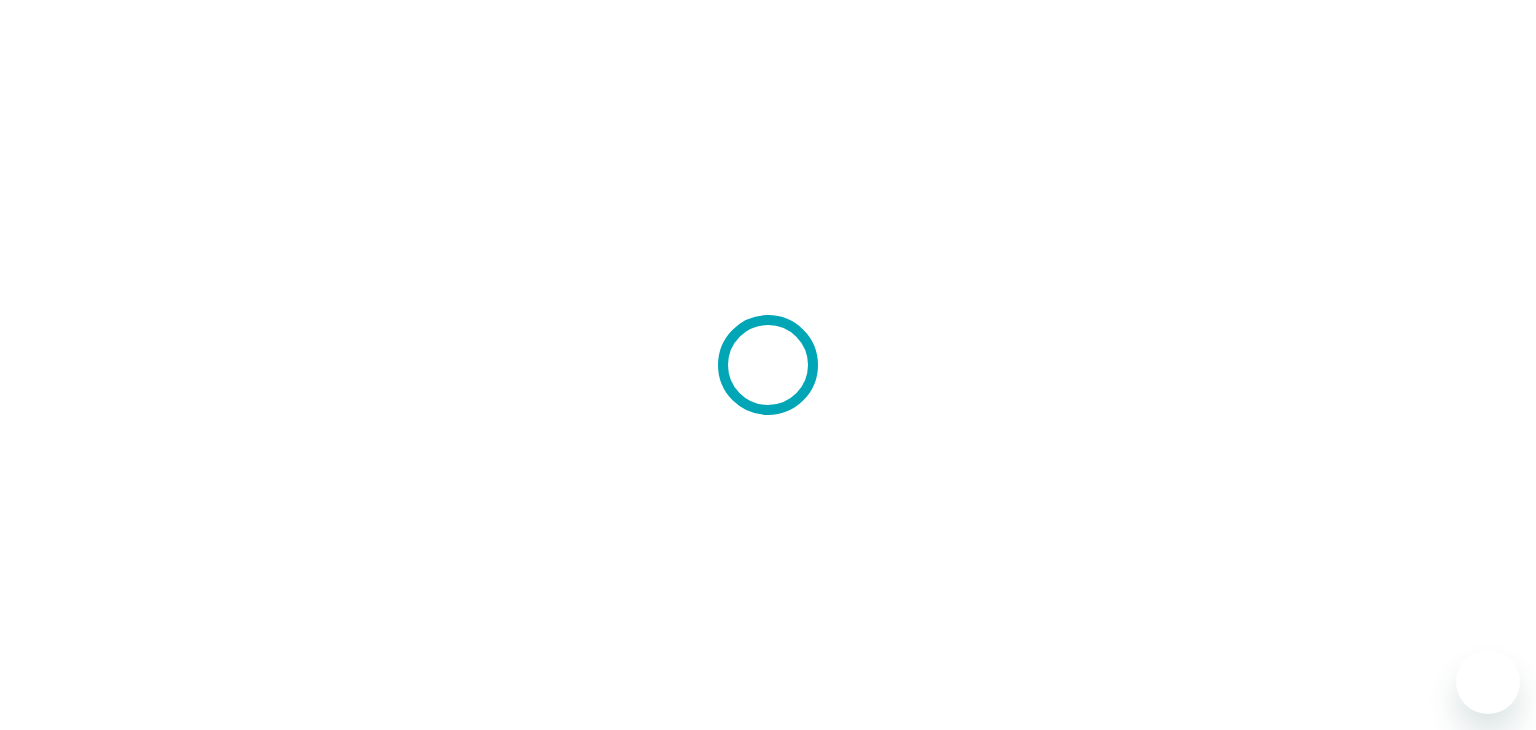 scroll, scrollTop: 0, scrollLeft: 0, axis: both 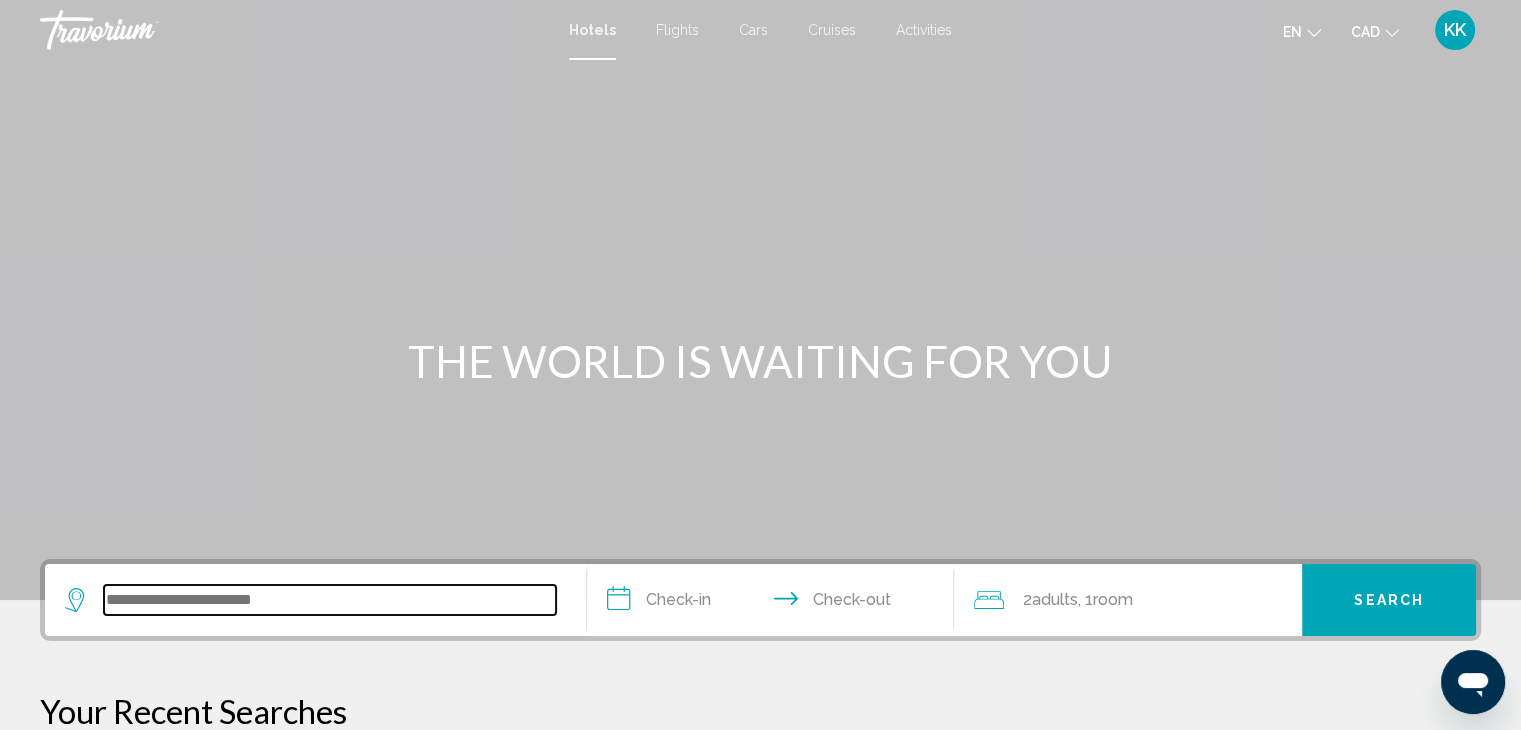 click at bounding box center (330, 600) 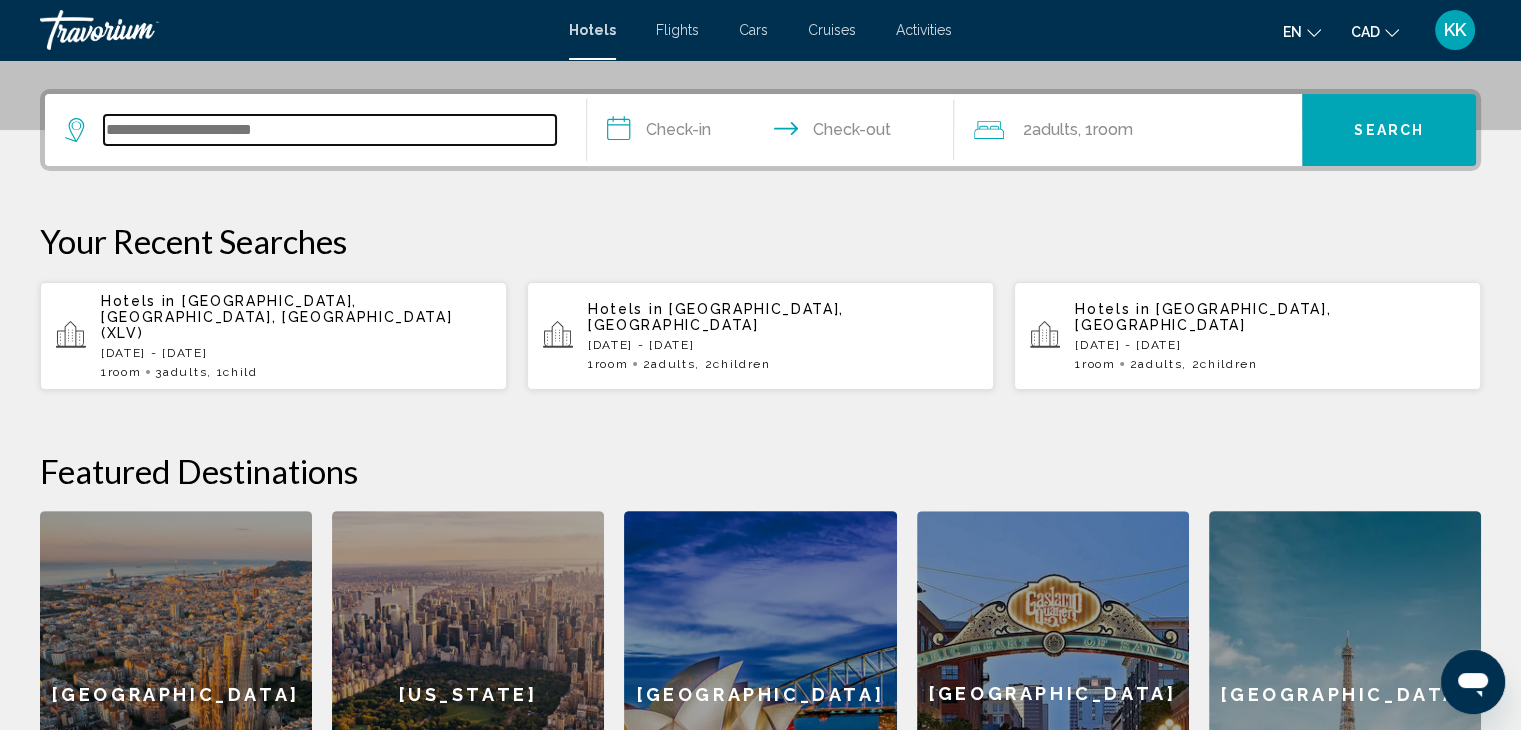 scroll, scrollTop: 493, scrollLeft: 0, axis: vertical 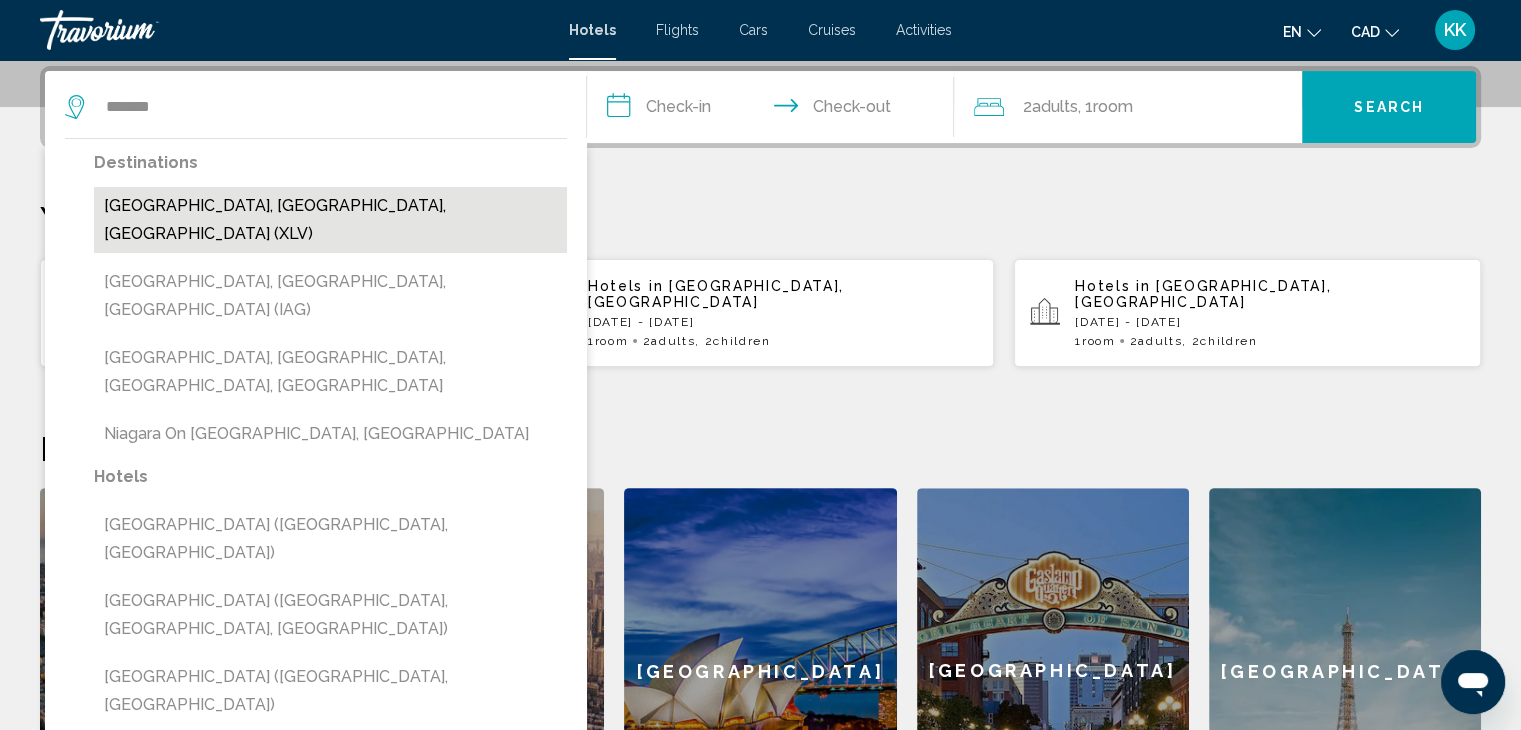 click on "[GEOGRAPHIC_DATA], [GEOGRAPHIC_DATA], [GEOGRAPHIC_DATA] (XLV)" at bounding box center [330, 220] 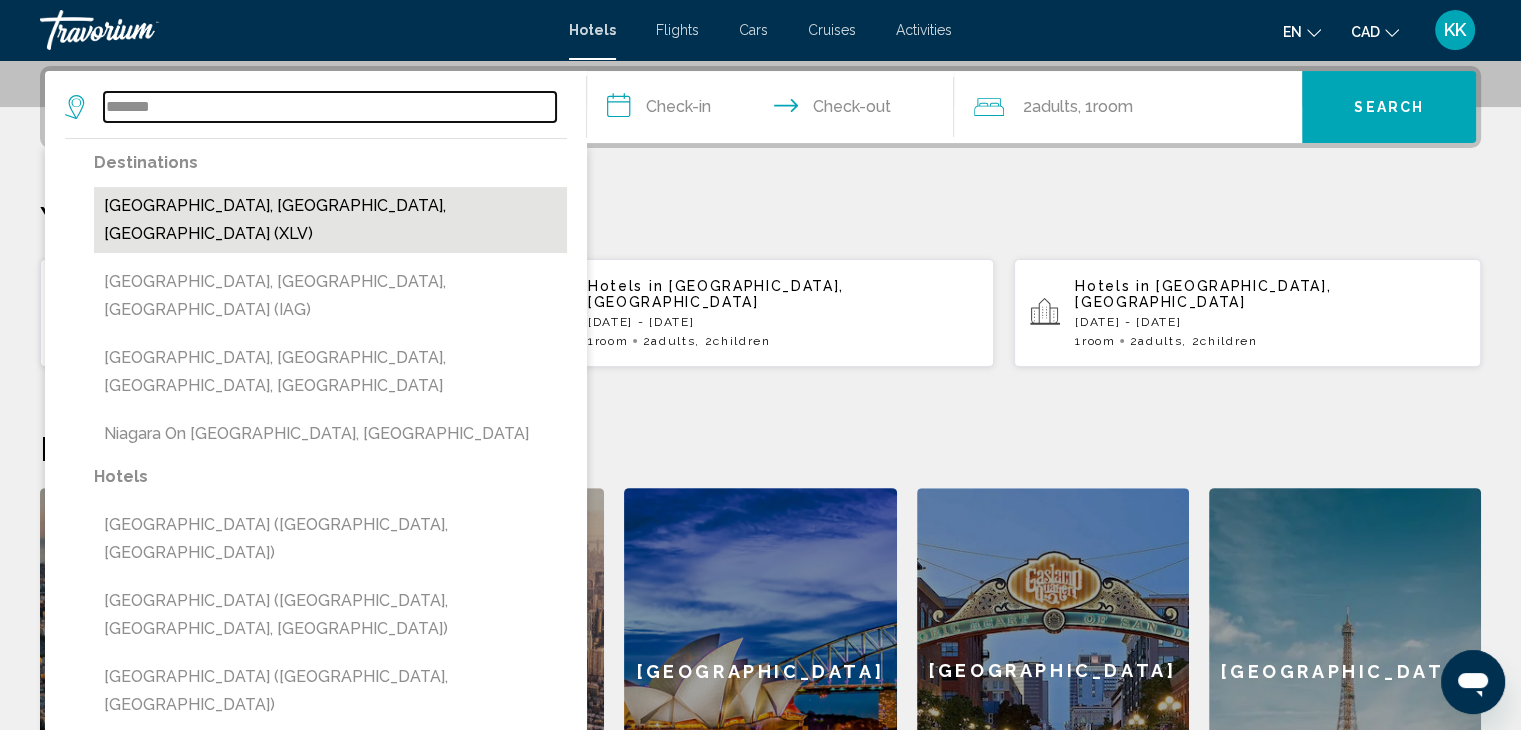 type on "**********" 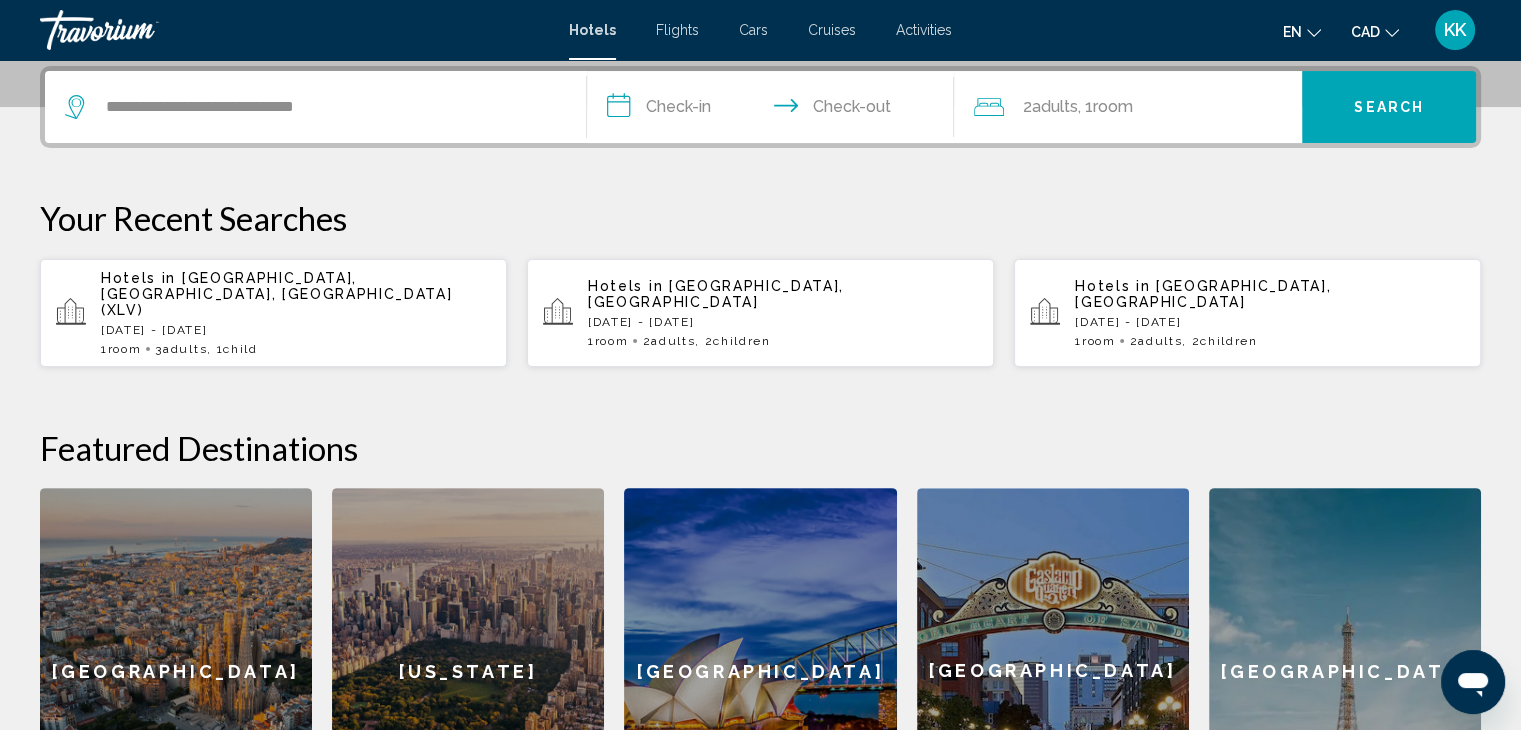 click on "**********" at bounding box center [775, 110] 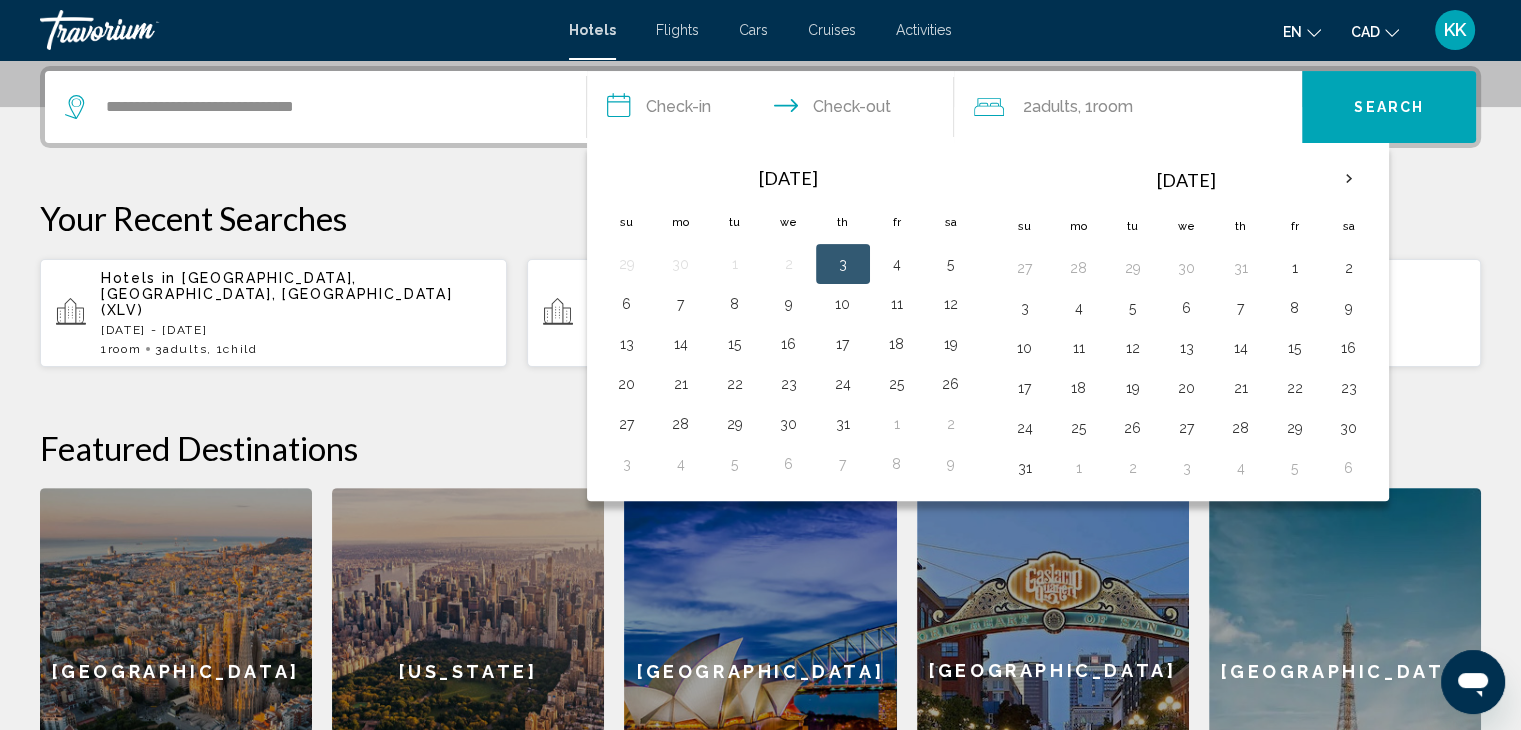 click on "3" at bounding box center (843, 264) 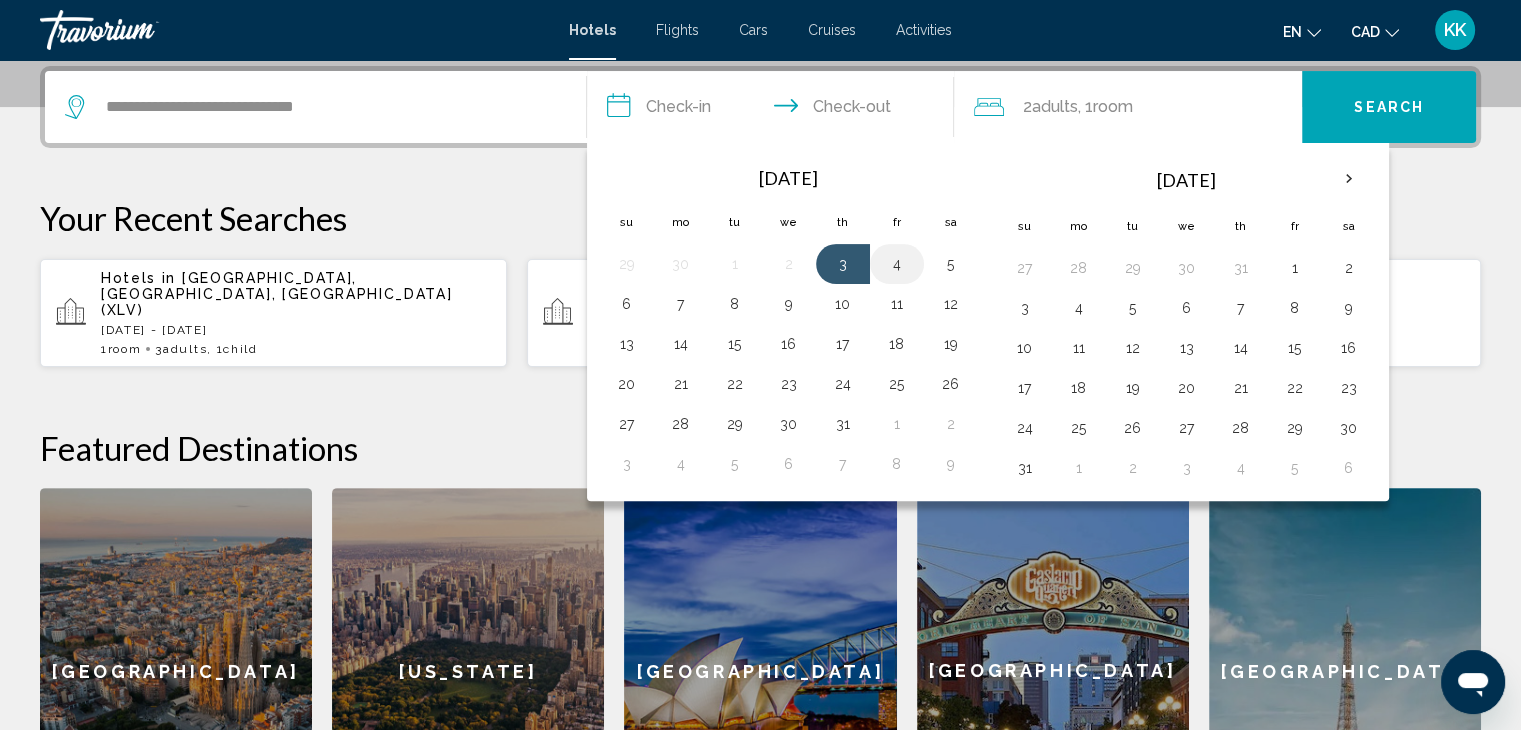 click on "4" at bounding box center [897, 264] 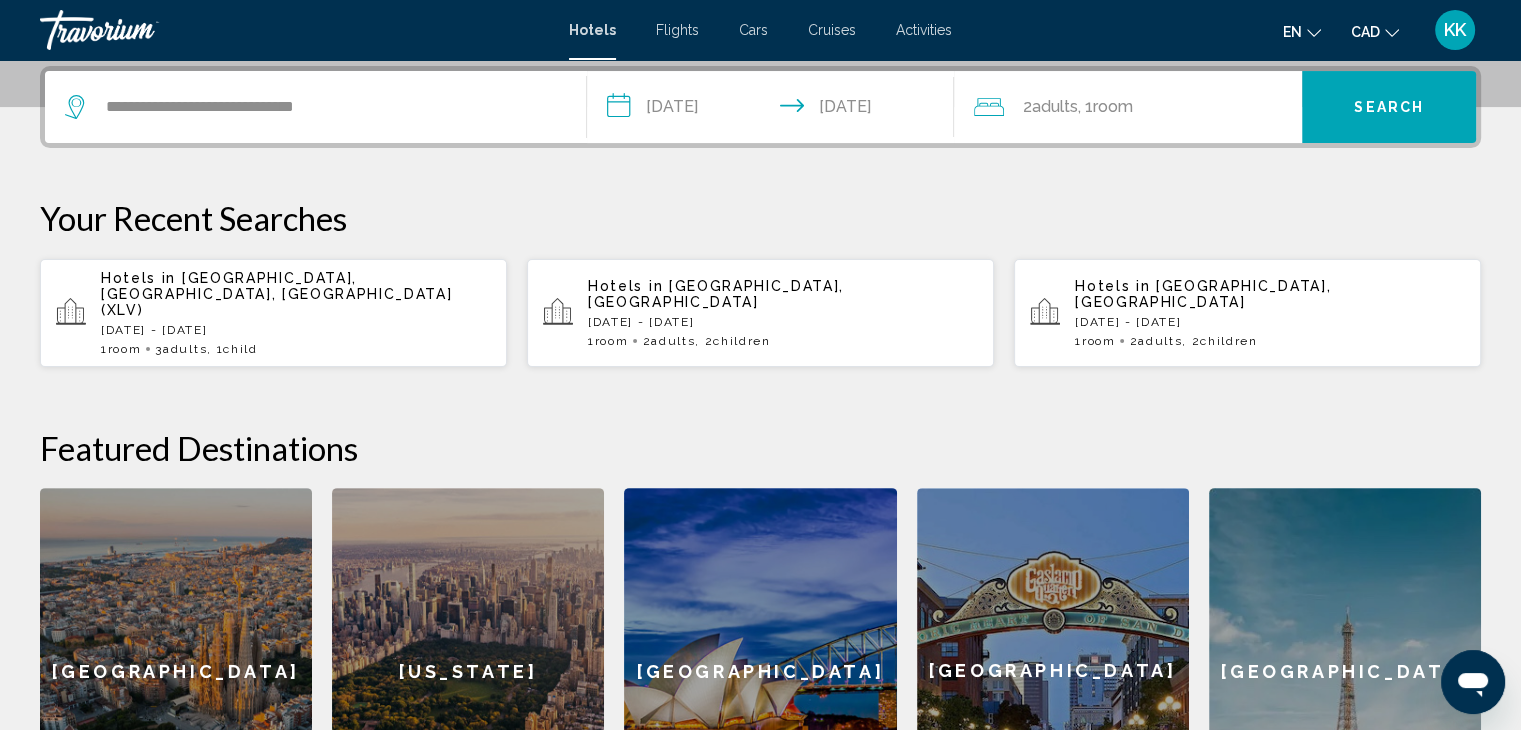 click on "2  Adult Adults , 1  Room rooms" 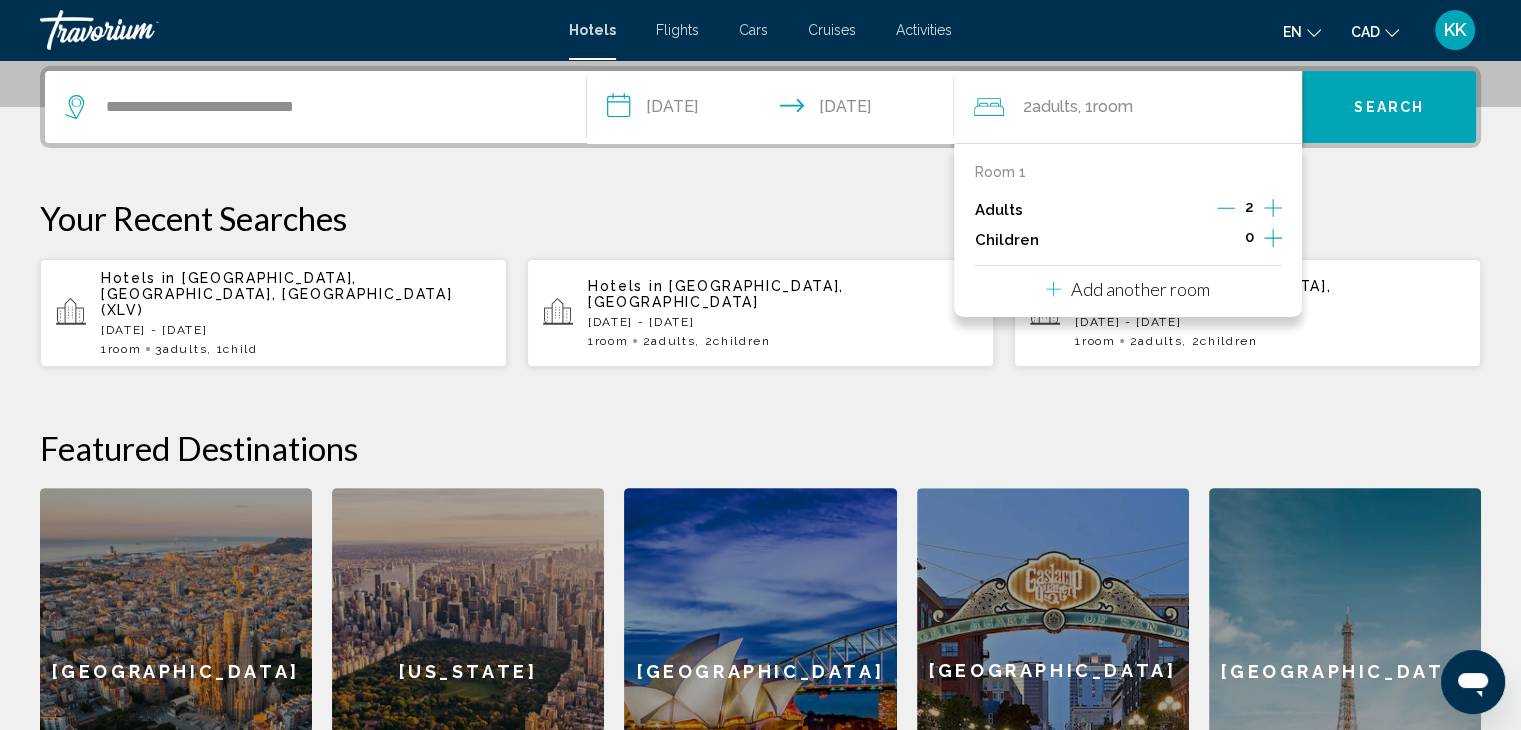 click 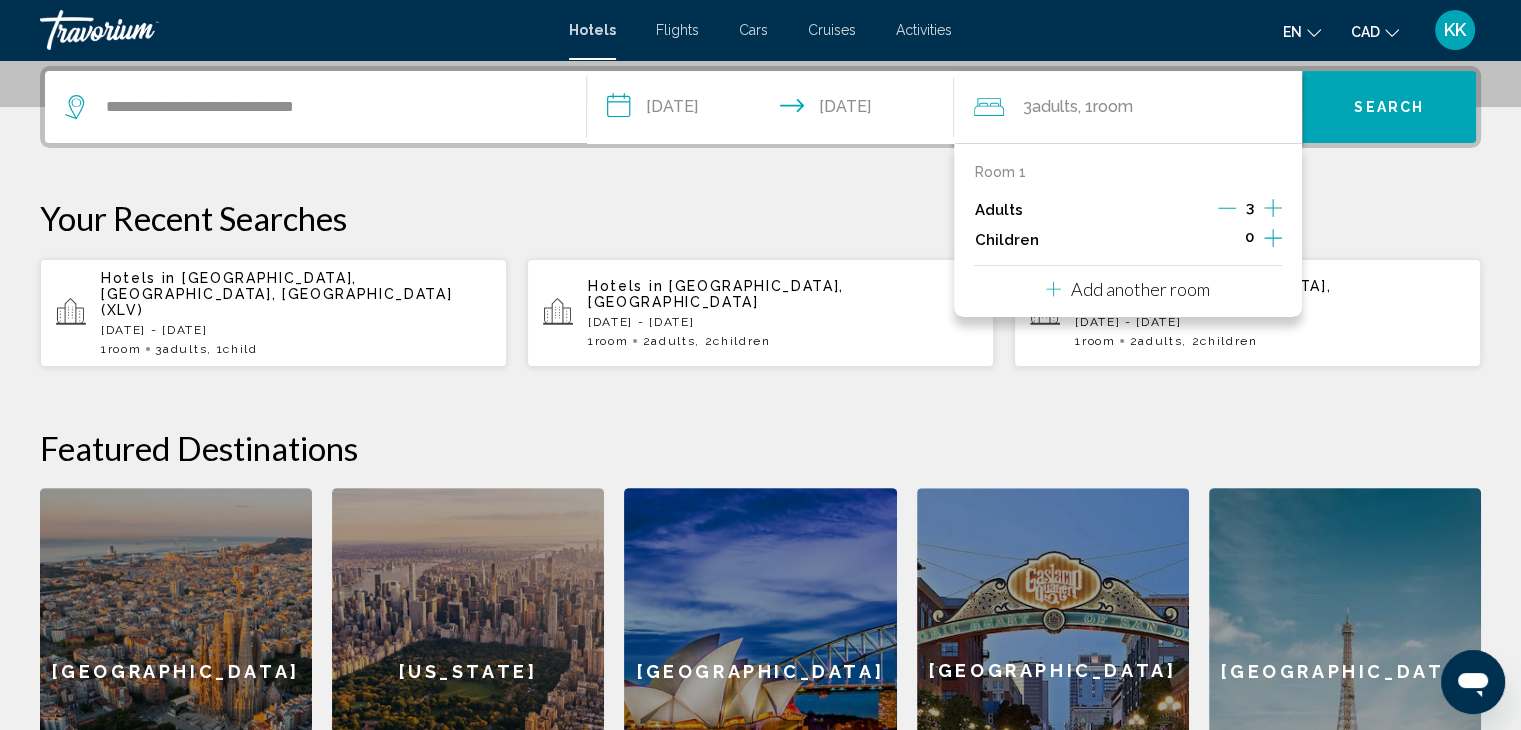 click 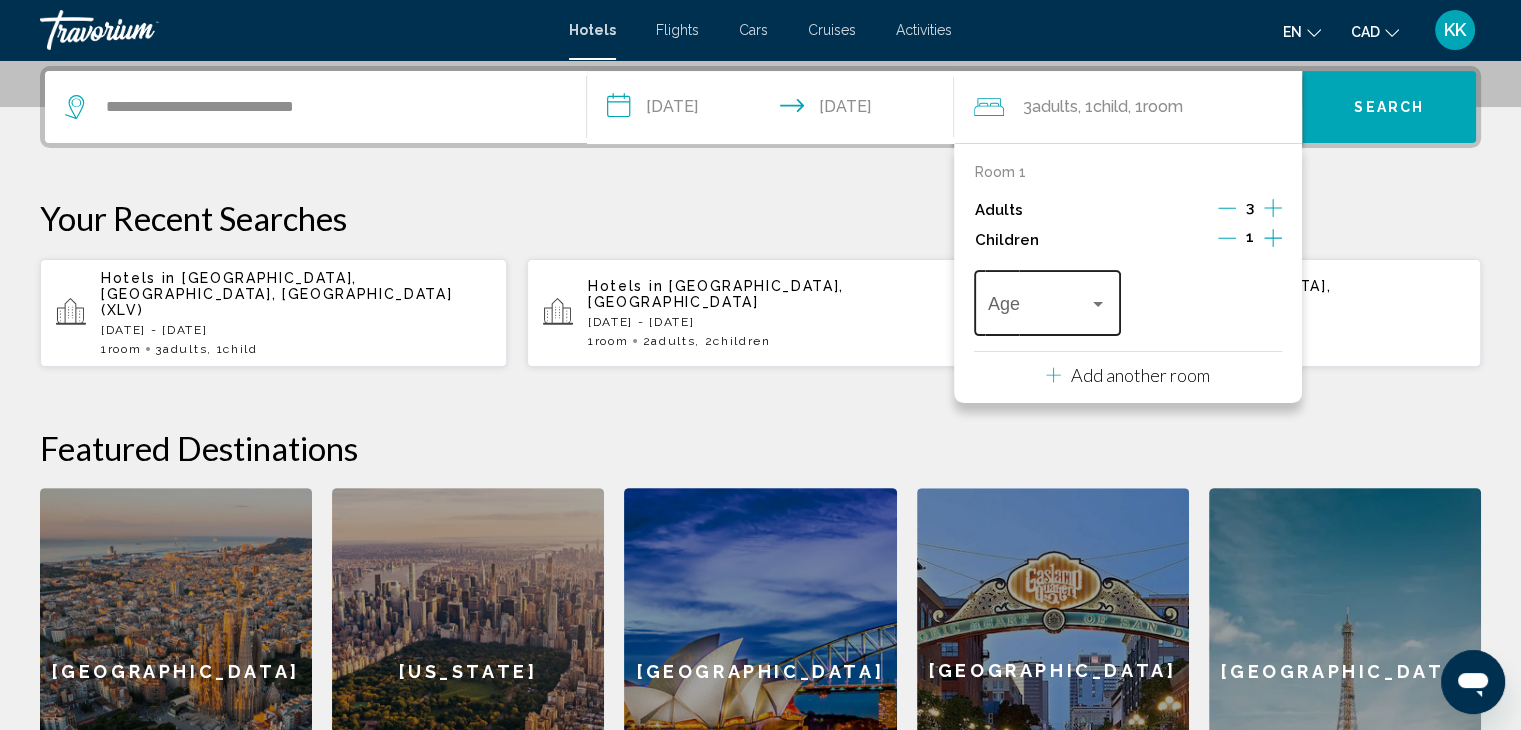 click on "Age" at bounding box center (1047, 300) 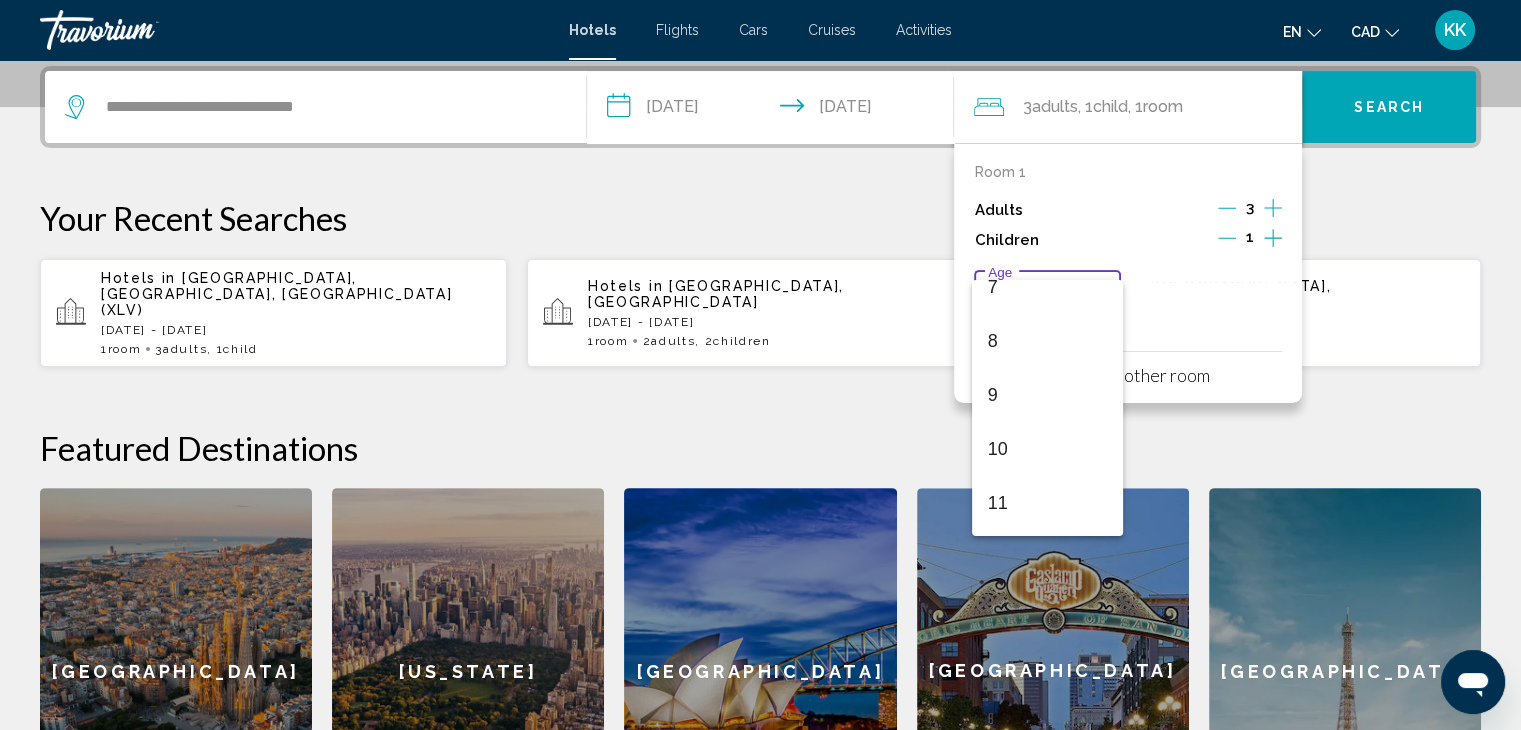 scroll, scrollTop: 400, scrollLeft: 0, axis: vertical 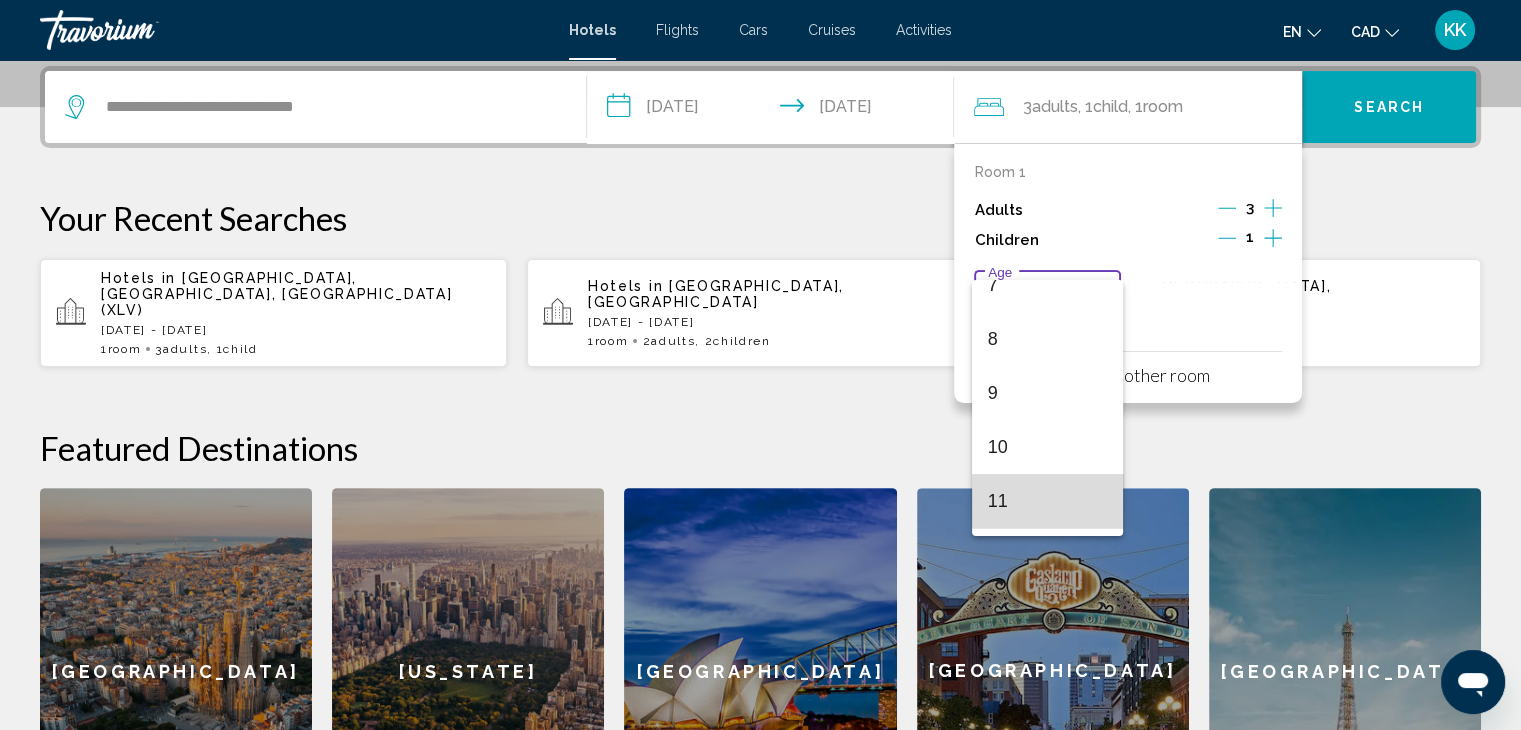 click on "11" at bounding box center (1047, 501) 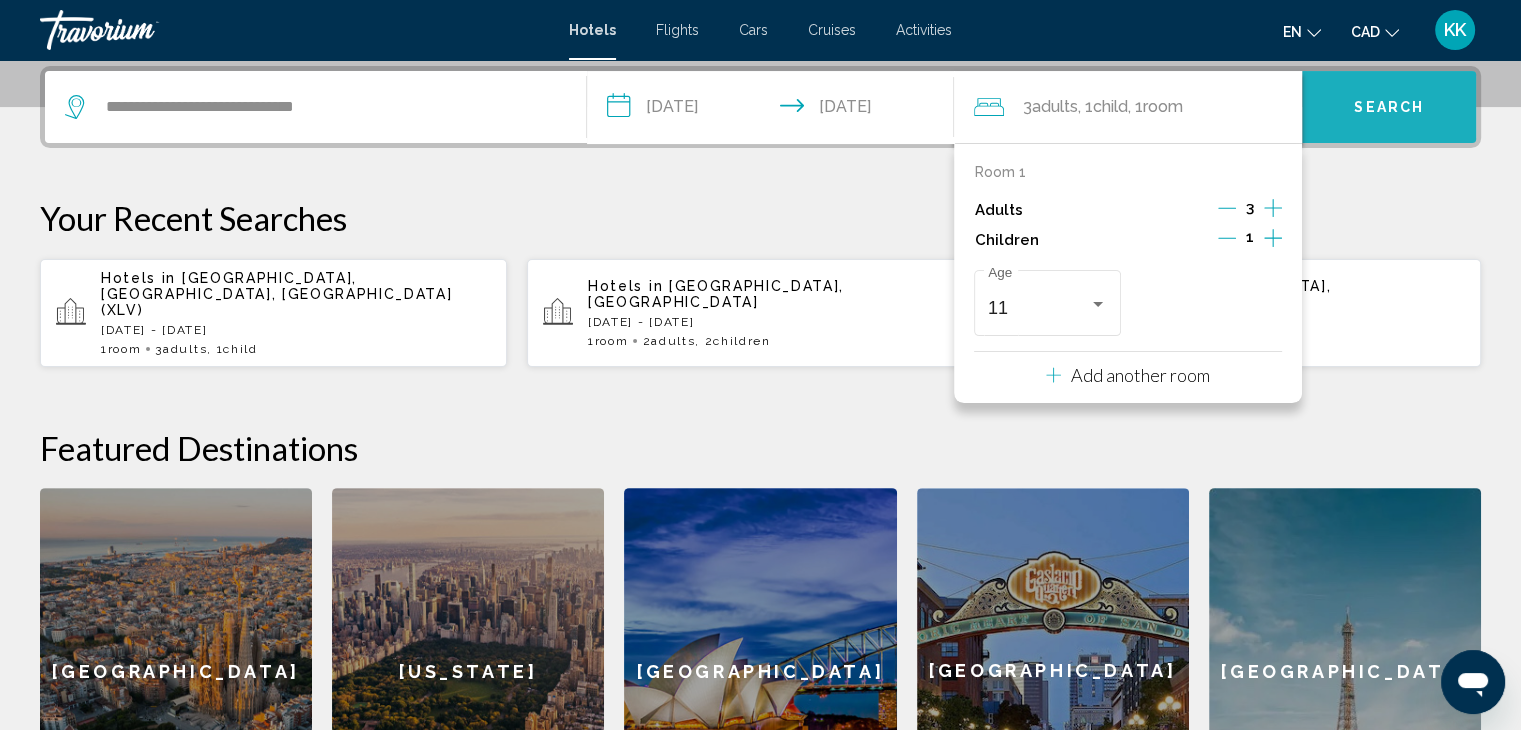 click on "Search" at bounding box center (1389, 107) 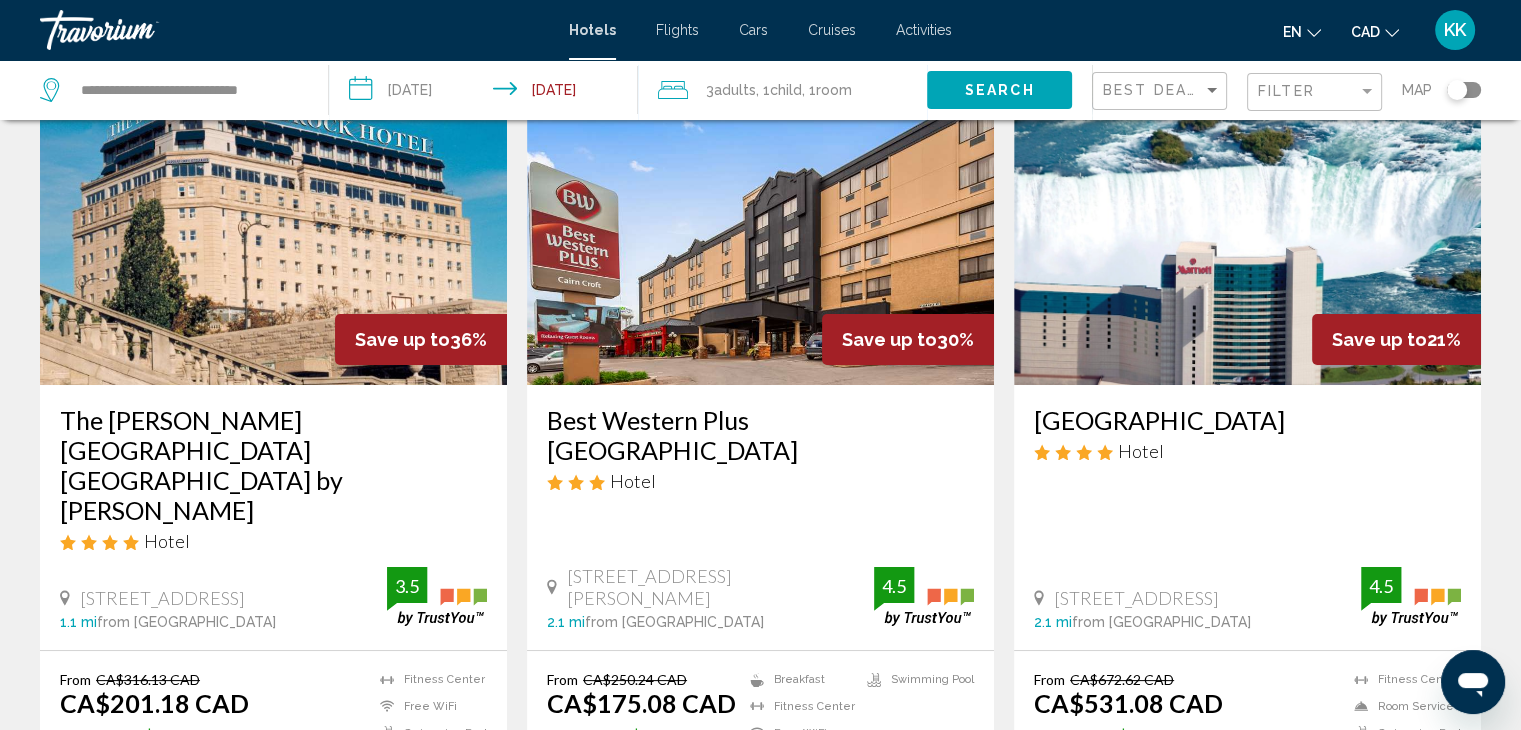 scroll, scrollTop: 107, scrollLeft: 0, axis: vertical 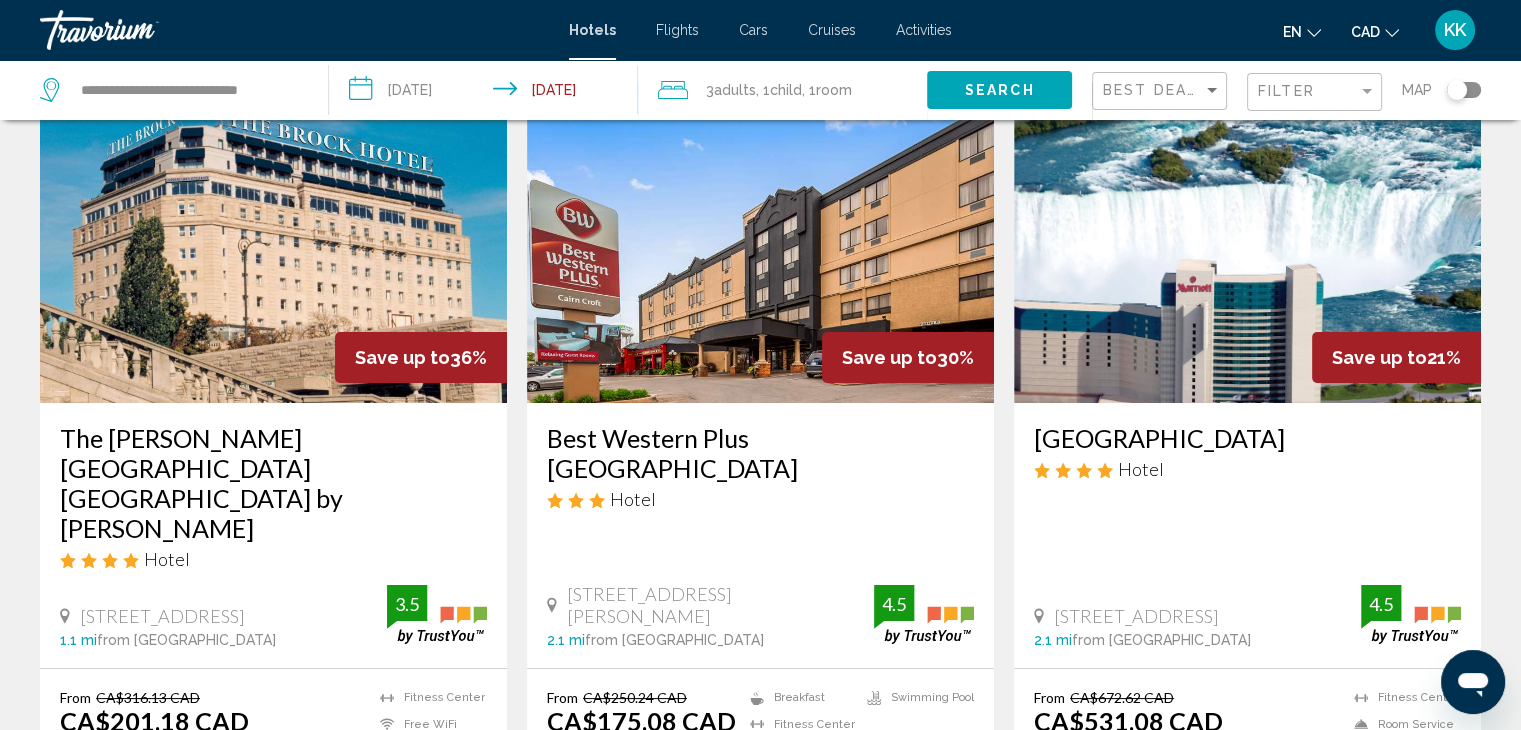 click on "The [PERSON_NAME] [GEOGRAPHIC_DATA] [GEOGRAPHIC_DATA] by [PERSON_NAME]" at bounding box center (273, 483) 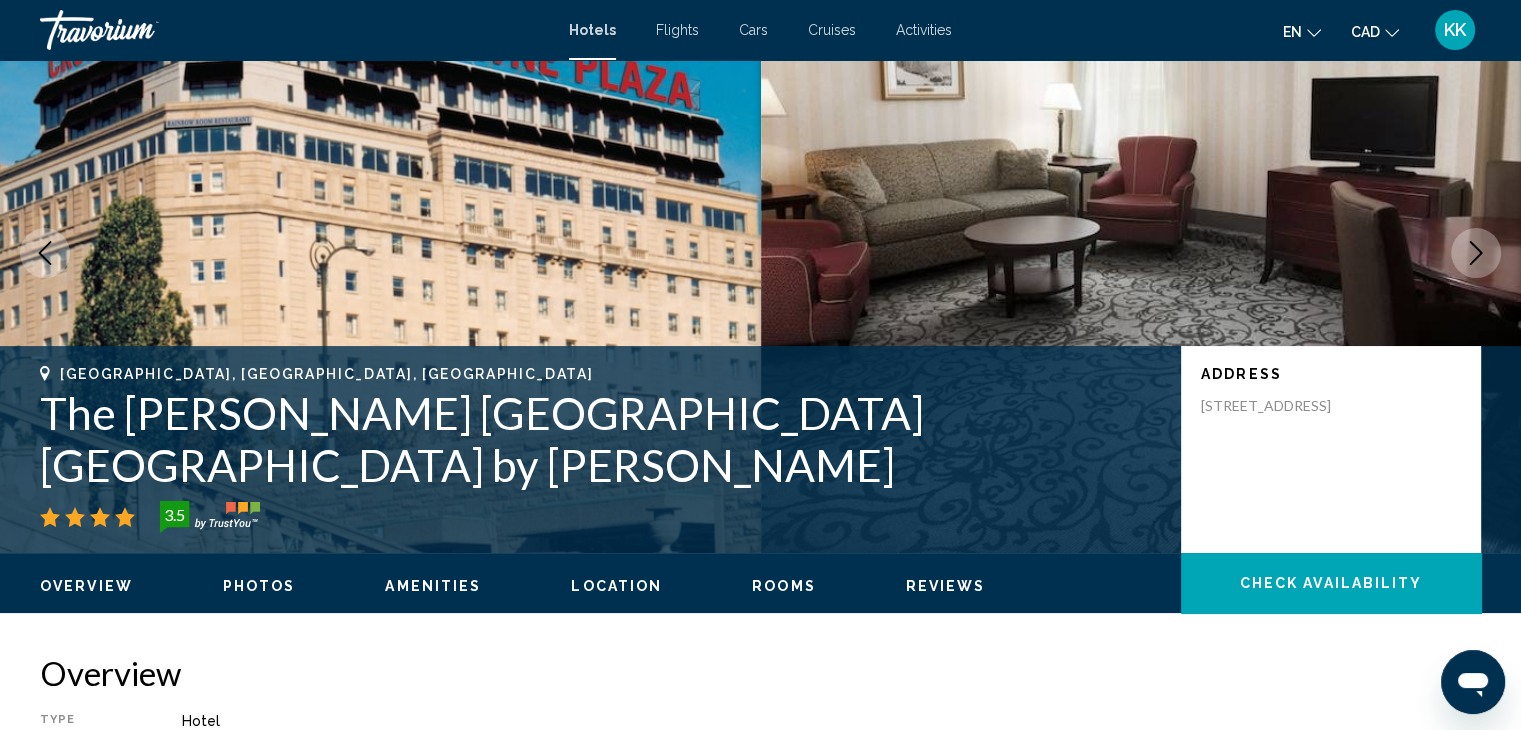 scroll, scrollTop: 0, scrollLeft: 0, axis: both 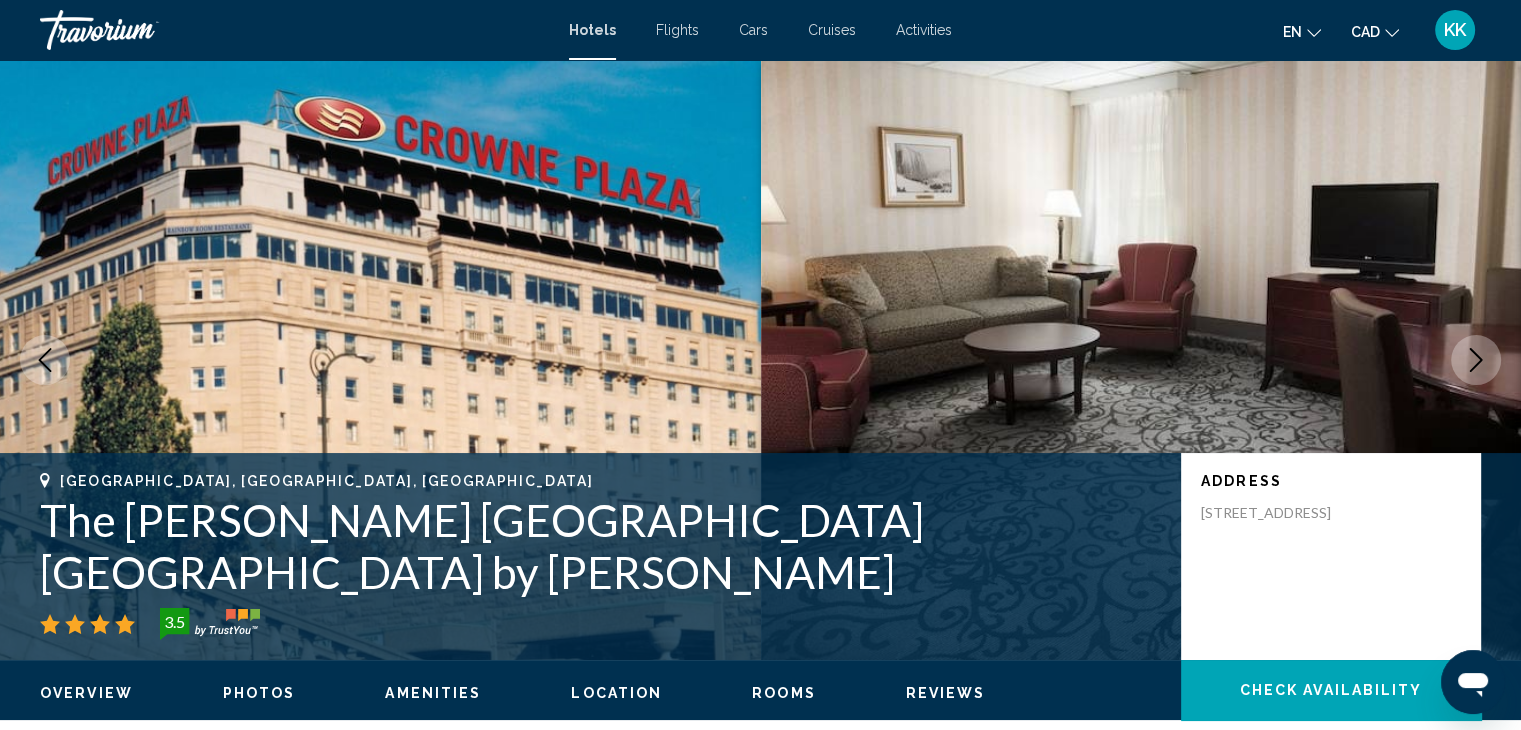 click at bounding box center [1476, 360] 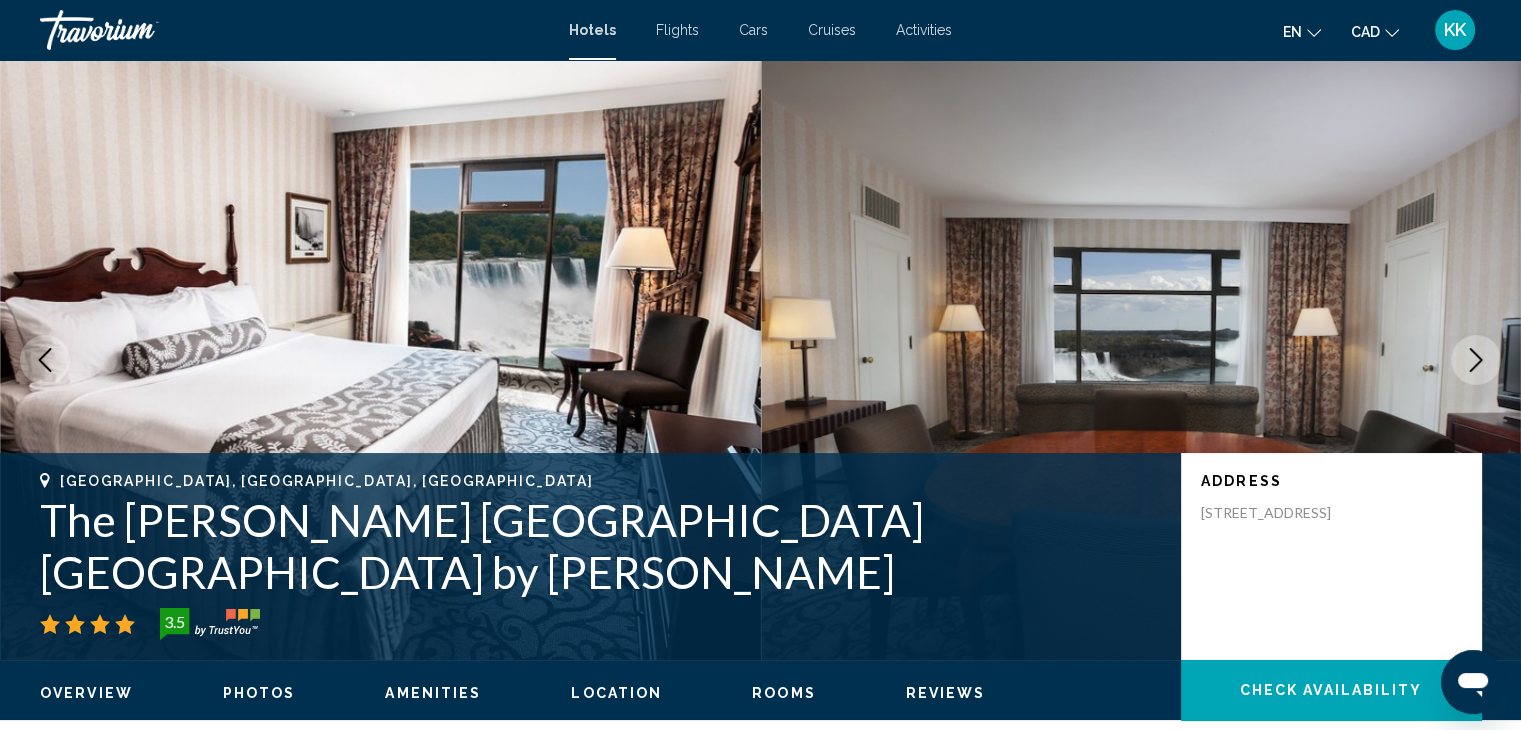 click 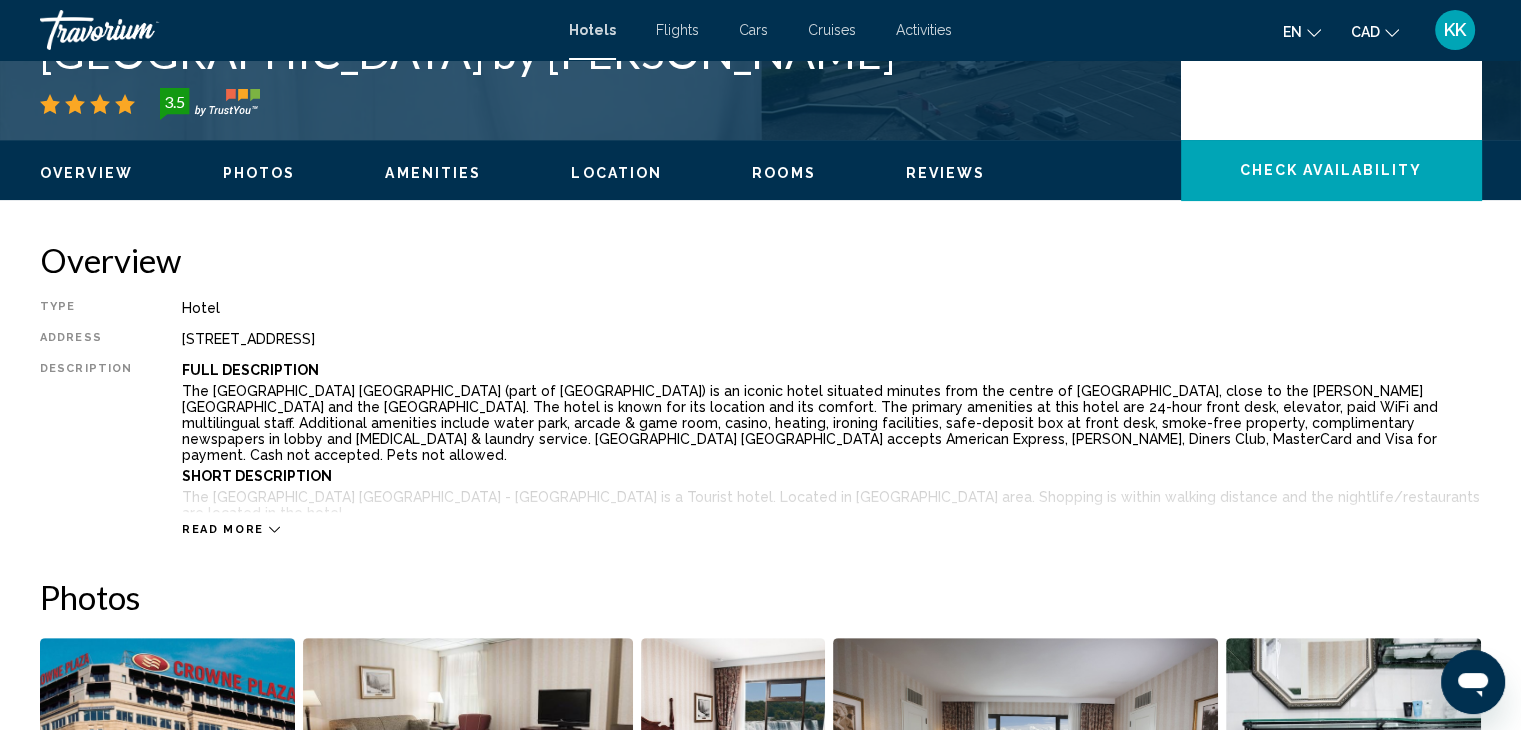 scroll, scrollTop: 573, scrollLeft: 0, axis: vertical 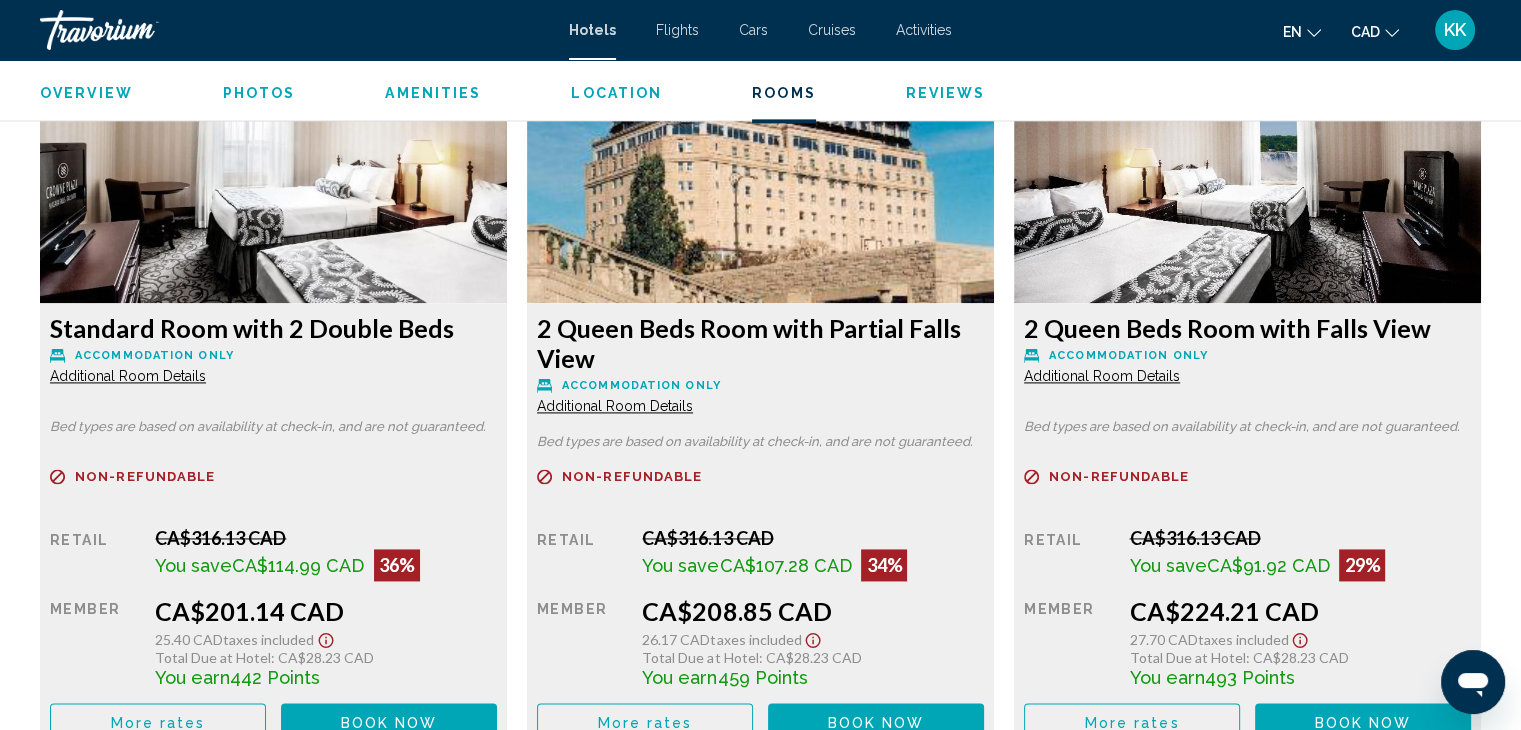 drag, startPoint x: 1506, startPoint y: 401, endPoint x: 1498, endPoint y: 320, distance: 81.394104 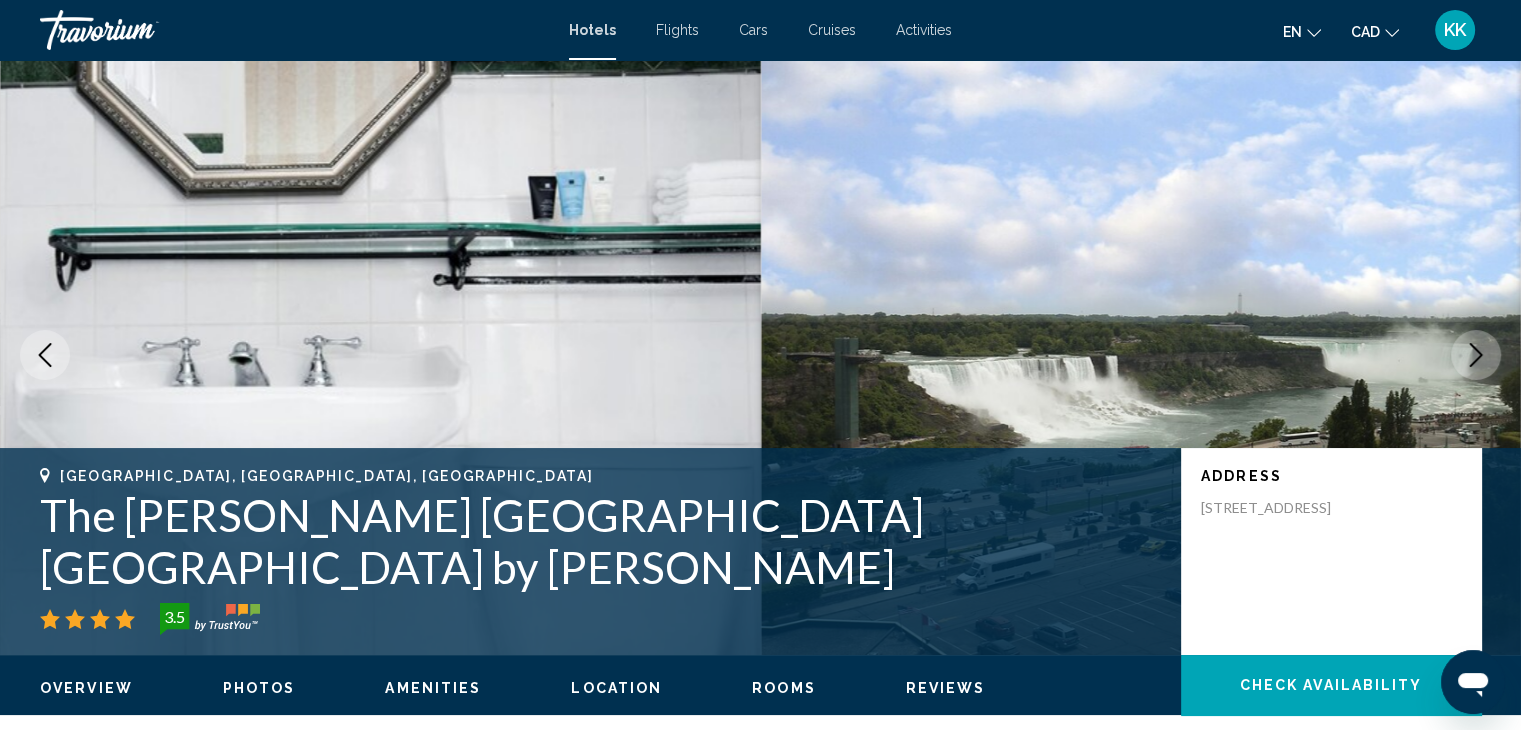 scroll, scrollTop: 108, scrollLeft: 0, axis: vertical 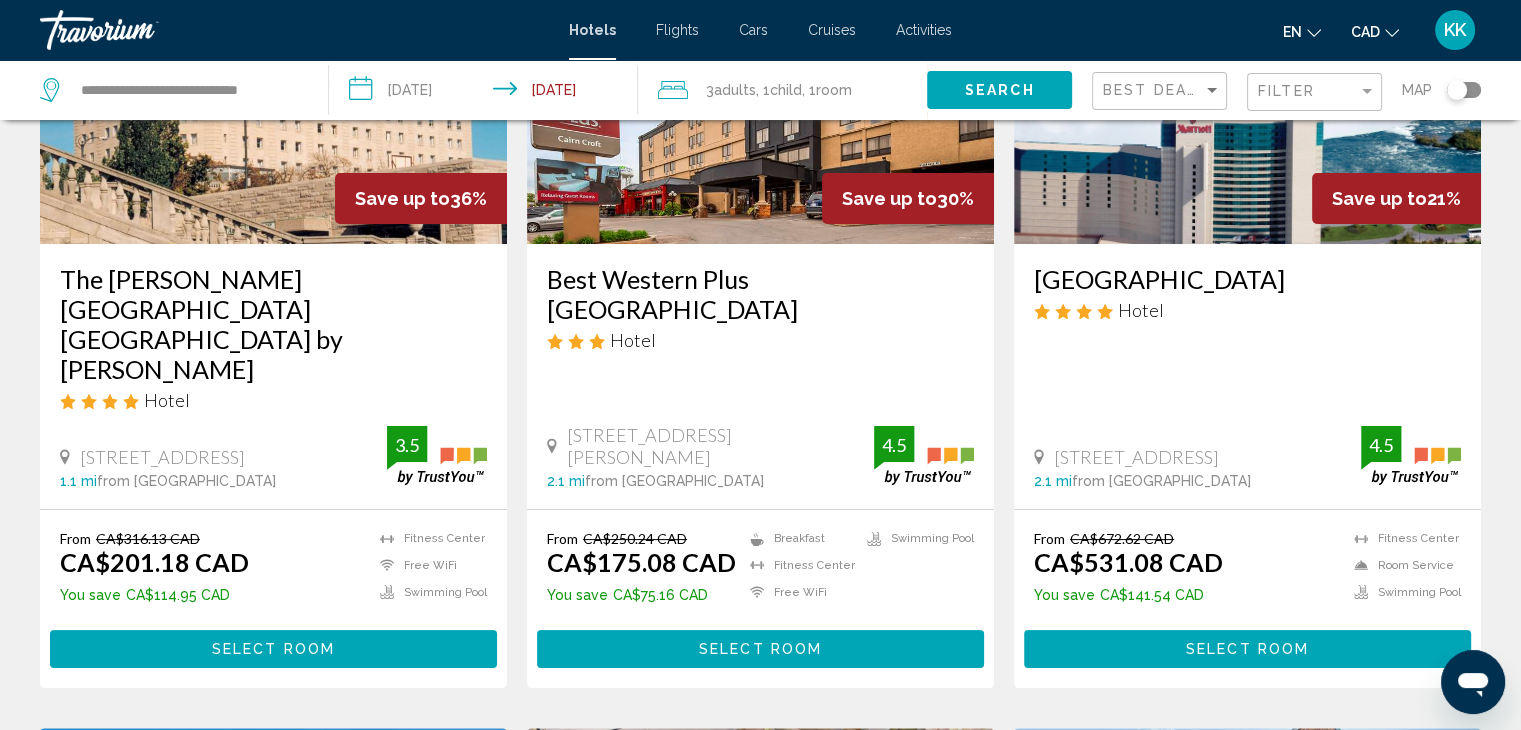 click 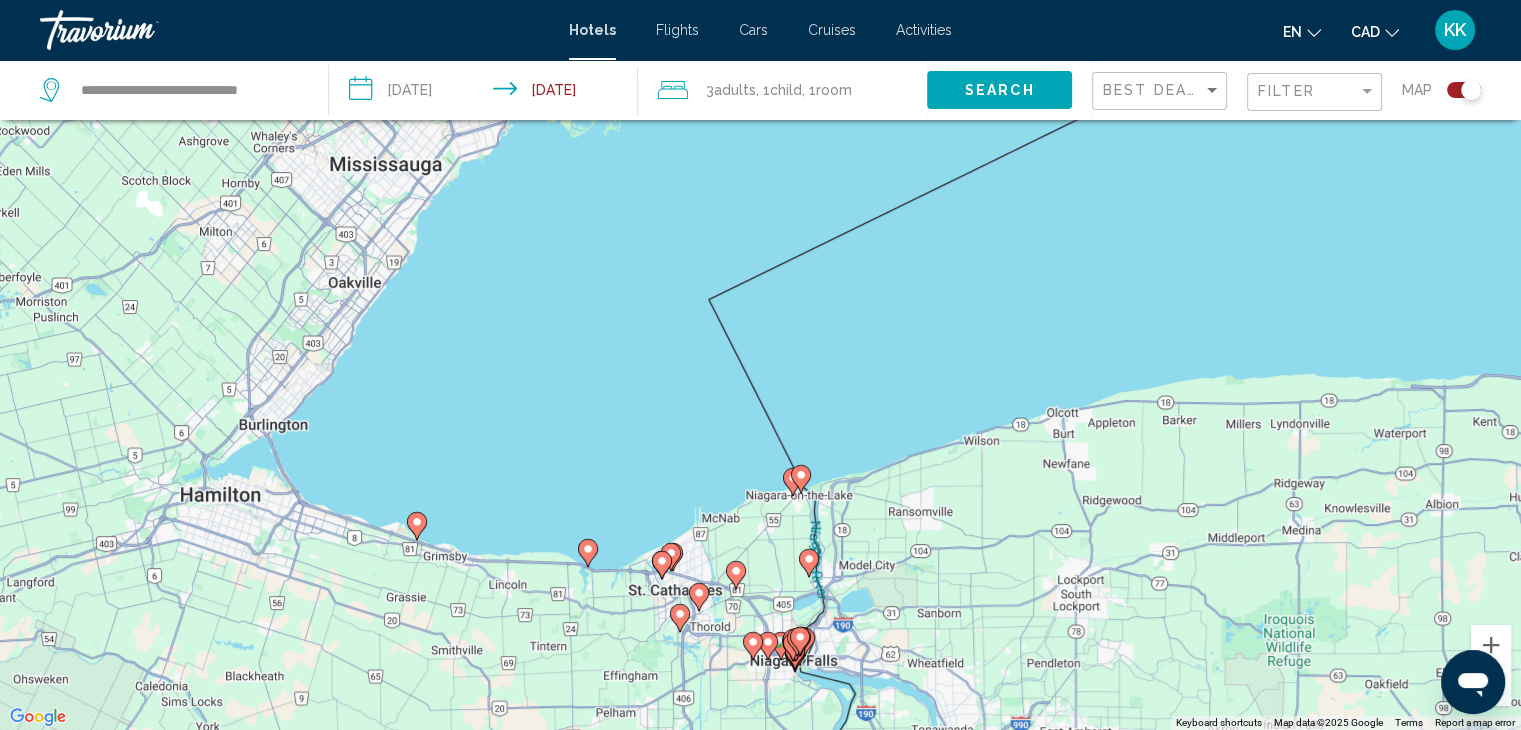 drag, startPoint x: 1210, startPoint y: 217, endPoint x: 1104, endPoint y: 559, distance: 358.05026 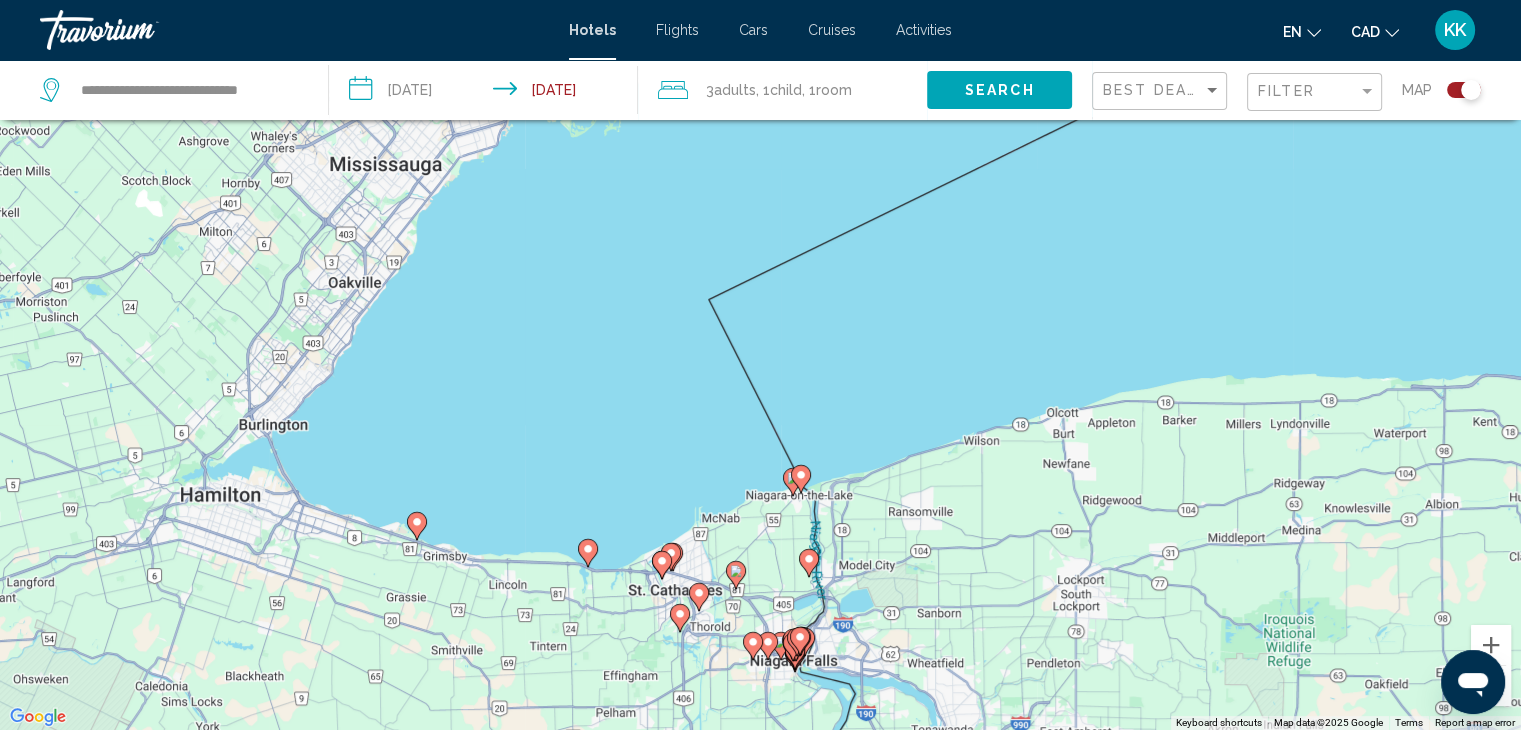 click on "To navigate, press the arrow keys. To activate drag with keyboard, press Alt + Enter. Once in keyboard drag state, use the arrow keys to move the marker. To complete the drag, press the Enter key. To cancel, press Escape." at bounding box center [760, 365] 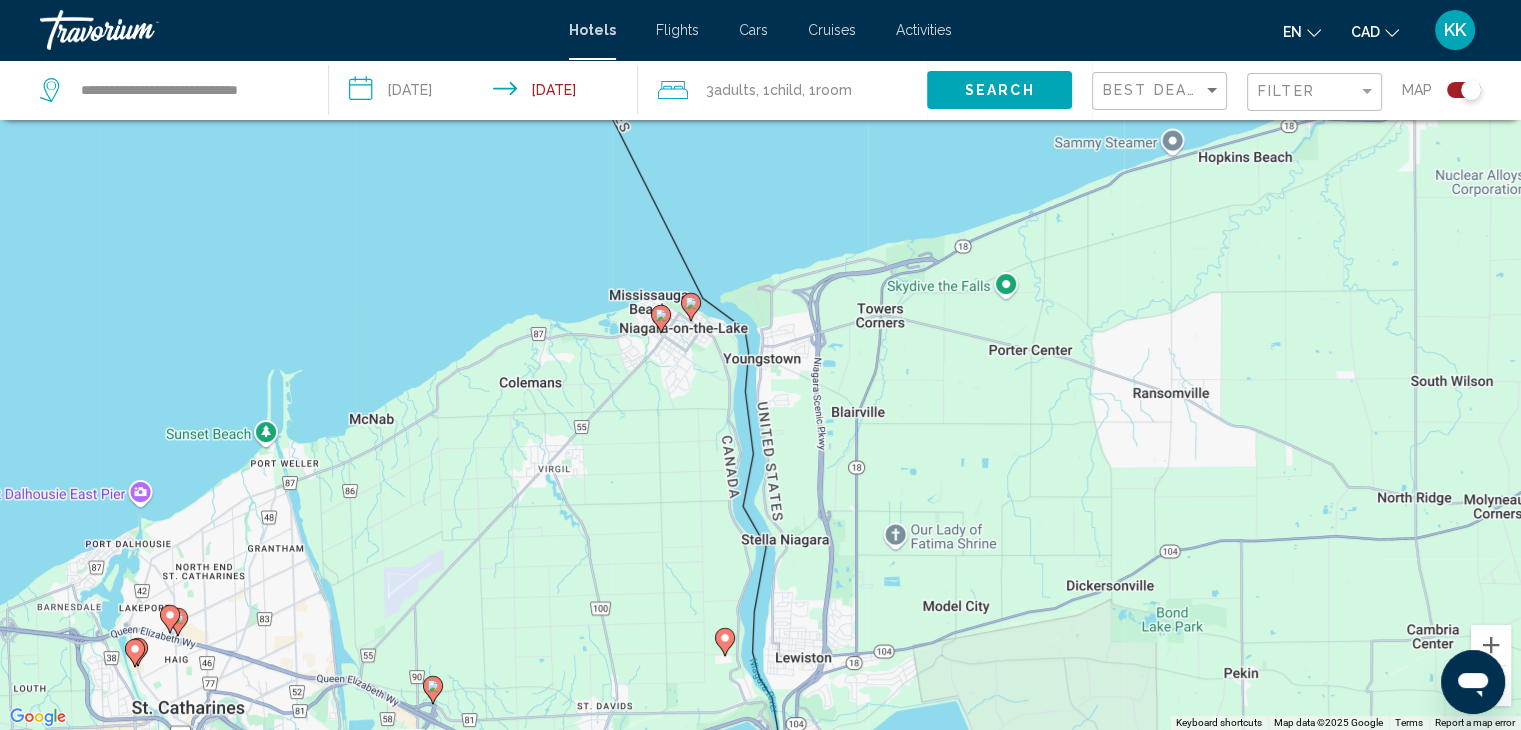 click 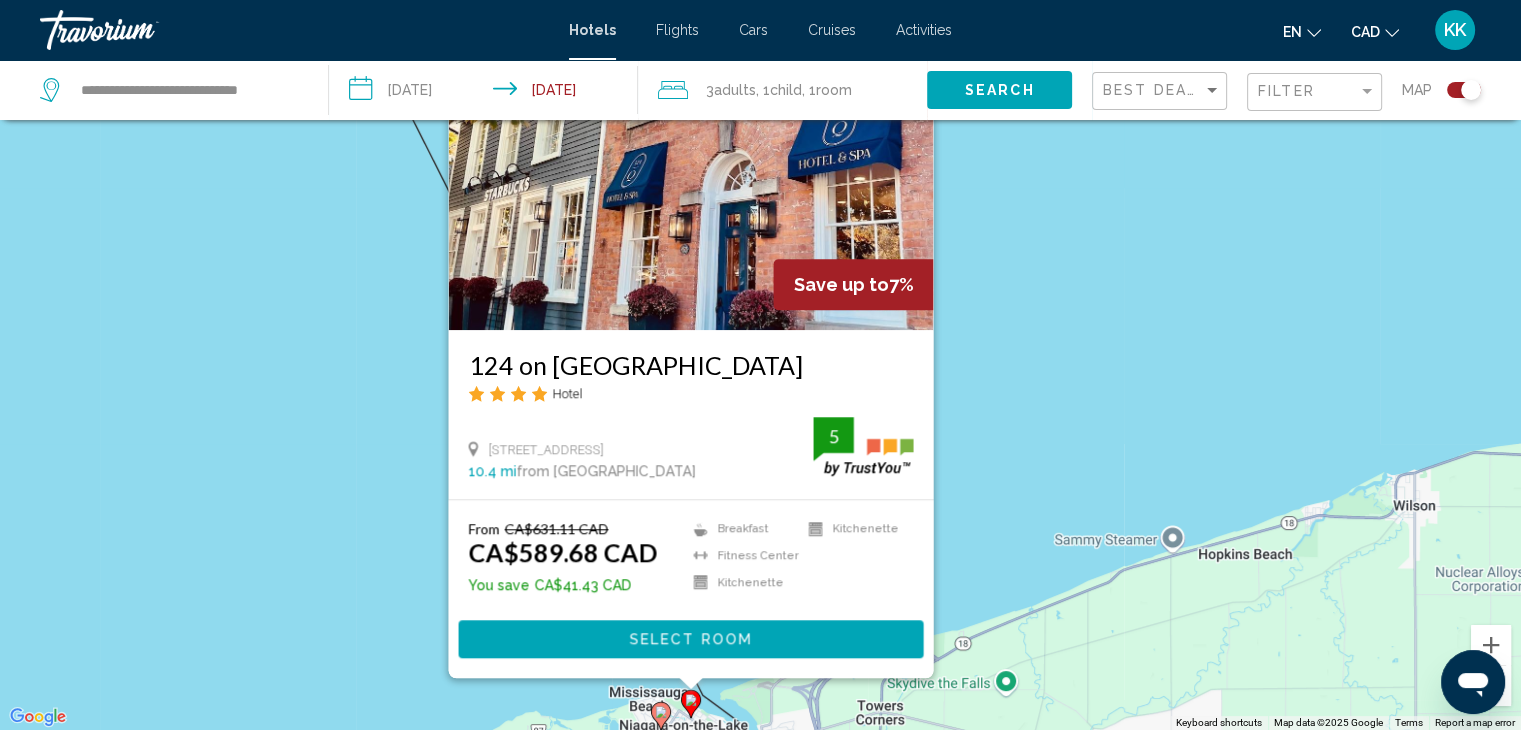 click on "To navigate, press the arrow keys. To activate drag with keyboard, press Alt + Enter. Once in keyboard drag state, use the arrow keys to move the marker. To complete the drag, press the Enter key. To cancel, press Escape. Save up to  7%   124 on [GEOGRAPHIC_DATA]
Hotel
[STREET_ADDRESS] 10.4 mi  from [GEOGRAPHIC_DATA] from hotel 5 From [GEOGRAPHIC_DATA]$631.11 CAD CA$589.68 CAD  You save  CA$41.43 CAD
Breakfast
[GEOGRAPHIC_DATA]
Kitchenette
Kitchenette  5 Select Room" at bounding box center [760, 365] 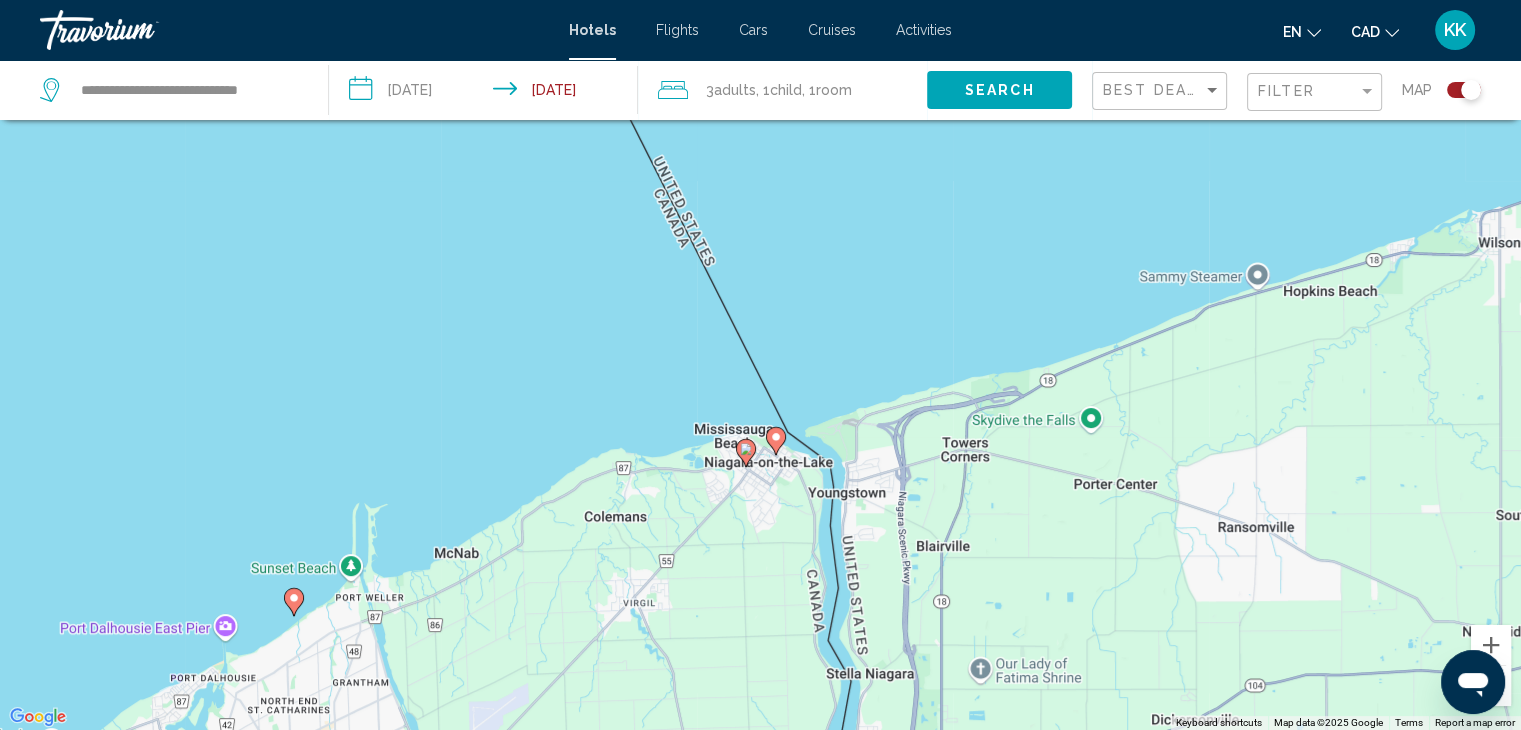 drag, startPoint x: 937, startPoint y: 588, endPoint x: 1016, endPoint y: 289, distance: 309.2604 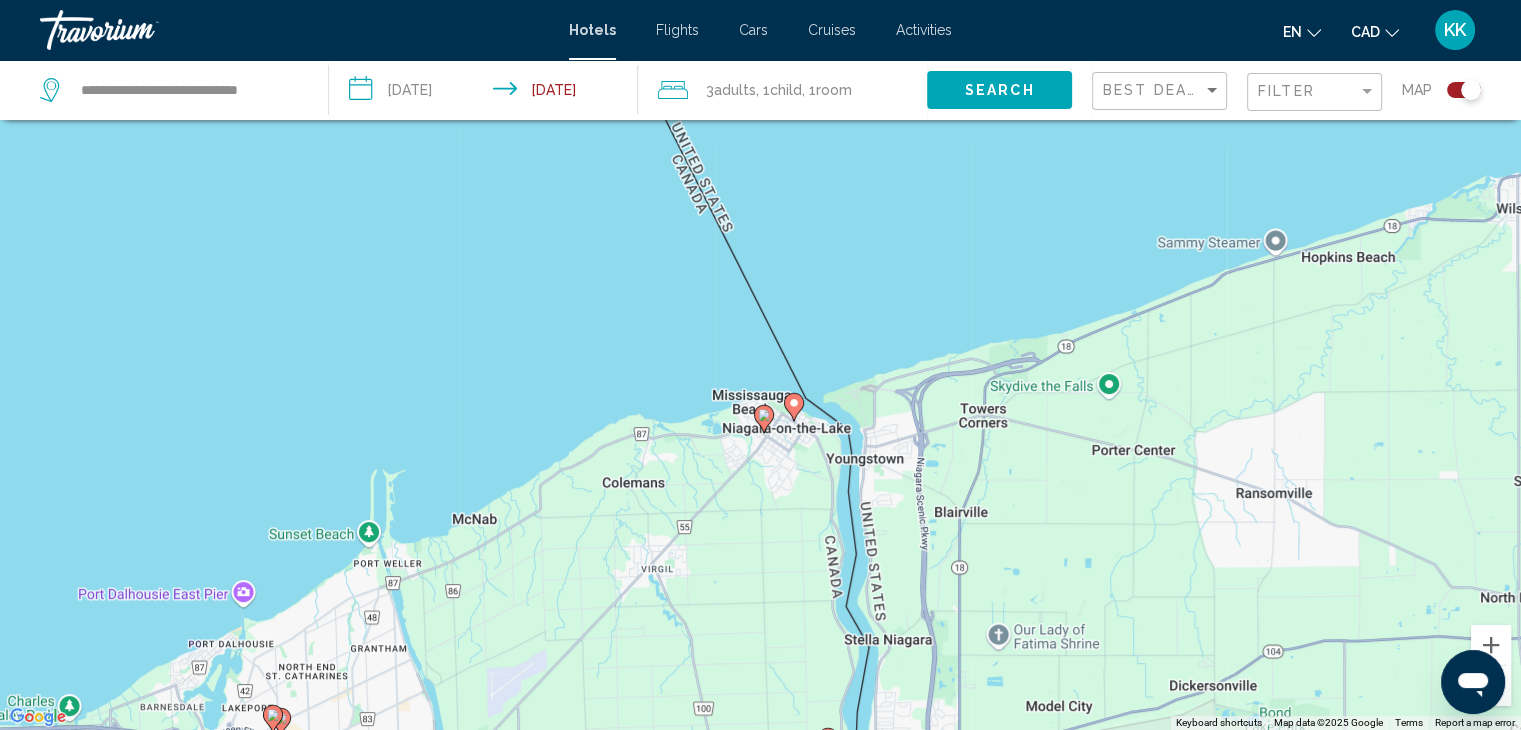 click 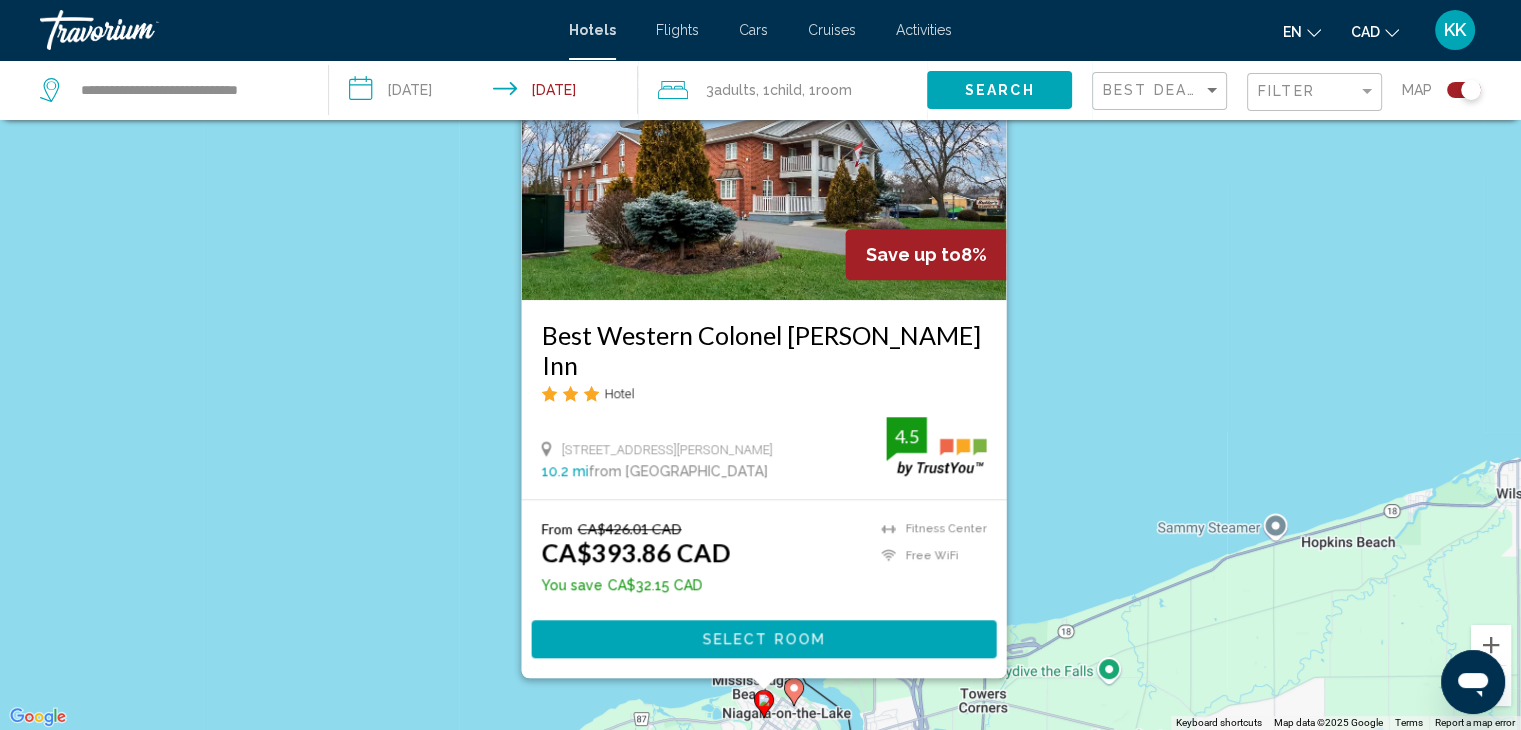 click on "To navigate, press the arrow keys. To activate drag with keyboard, press Alt + Enter. Once in keyboard drag state, use the arrow keys to move the marker. To complete the drag, press the Enter key. To cancel, press Escape. Save up to  8%   Best [DEMOGRAPHIC_DATA] Colonel [PERSON_NAME]
Hotel
[STREET_ADDRESS][PERSON_NAME] 10.2 mi  from [GEOGRAPHIC_DATA] from hotel 4.5 From CA$426.01 CAD CA$393.86 CAD  You save  CA$32.15 CAD
[GEOGRAPHIC_DATA]
Free WiFi  4.5 Select Room" at bounding box center [760, 365] 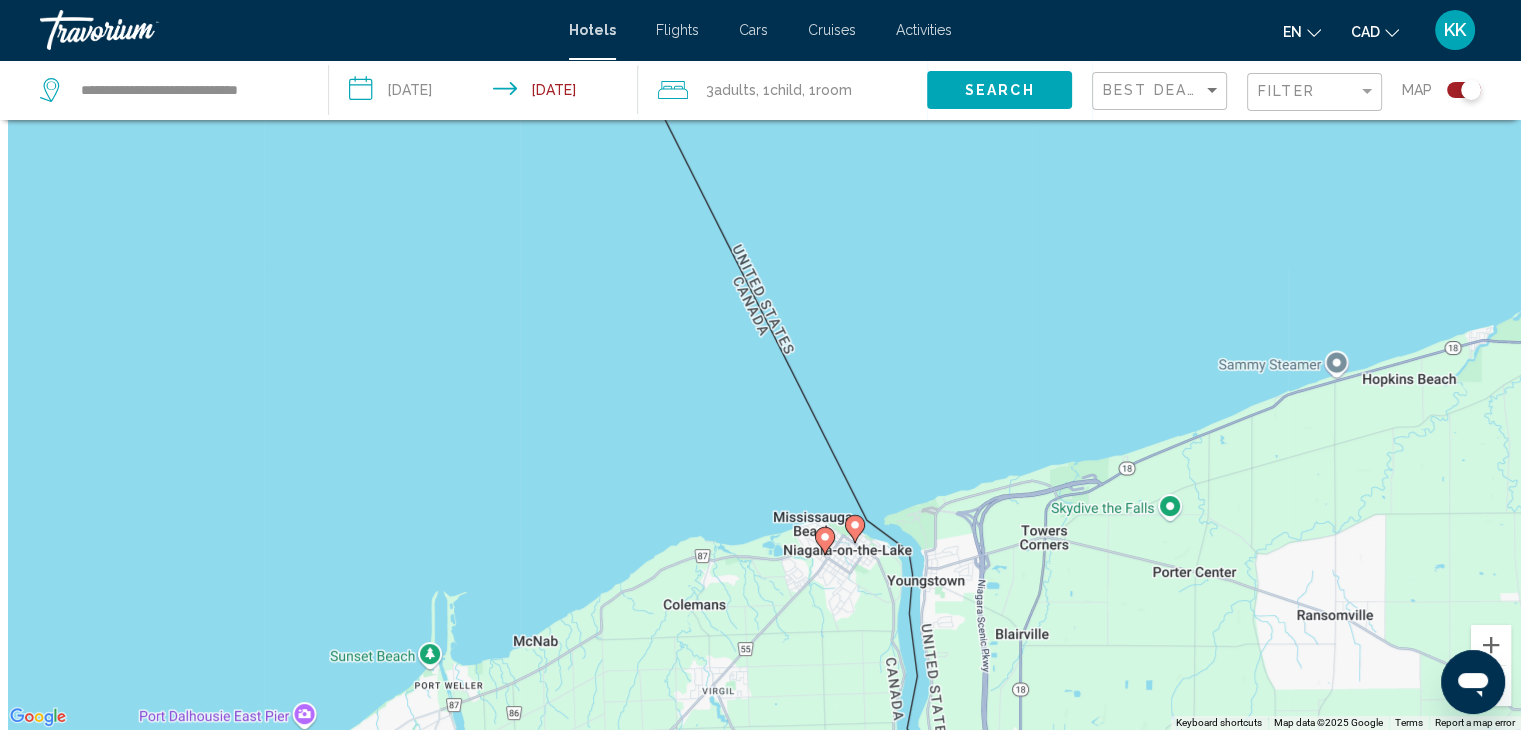 drag, startPoint x: 1116, startPoint y: 460, endPoint x: 1177, endPoint y: 307, distance: 164.71187 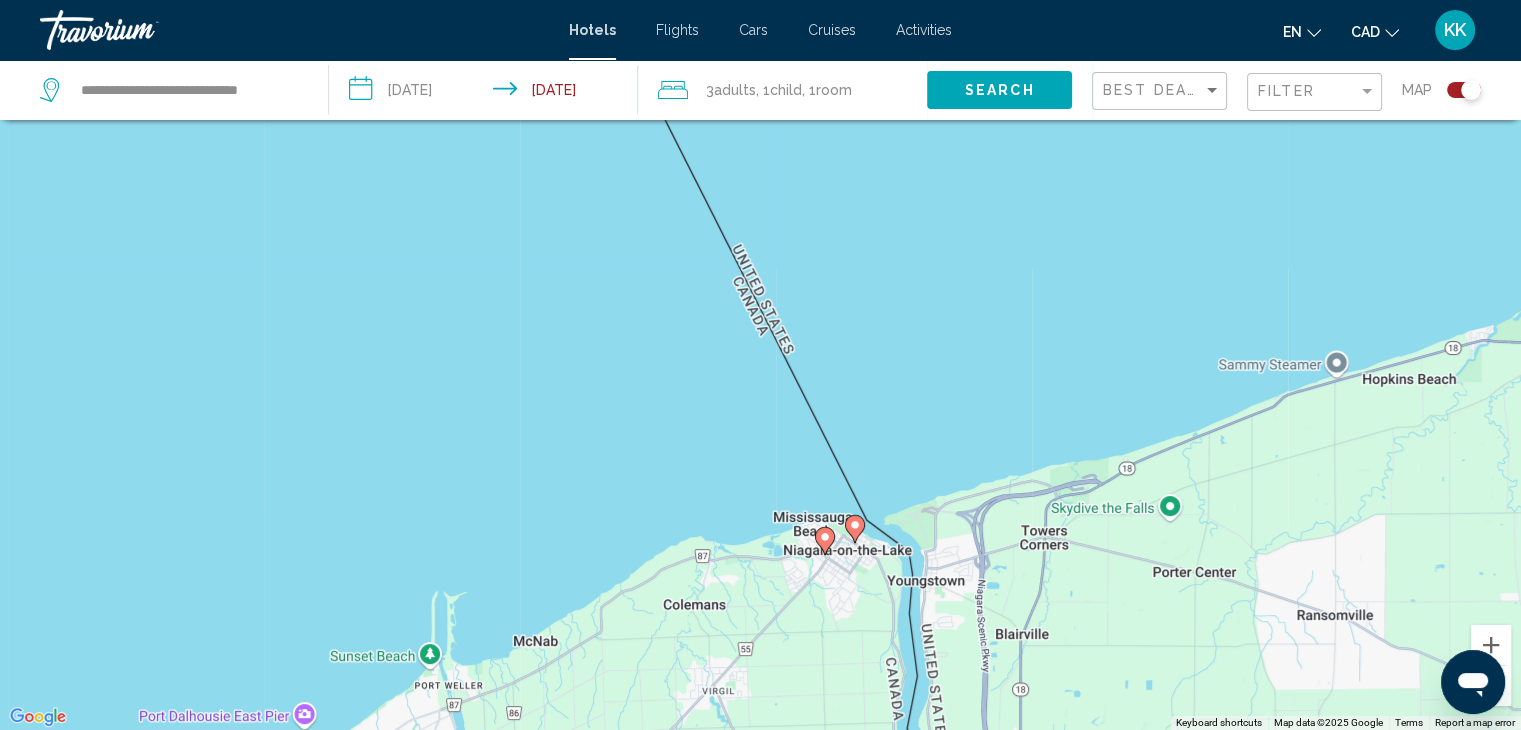 drag, startPoint x: 1161, startPoint y: 277, endPoint x: 1160, endPoint y: 256, distance: 21.023796 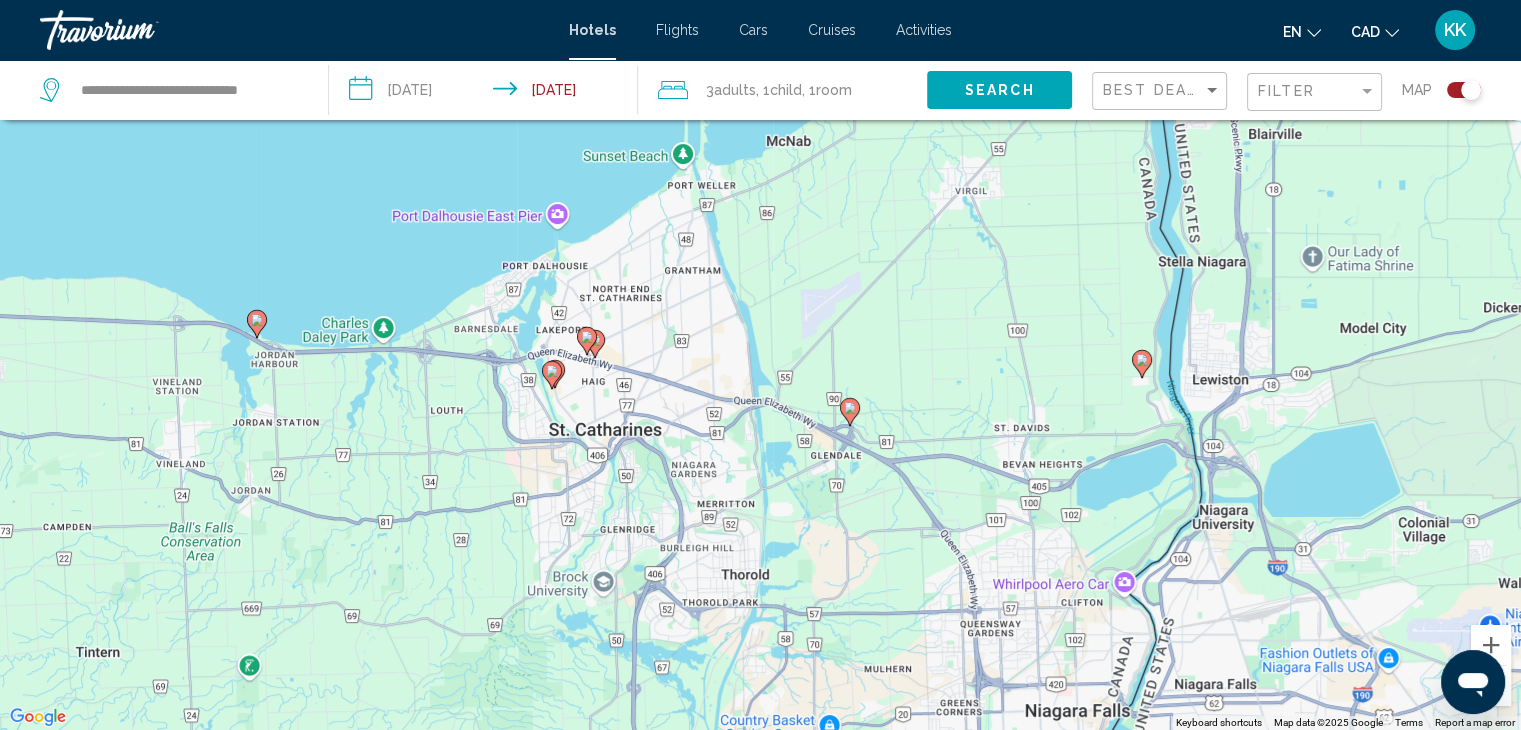 drag, startPoint x: 1168, startPoint y: 555, endPoint x: 1414, endPoint y: 73, distance: 541.1469 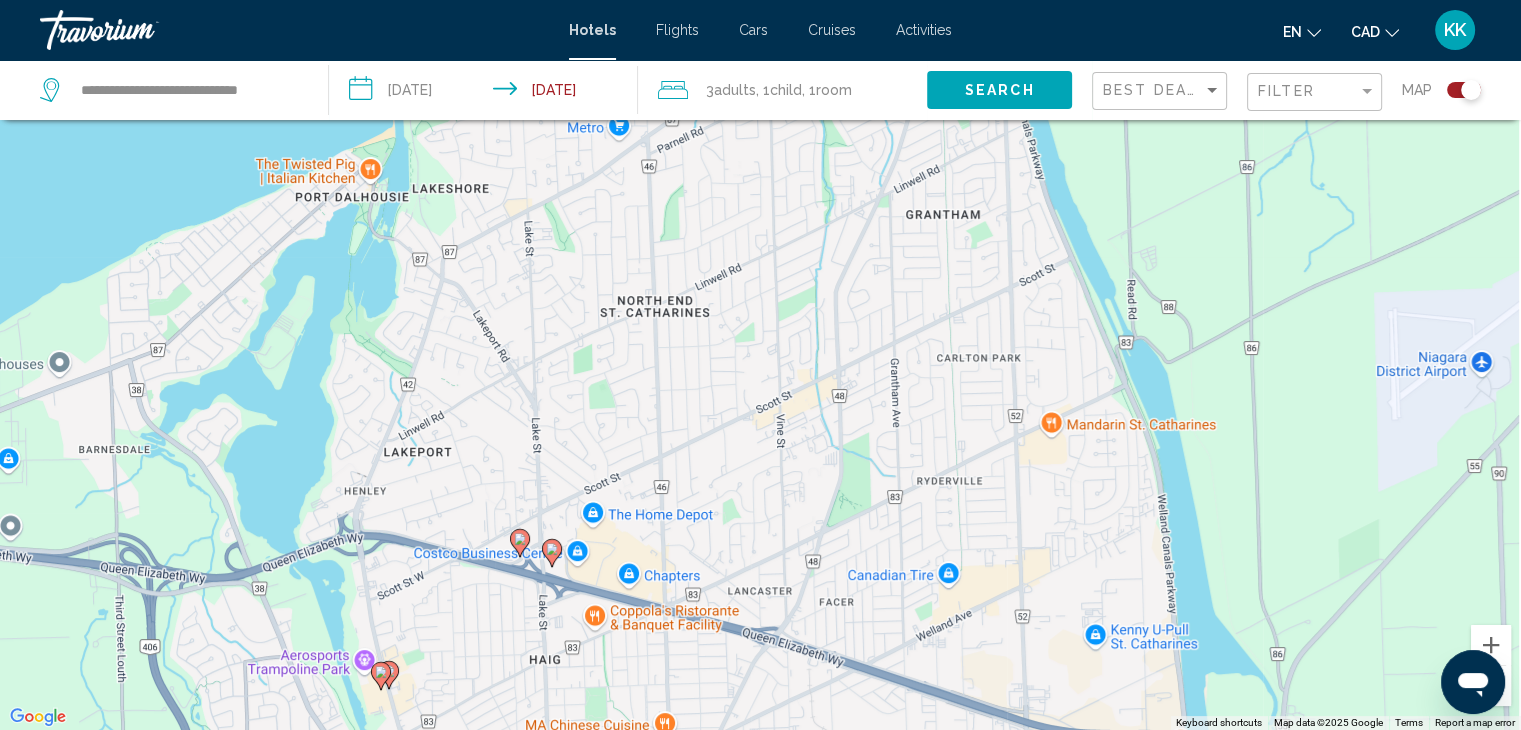 drag, startPoint x: 675, startPoint y: 321, endPoint x: 228, endPoint y: 721, distance: 599.8408 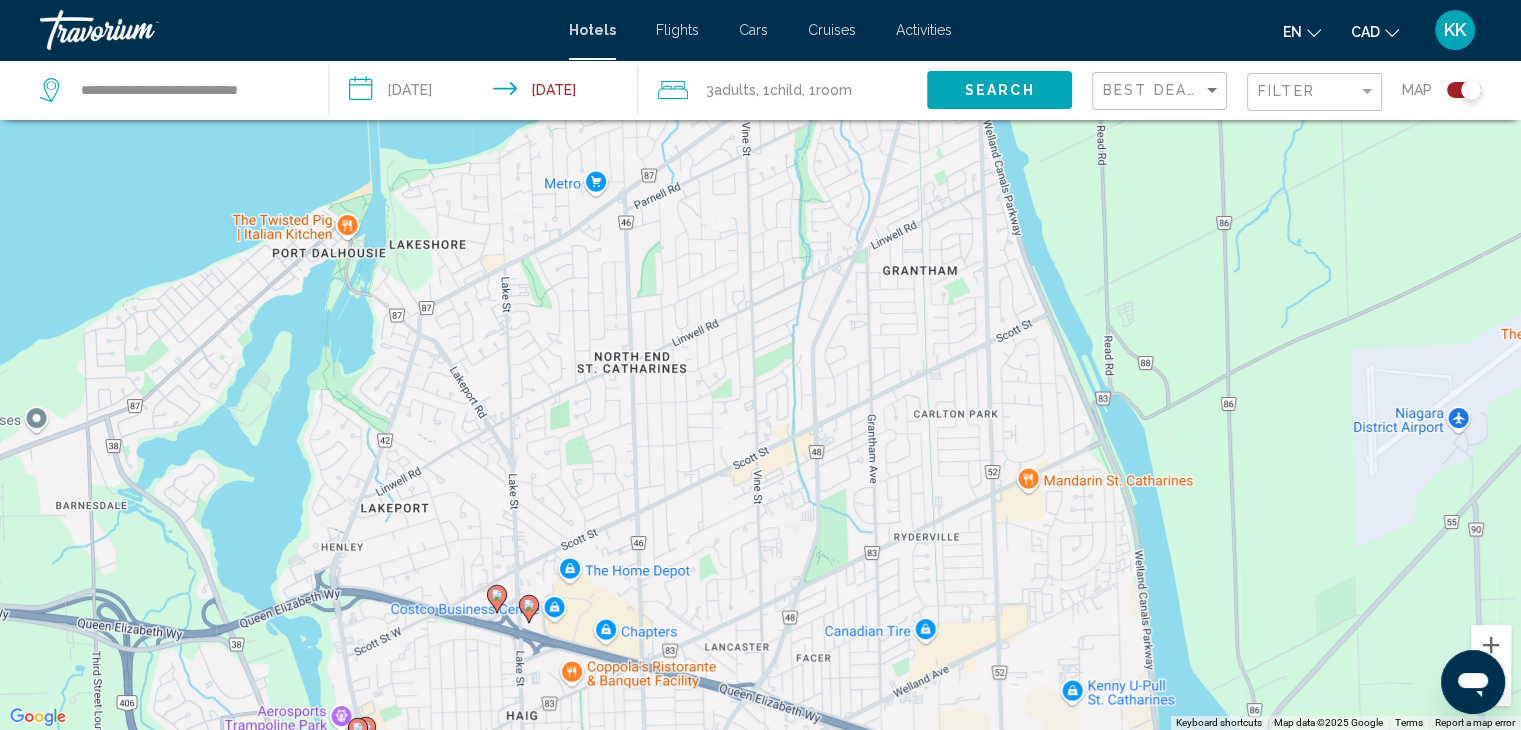 click 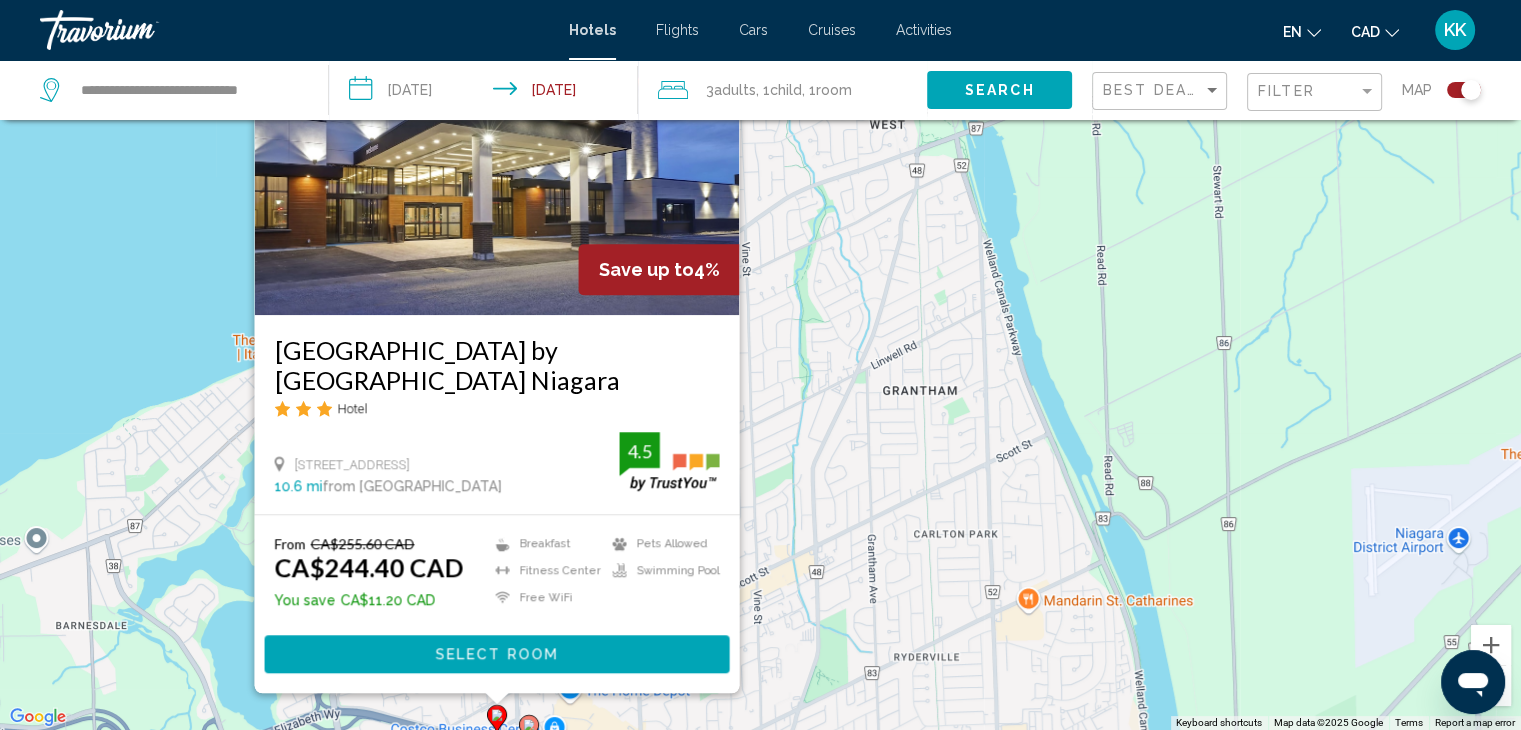 click on "To navigate, press the arrow keys. To activate drag with keyboard, press Alt + Enter. Once in keyboard drag state, use the arrow keys to move the marker. To complete the drag, press the Enter key. To cancel, press Escape. Save up to  4%   [GEOGRAPHIC_DATA] by [GEOGRAPHIC_DATA] [GEOGRAPHIC_DATA]
Hotel
[STREET_ADDRESS] 10.6 mi  from [GEOGRAPHIC_DATA] from hotel 4.5 From CA$255.60 CAD CA$244.40 CAD  You save  CA$11.20 CAD
Breakfast
[GEOGRAPHIC_DATA]
Free WiFi
Pets Allowed
Swimming Pool  4.5 Select Room" at bounding box center (760, 365) 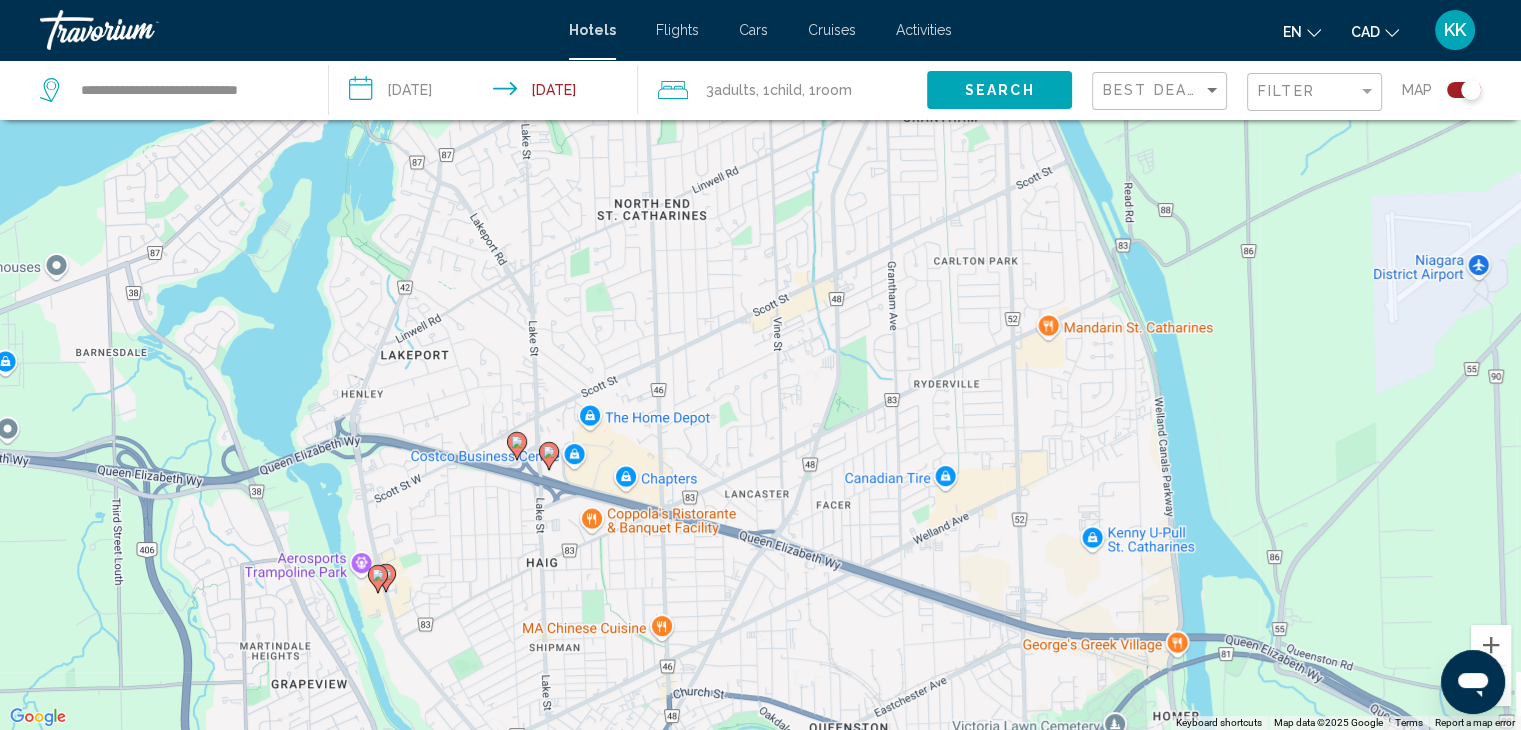drag, startPoint x: 748, startPoint y: 651, endPoint x: 789, endPoint y: 340, distance: 313.69092 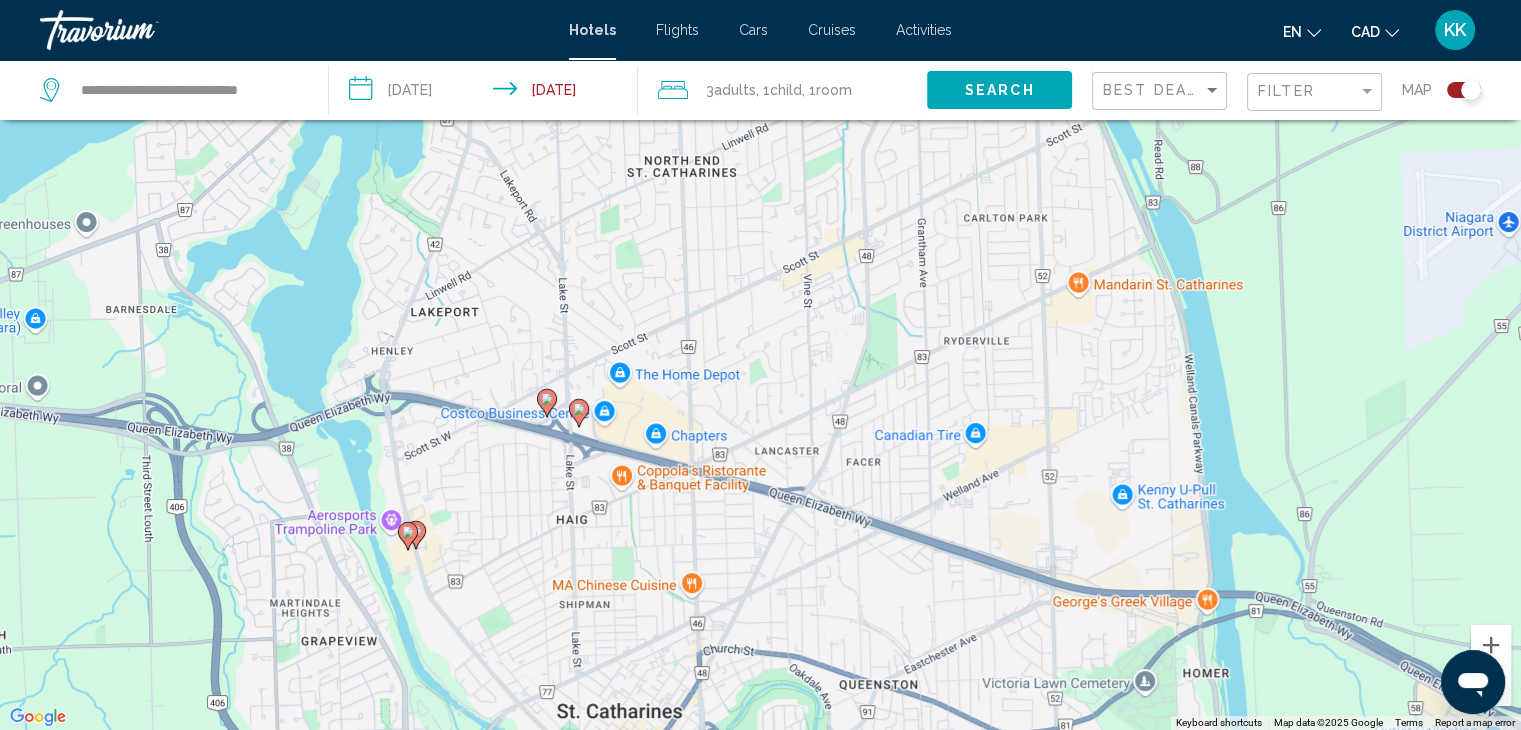 click 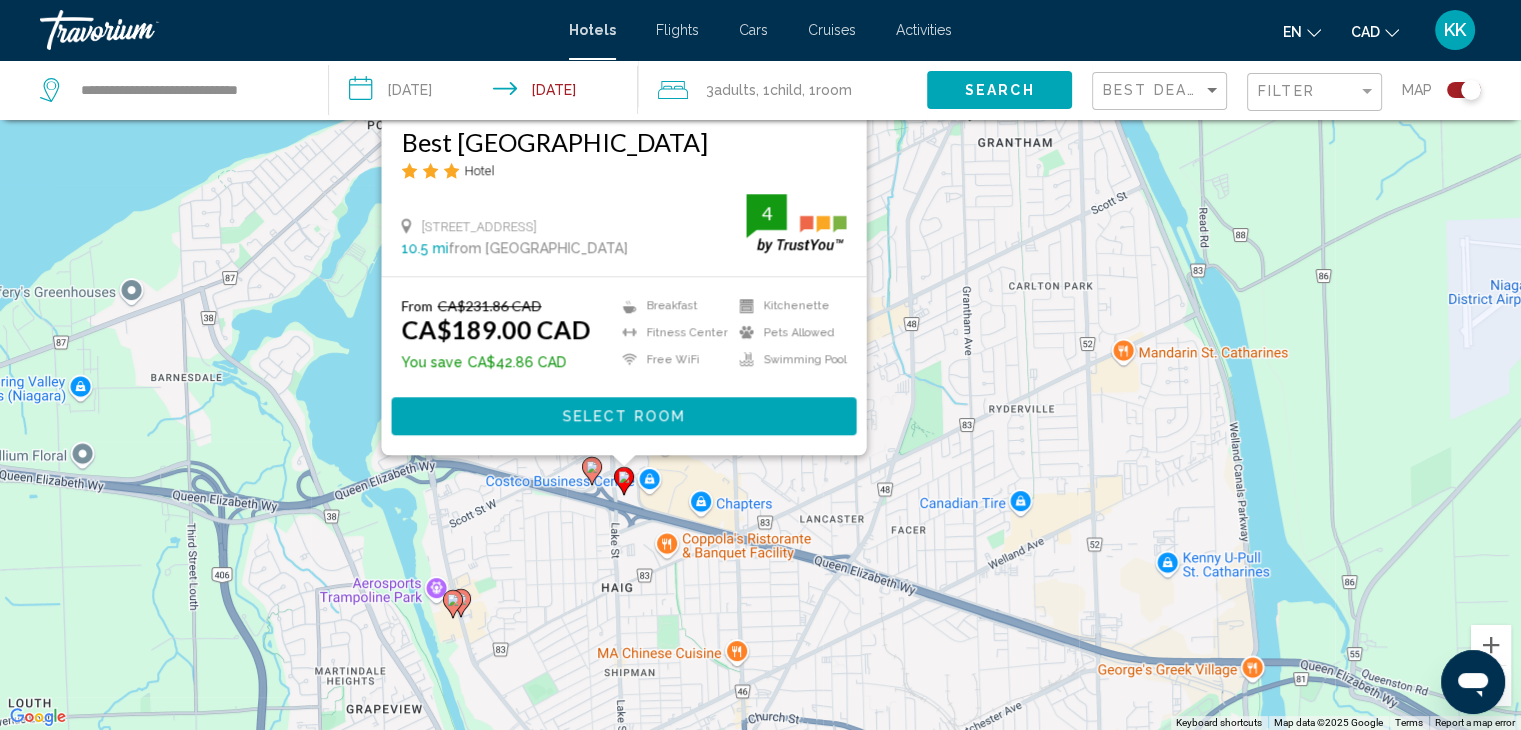 drag, startPoint x: 920, startPoint y: 453, endPoint x: 965, endPoint y: 212, distance: 245.16525 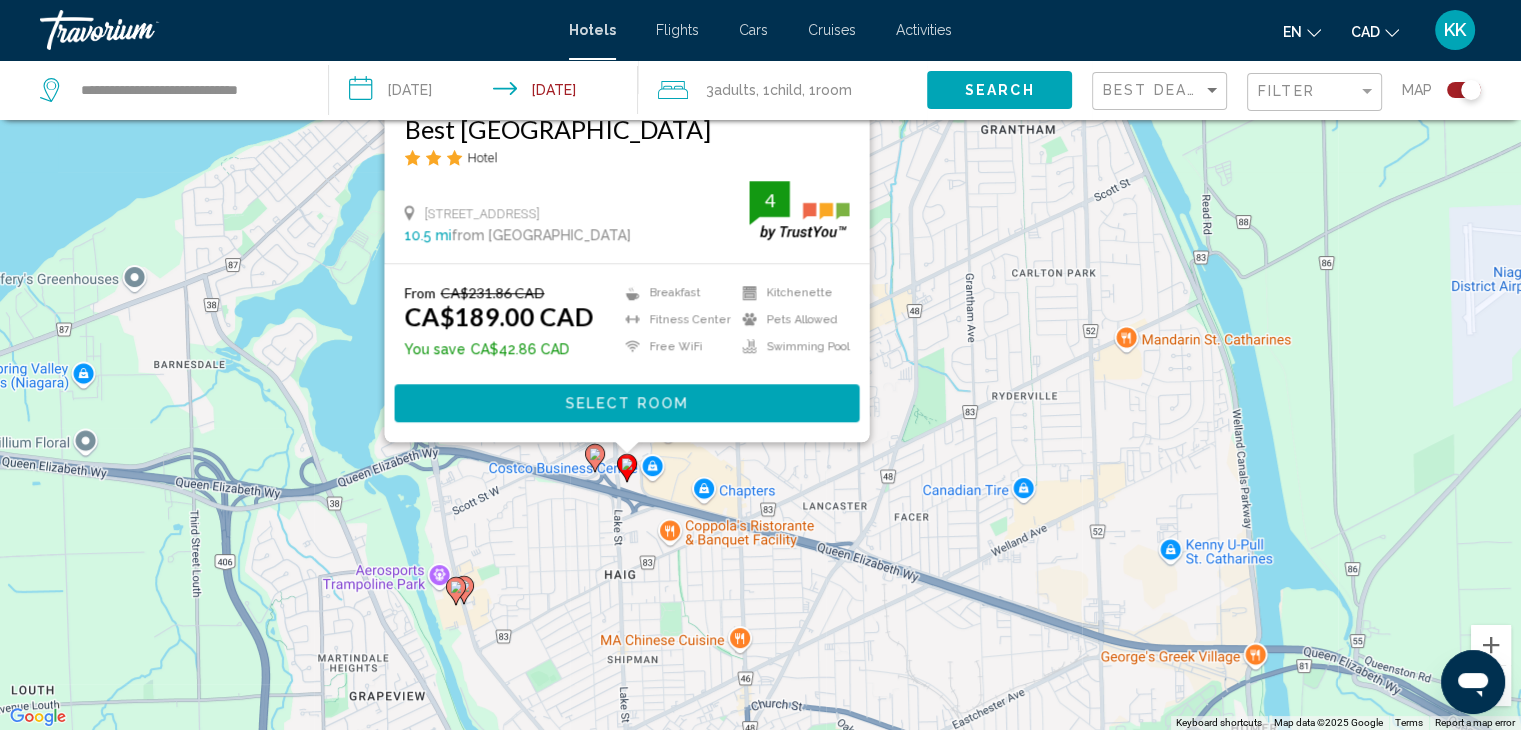click on "To navigate, press the arrow keys. To activate drag with keyboard, press Alt + Enter. Once in keyboard drag state, use the arrow keys to move the marker. To complete the drag, press the Enter key. To cancel, press Escape. Save up to  18%   Best [GEOGRAPHIC_DATA]
Hotel
[GEOGRAPHIC_DATA] 10.5 mi  from [GEOGRAPHIC_DATA] from hotel 4 From CA$231.86 CAD CA$189.00 CAD  You save  CA$42.86 CAD
Breakfast
[GEOGRAPHIC_DATA]
Free WiFi
Kitchenette
Pets Allowed
Swimming Pool  4 Select Room" at bounding box center [760, 365] 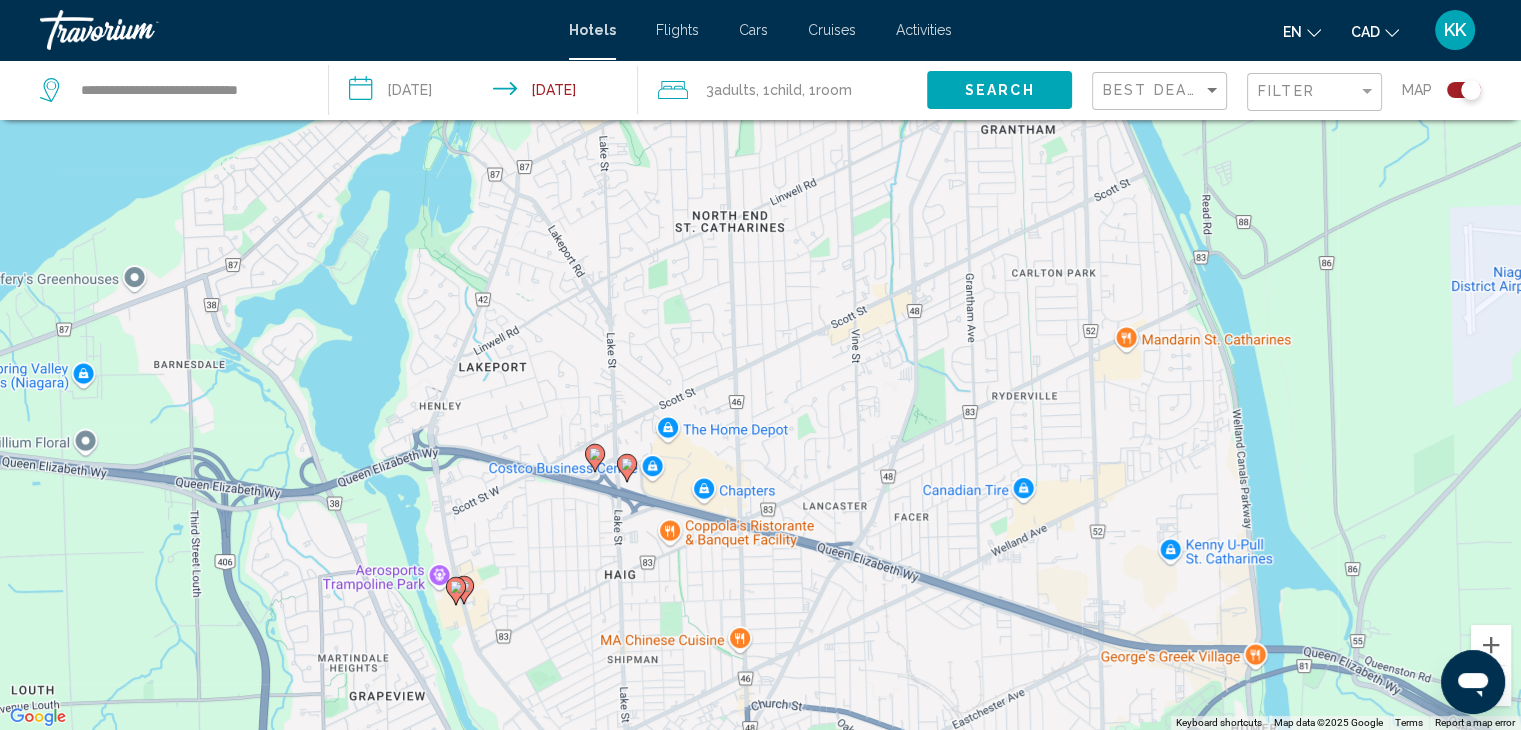 click 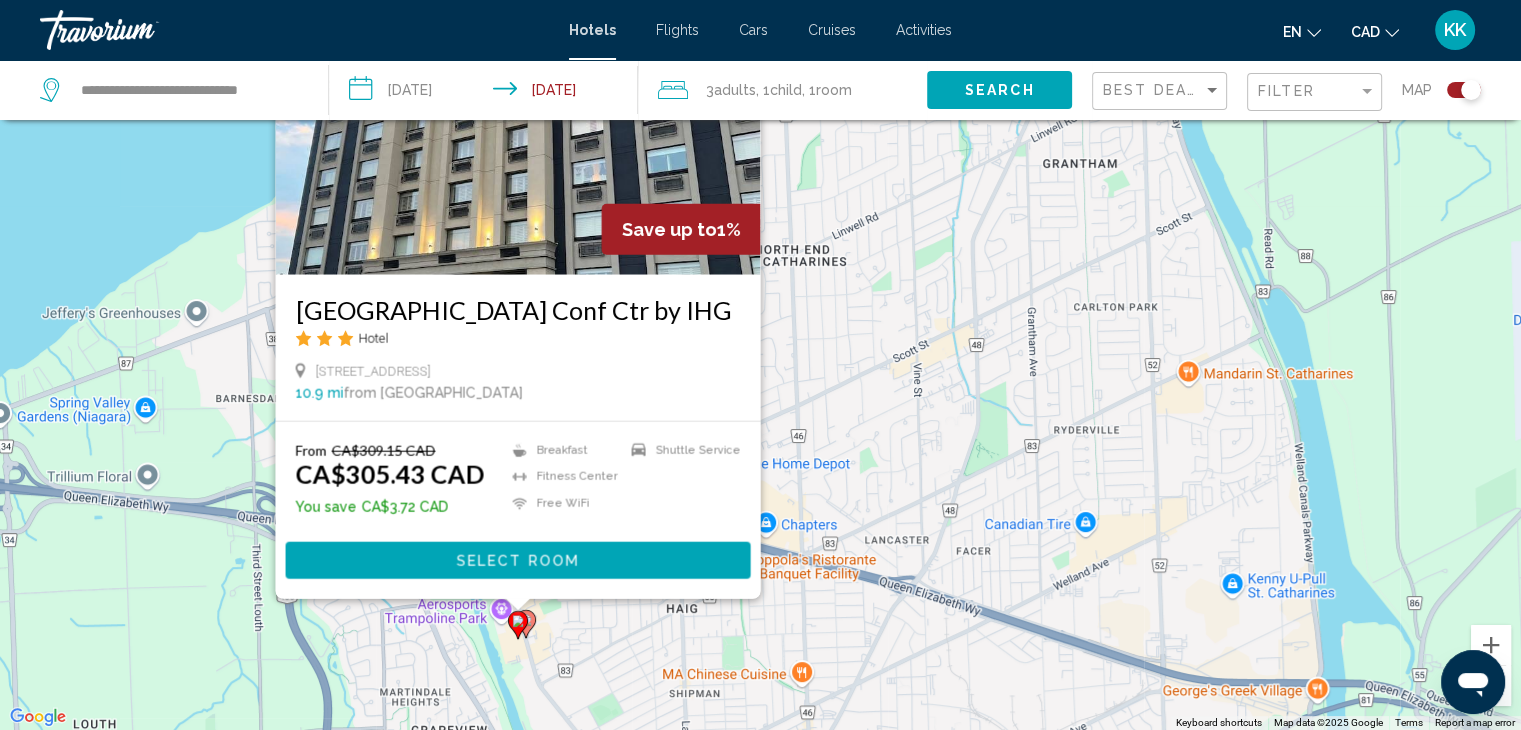 drag, startPoint x: 733, startPoint y: 437, endPoint x: 793, endPoint y: 363, distance: 95.26804 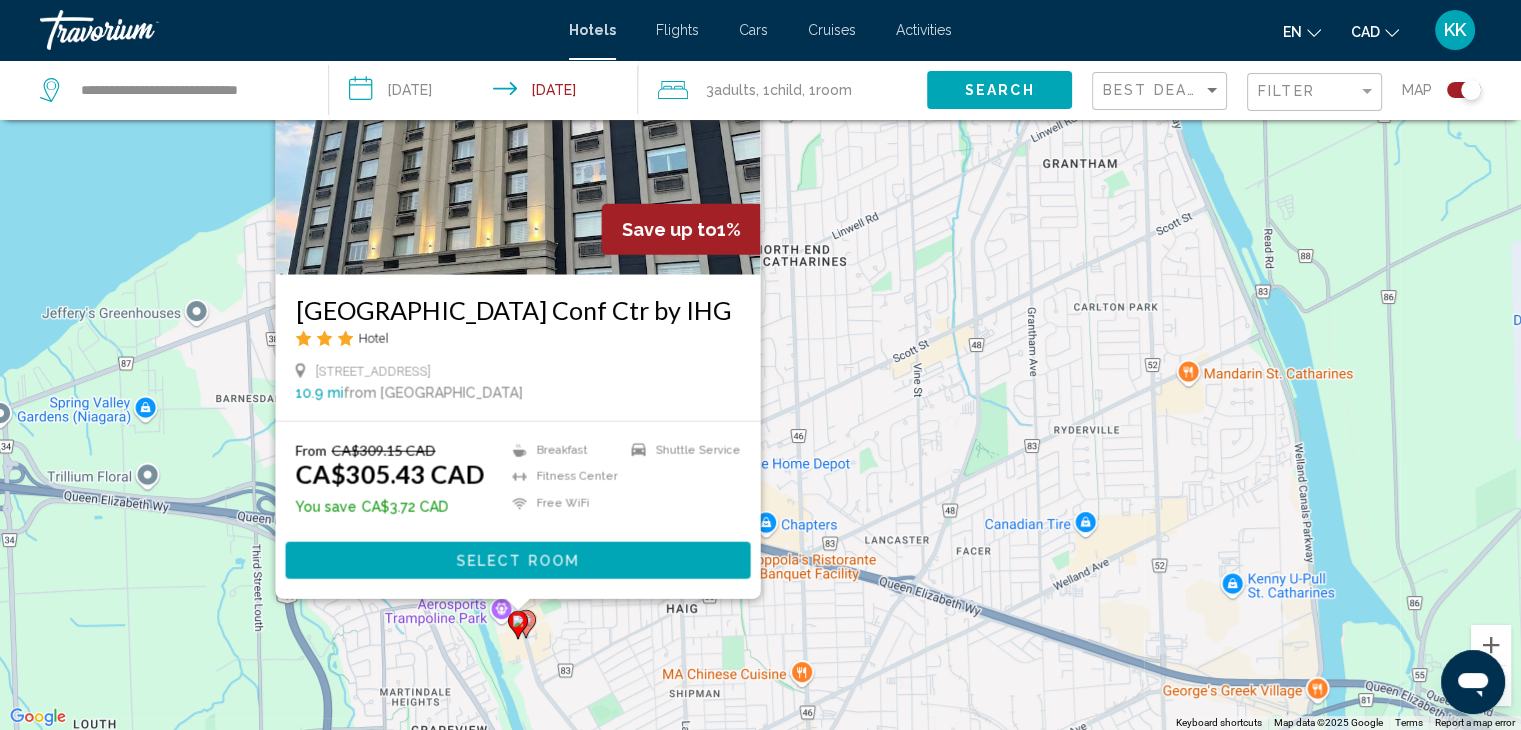 click on "To navigate, press the arrow keys. To activate drag with keyboard, press Alt + Enter. Once in keyboard drag state, use the arrow keys to move the marker. To complete the drag, press the Enter key. To cancel, press Escape. Save up to  1%   Staybridge Suites [GEOGRAPHIC_DATA] Conf Ctr by IHG
Hotel
[STREET_ADDRESS] 10.9 mi  from [GEOGRAPHIC_DATA] from hotel From [GEOGRAPHIC_DATA]$309.15 CAD CA$305.43 CAD  You save  CA$3.72 CAD
Breakfast
[GEOGRAPHIC_DATA]
Free WiFi
Shuttle Service  Select Room" at bounding box center [760, 365] 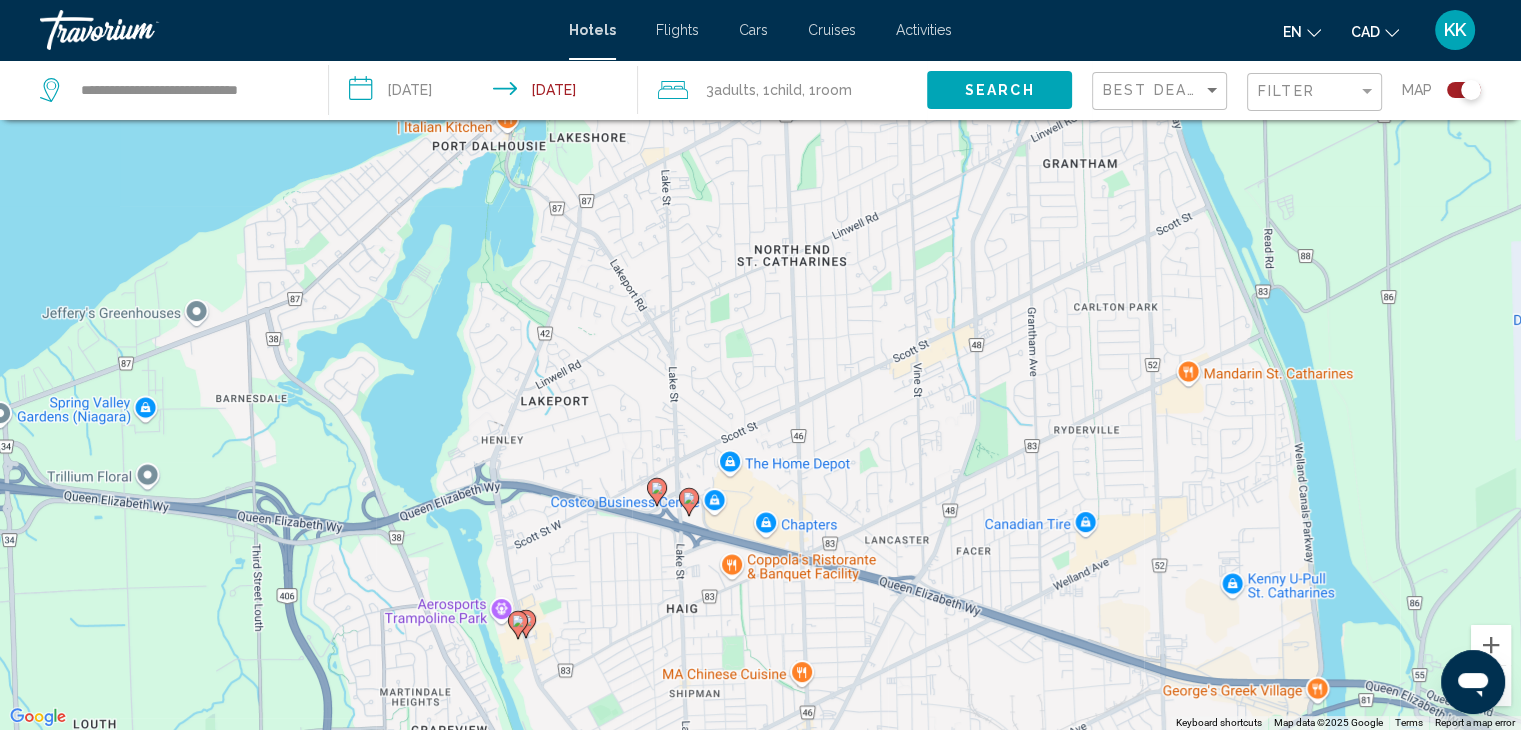 click 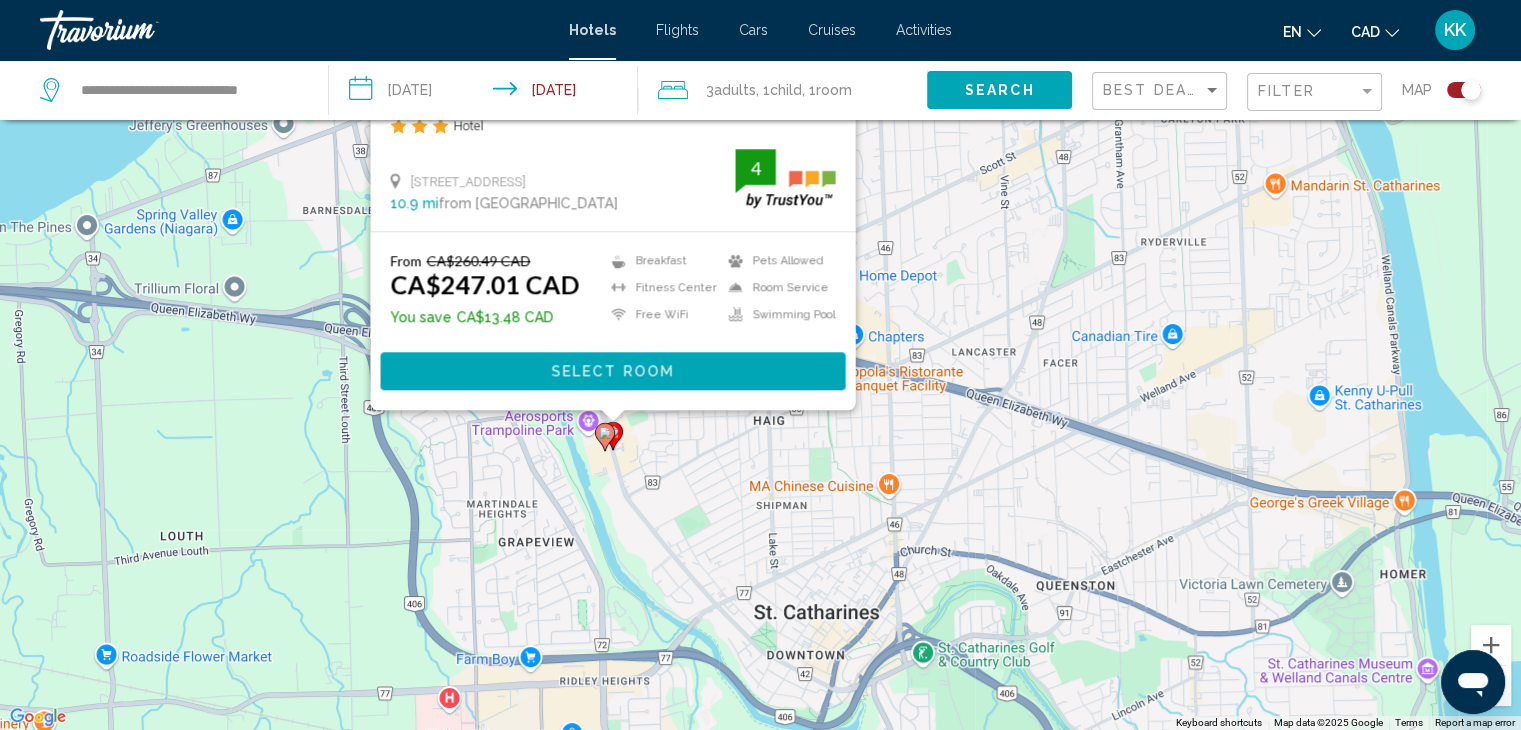 drag, startPoint x: 844, startPoint y: 481, endPoint x: 930, endPoint y: 202, distance: 291.95377 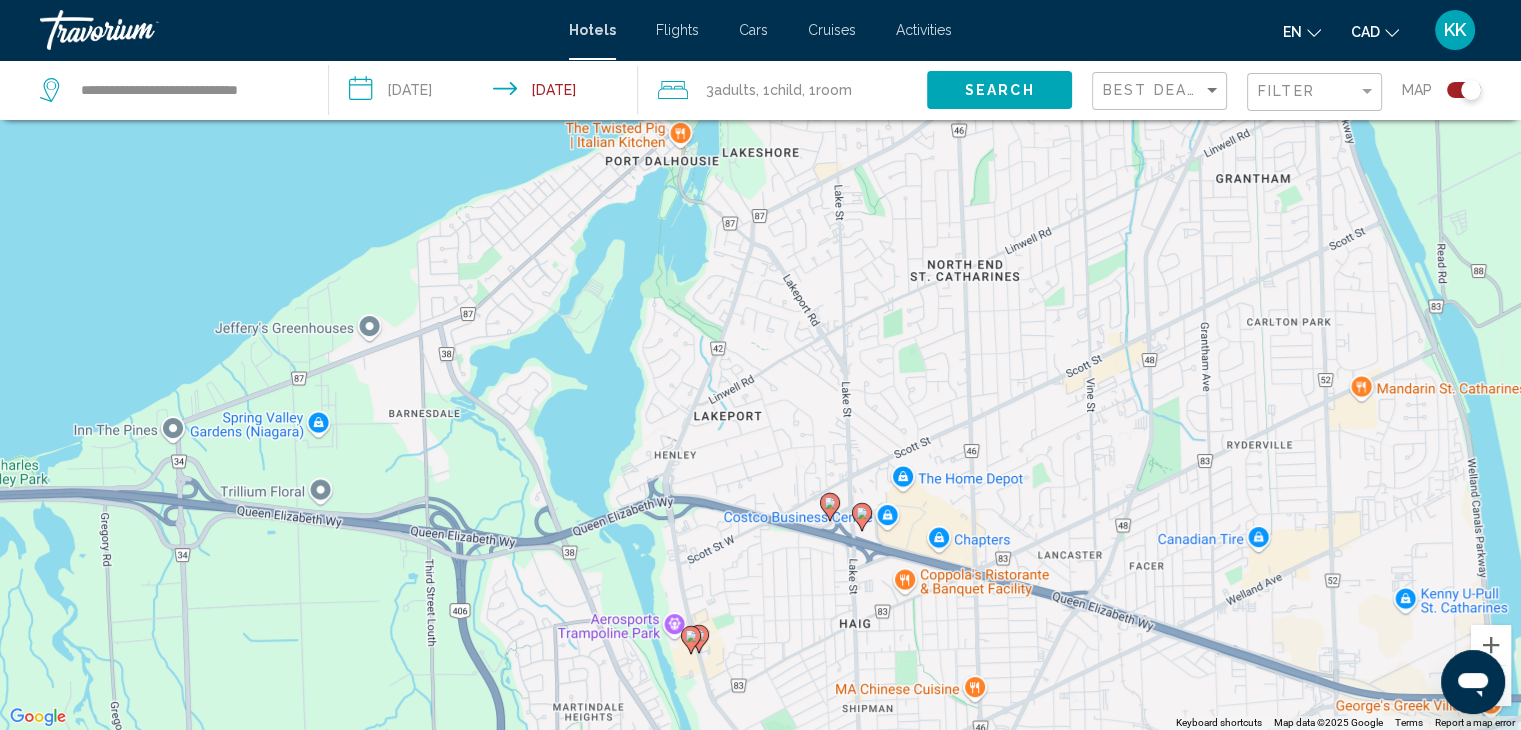 drag, startPoint x: 769, startPoint y: 405, endPoint x: 864, endPoint y: 589, distance: 207.07729 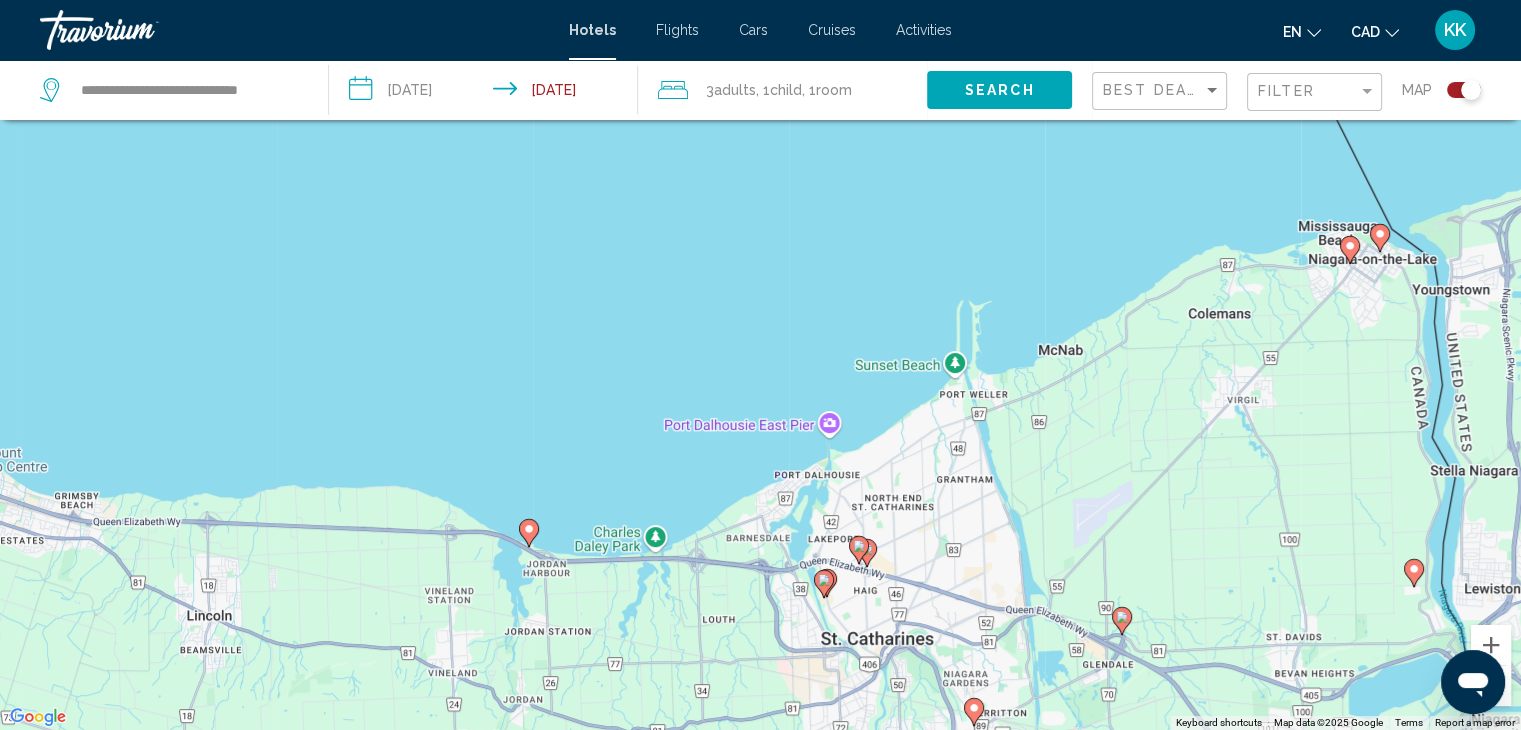 click on "To navigate, press the arrow keys. To activate drag with keyboard, press Alt + Enter. Once in keyboard drag state, use the arrow keys to move the marker. To complete the drag, press the Enter key. To cancel, press Escape." at bounding box center (760, 365) 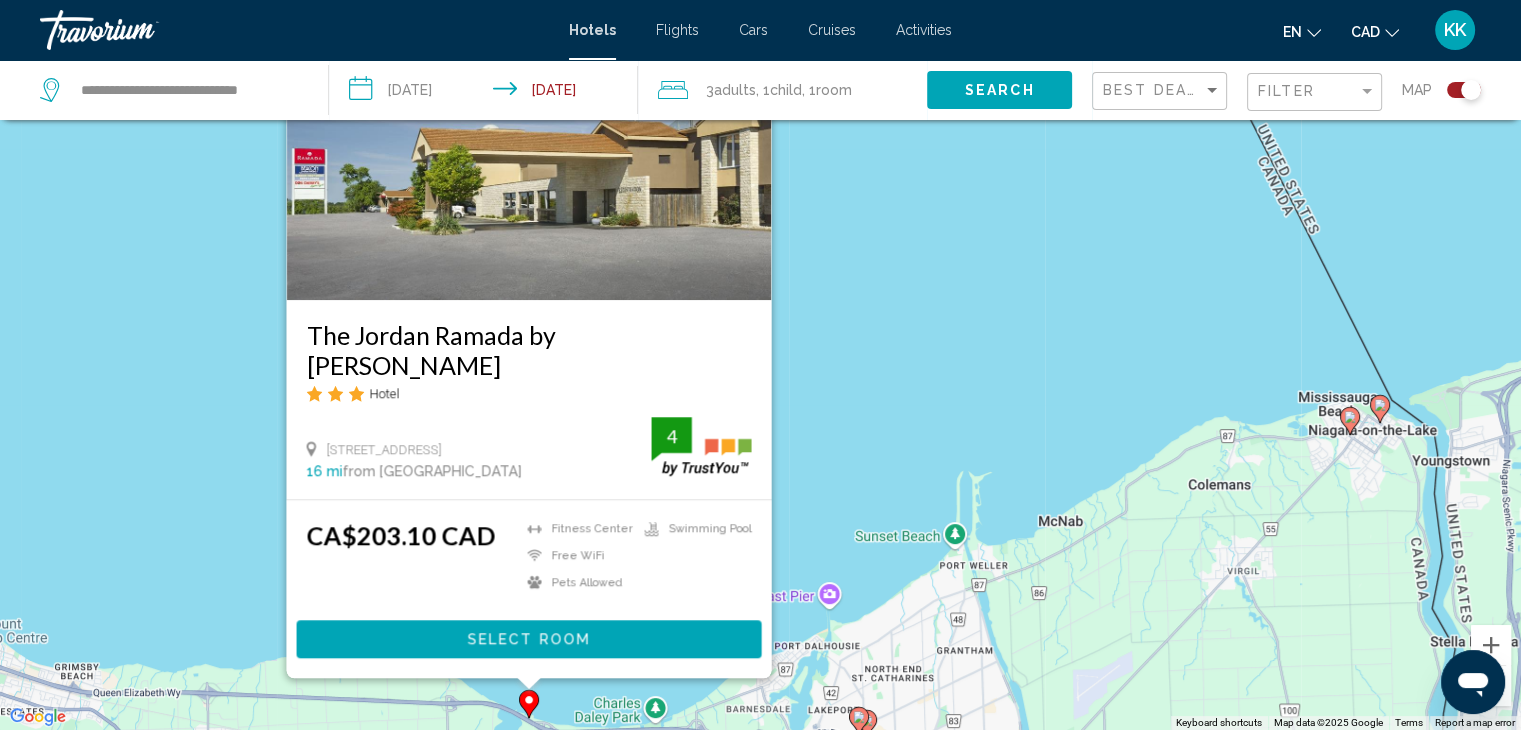 click on "To navigate, press the arrow keys. To activate drag with keyboard, press Alt + Enter. Once in keyboard drag state, use the arrow keys to move the marker. To complete the drag, press the Enter key. To cancel, press Escape.  The Jordan Ramada by [PERSON_NAME]
Hotel
[STREET_ADDRESS] 16 mi  from [GEOGRAPHIC_DATA] from [GEOGRAPHIC_DATA] CA$203.10 CAD
[GEOGRAPHIC_DATA]
Free WiFi
Pets Allowed
Swimming Pool  4 Select Room" at bounding box center (760, 365) 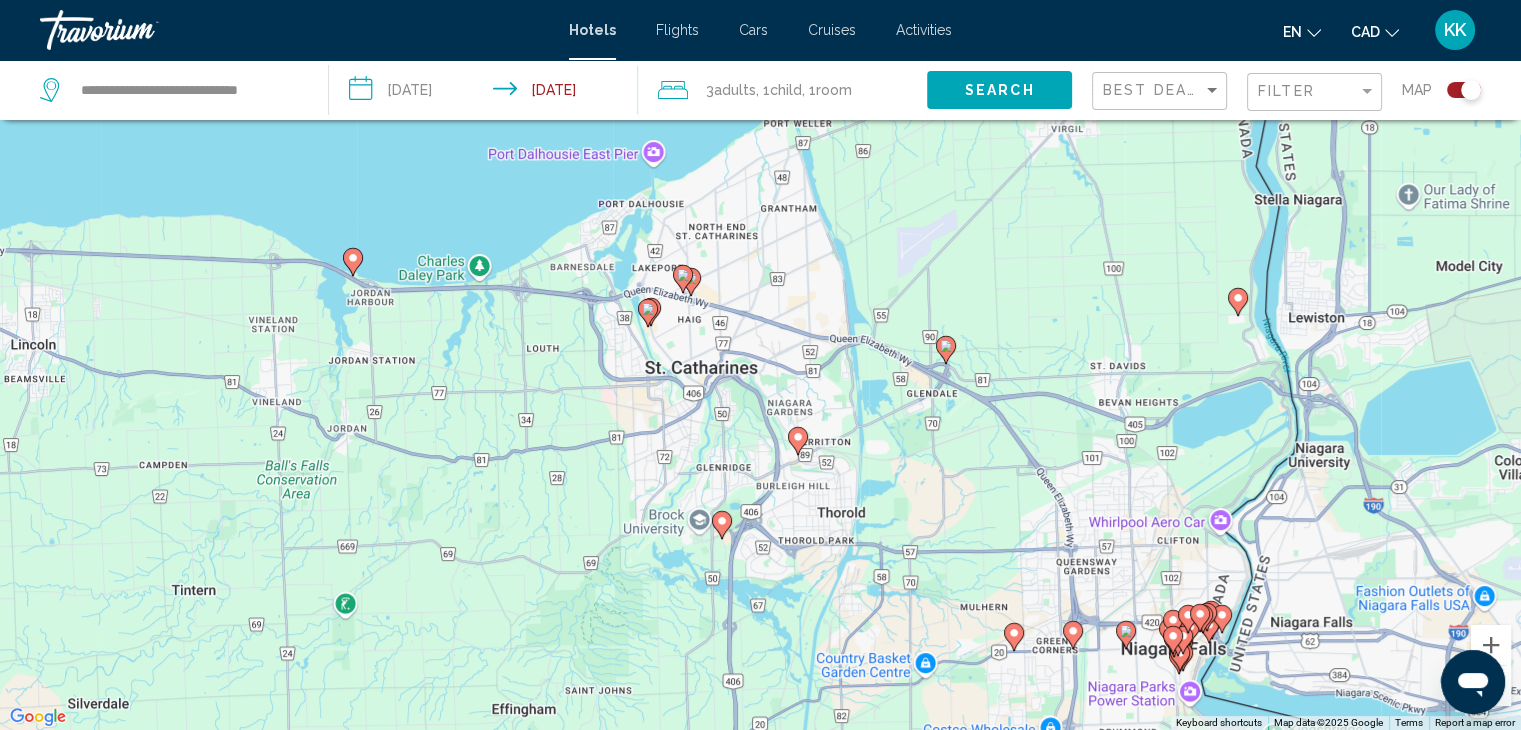 drag, startPoint x: 879, startPoint y: 362, endPoint x: 700, endPoint y: -87, distance: 483.3653 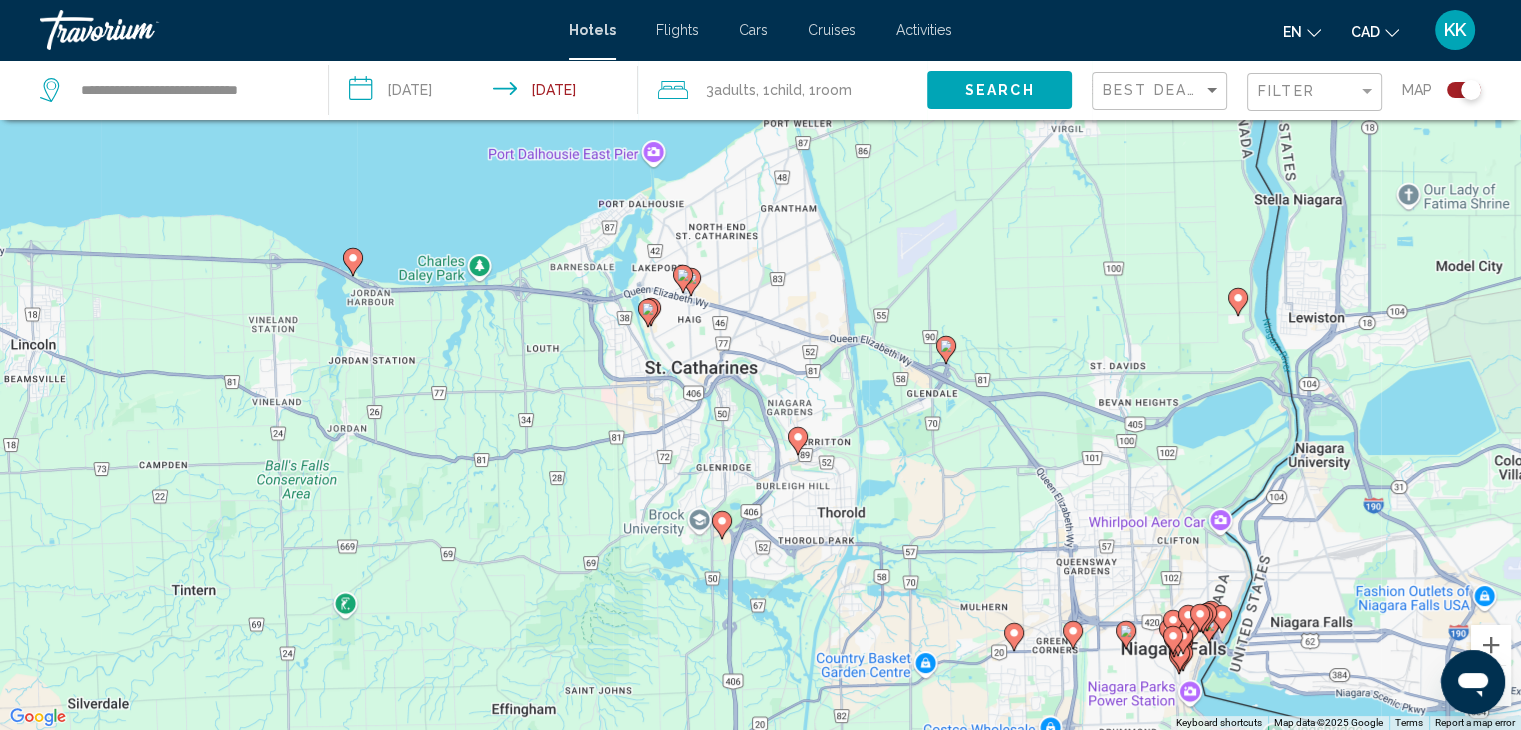 click on "**********" at bounding box center [760, 245] 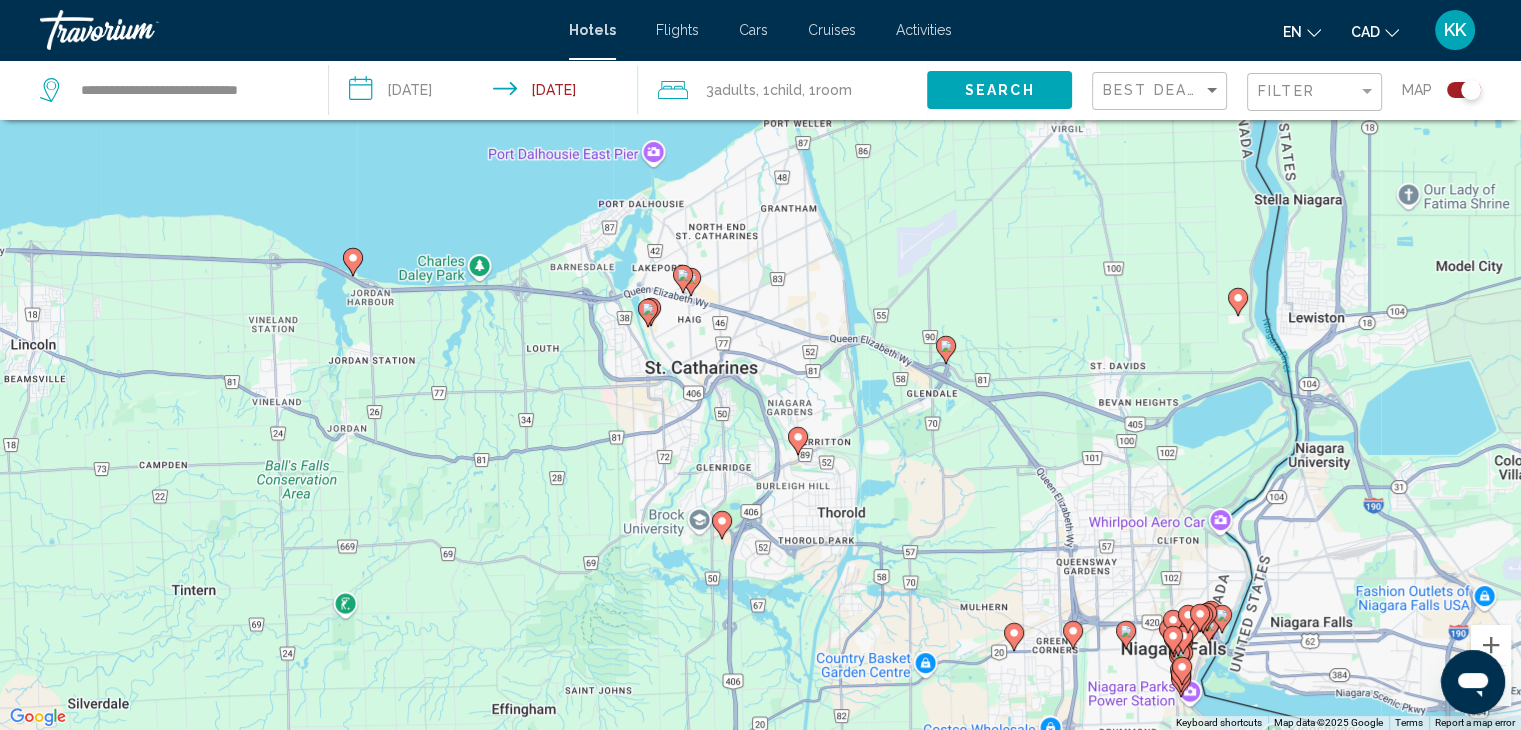 click 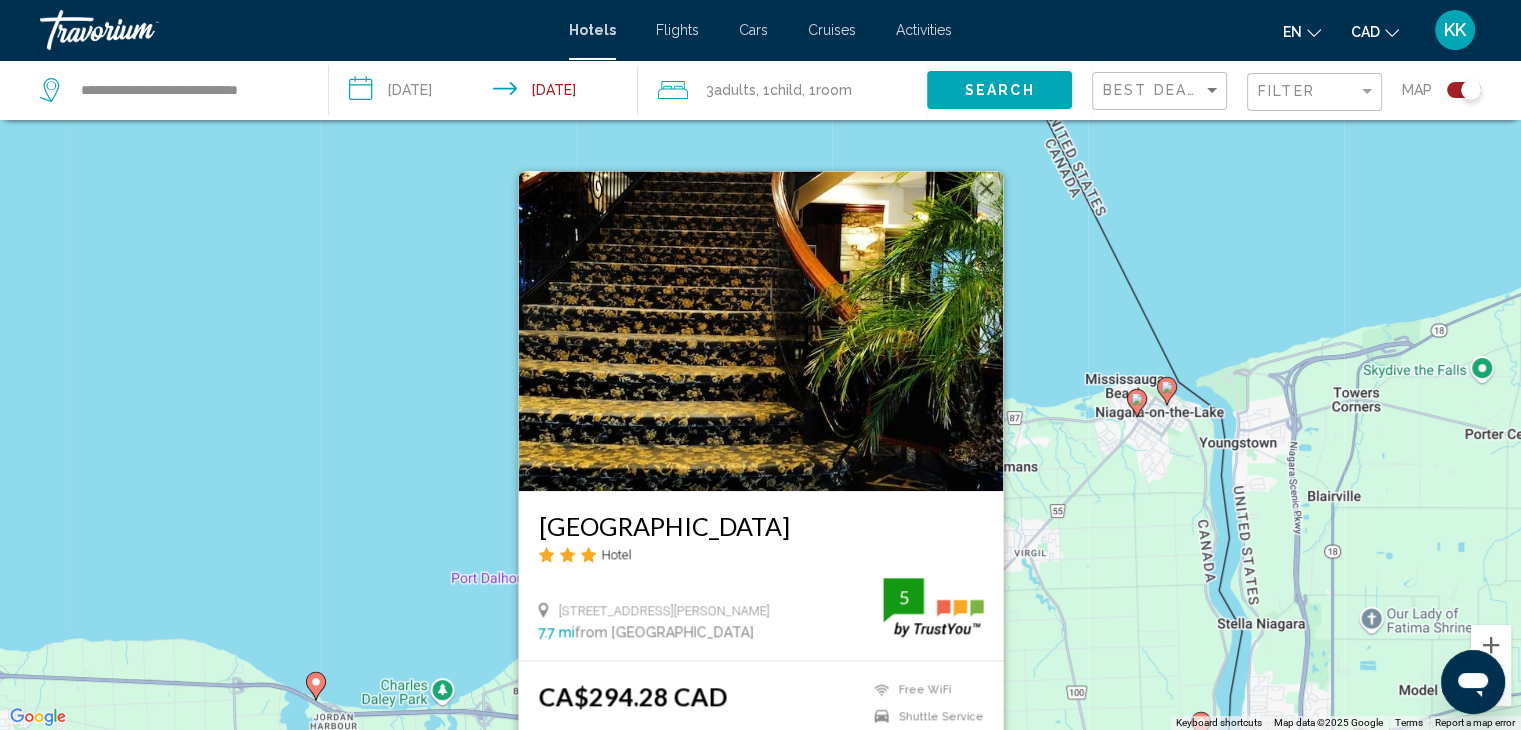 drag, startPoint x: 1156, startPoint y: 345, endPoint x: 1112, endPoint y: 518, distance: 178.5077 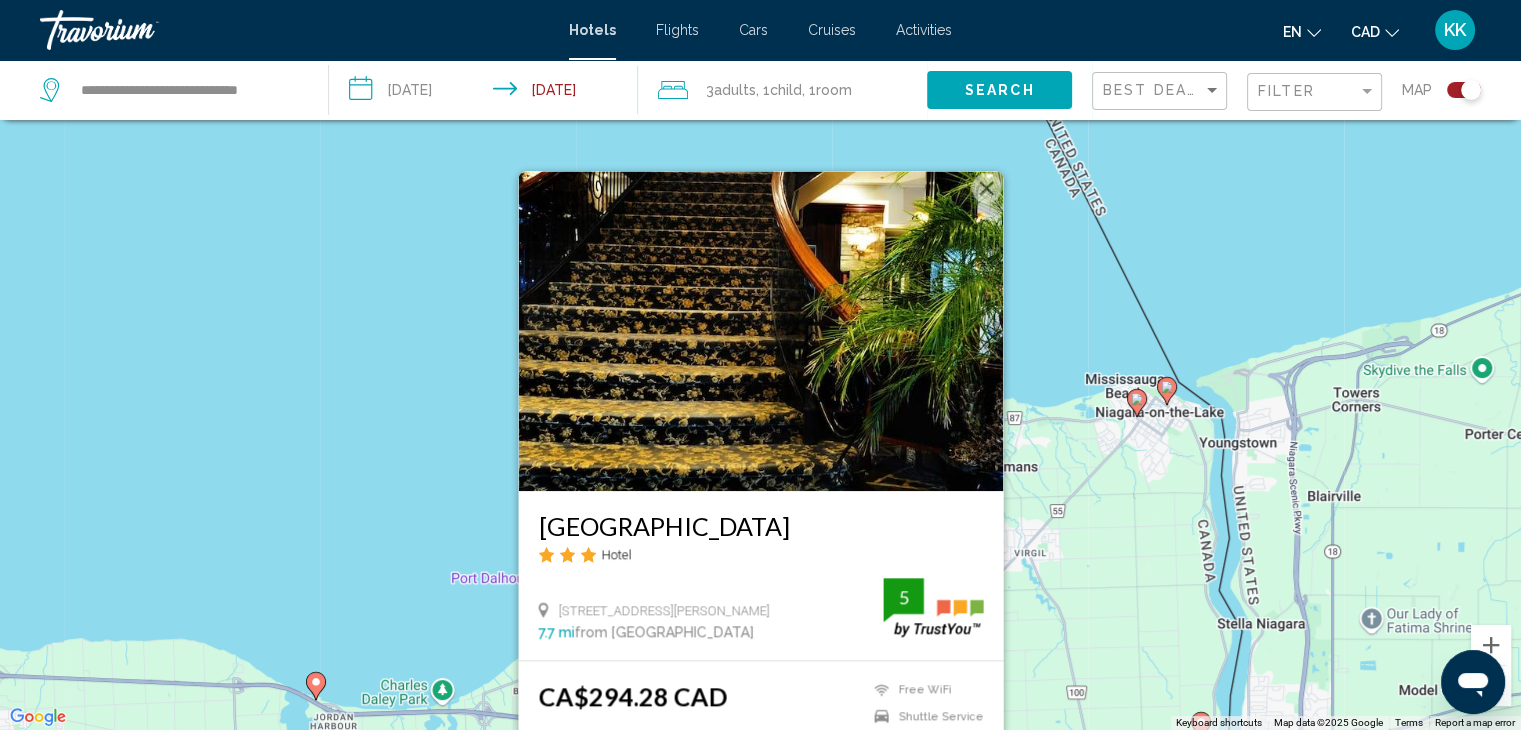 click at bounding box center [760, 331] 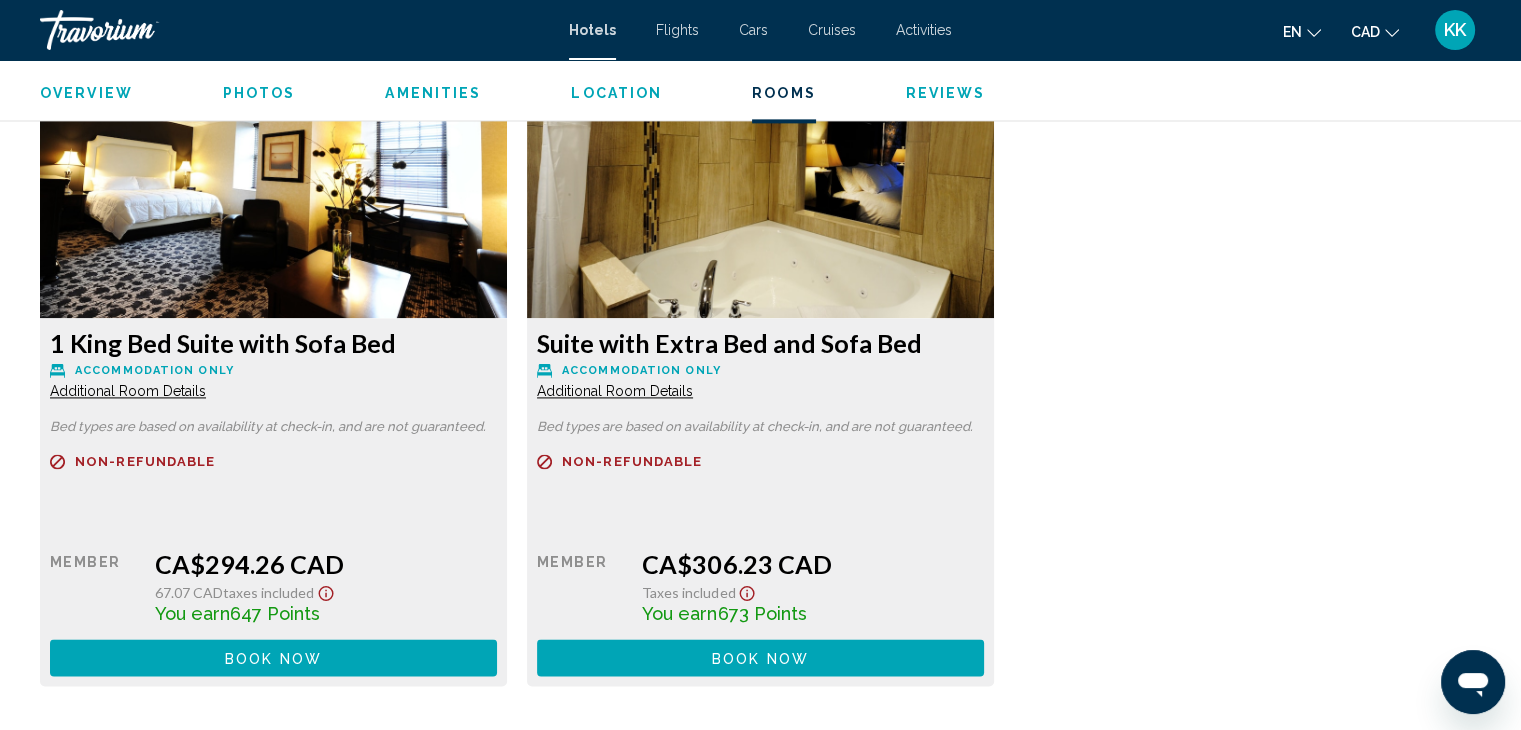 scroll, scrollTop: 2495, scrollLeft: 0, axis: vertical 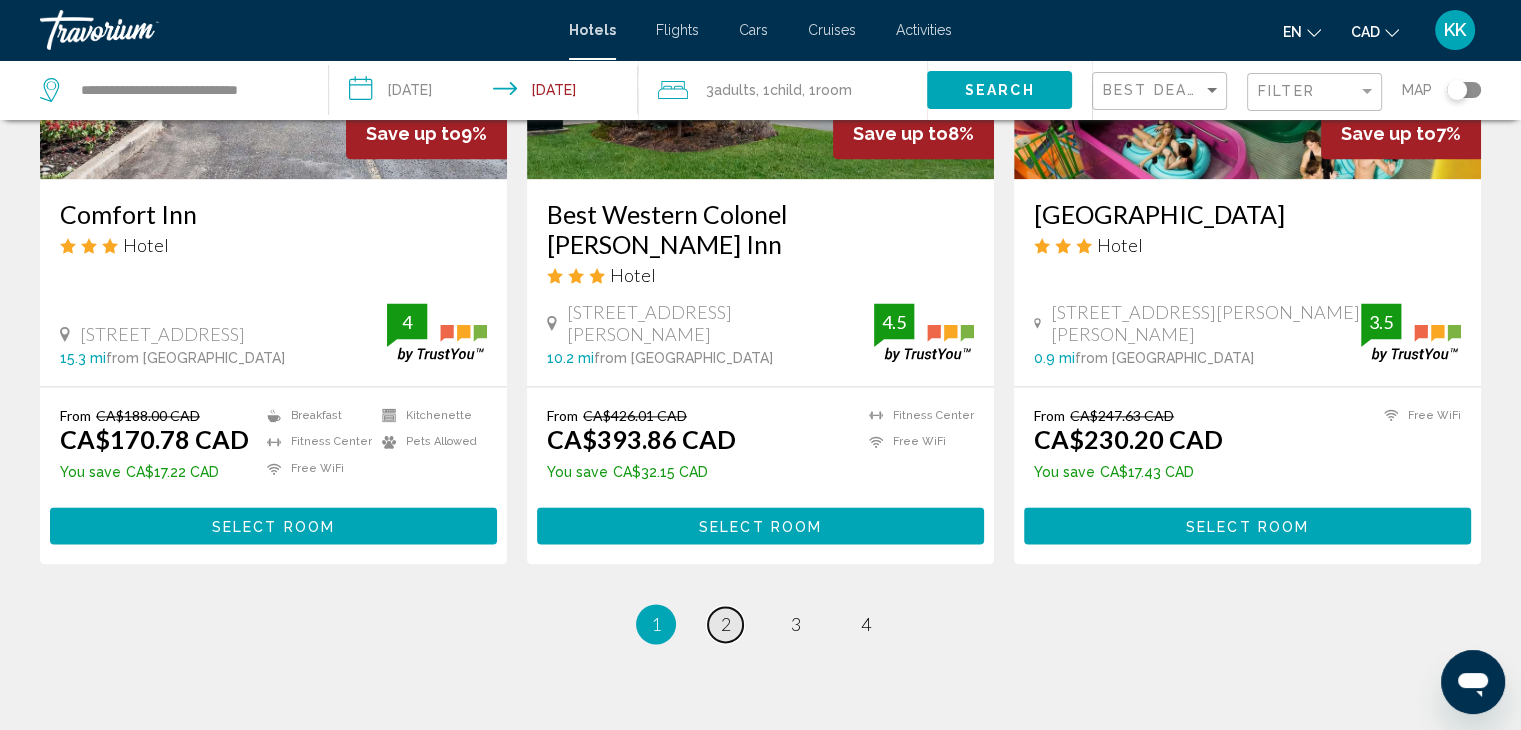 click on "2" at bounding box center [726, 624] 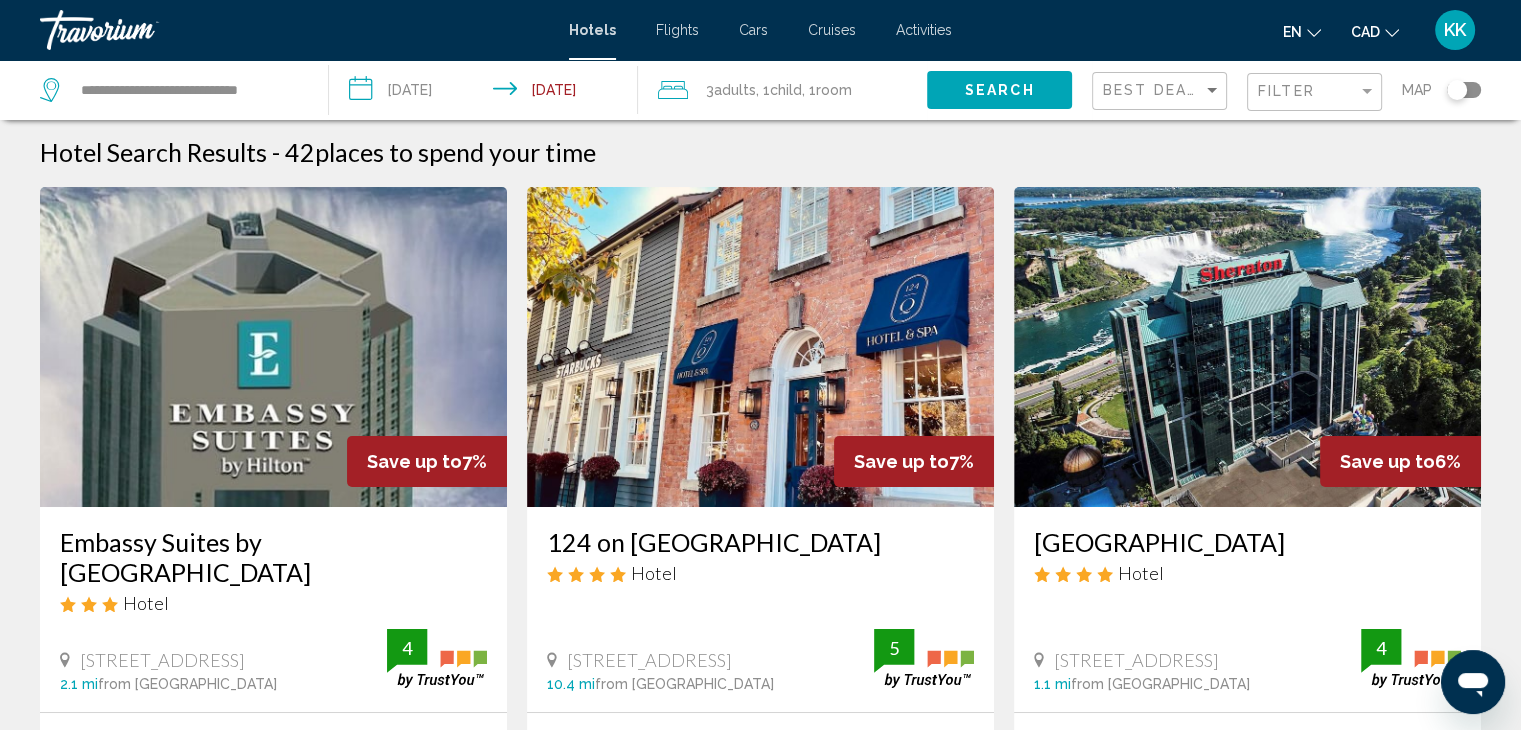 scroll, scrollTop: 0, scrollLeft: 0, axis: both 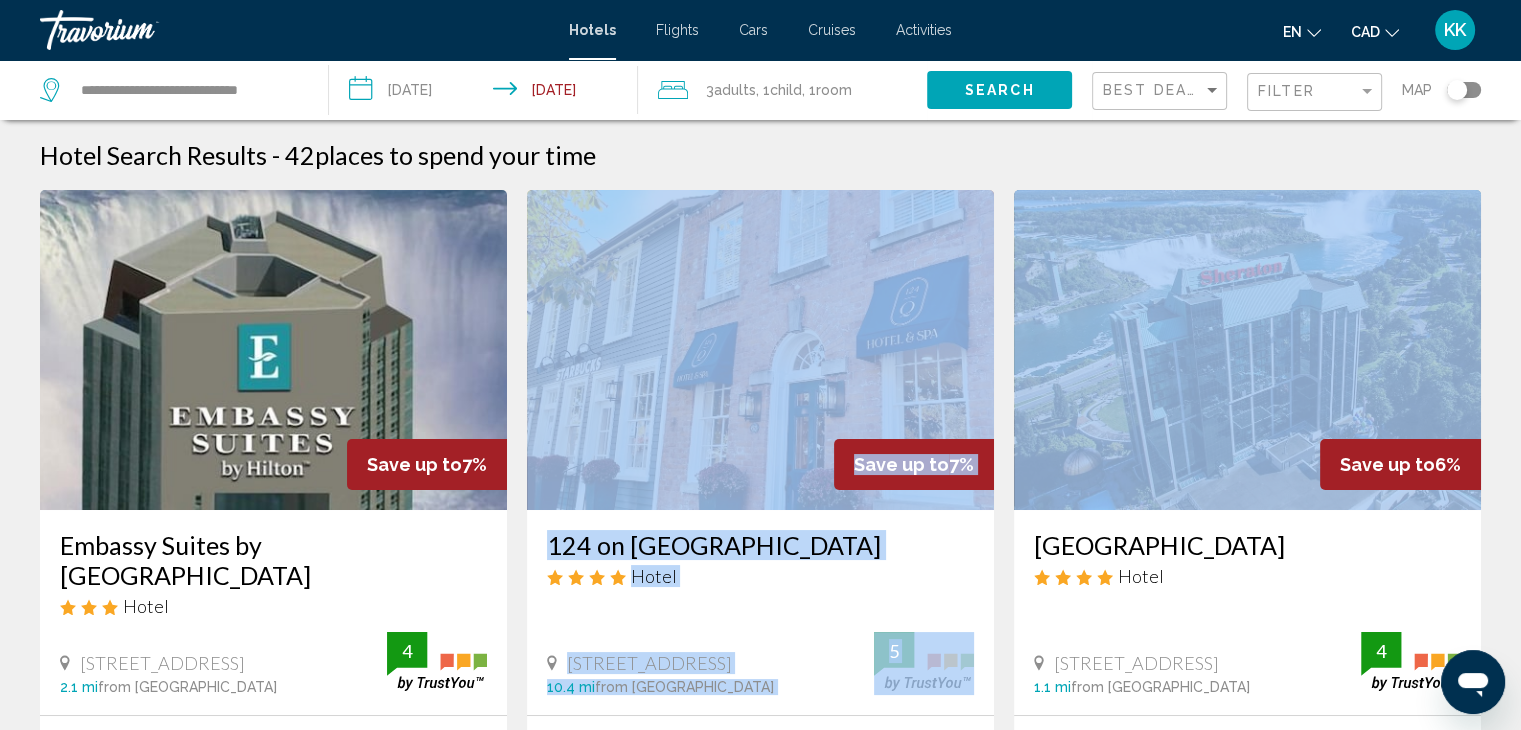 drag, startPoint x: 998, startPoint y: 445, endPoint x: 1004, endPoint y: 505, distance: 60.299255 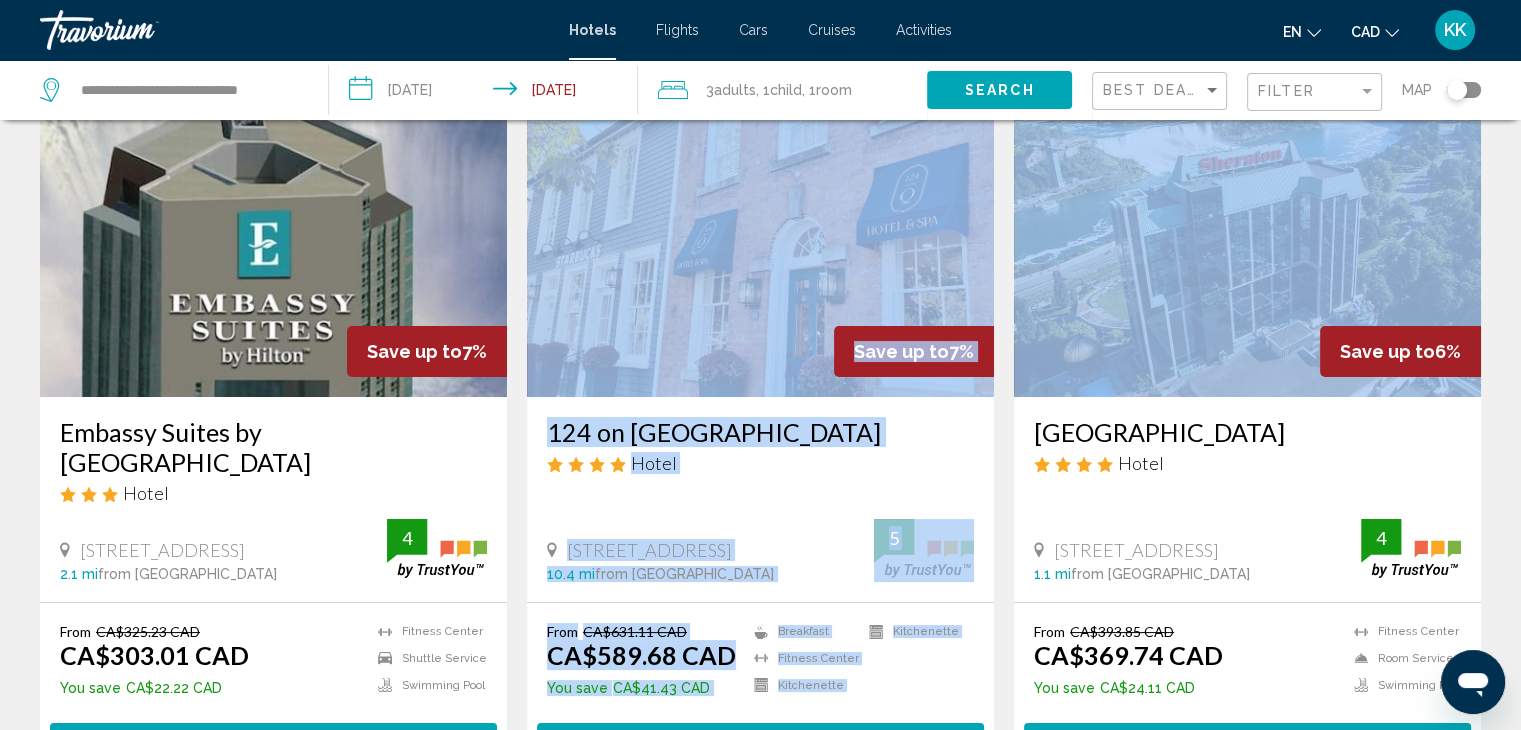 scroll, scrollTop: 160, scrollLeft: 0, axis: vertical 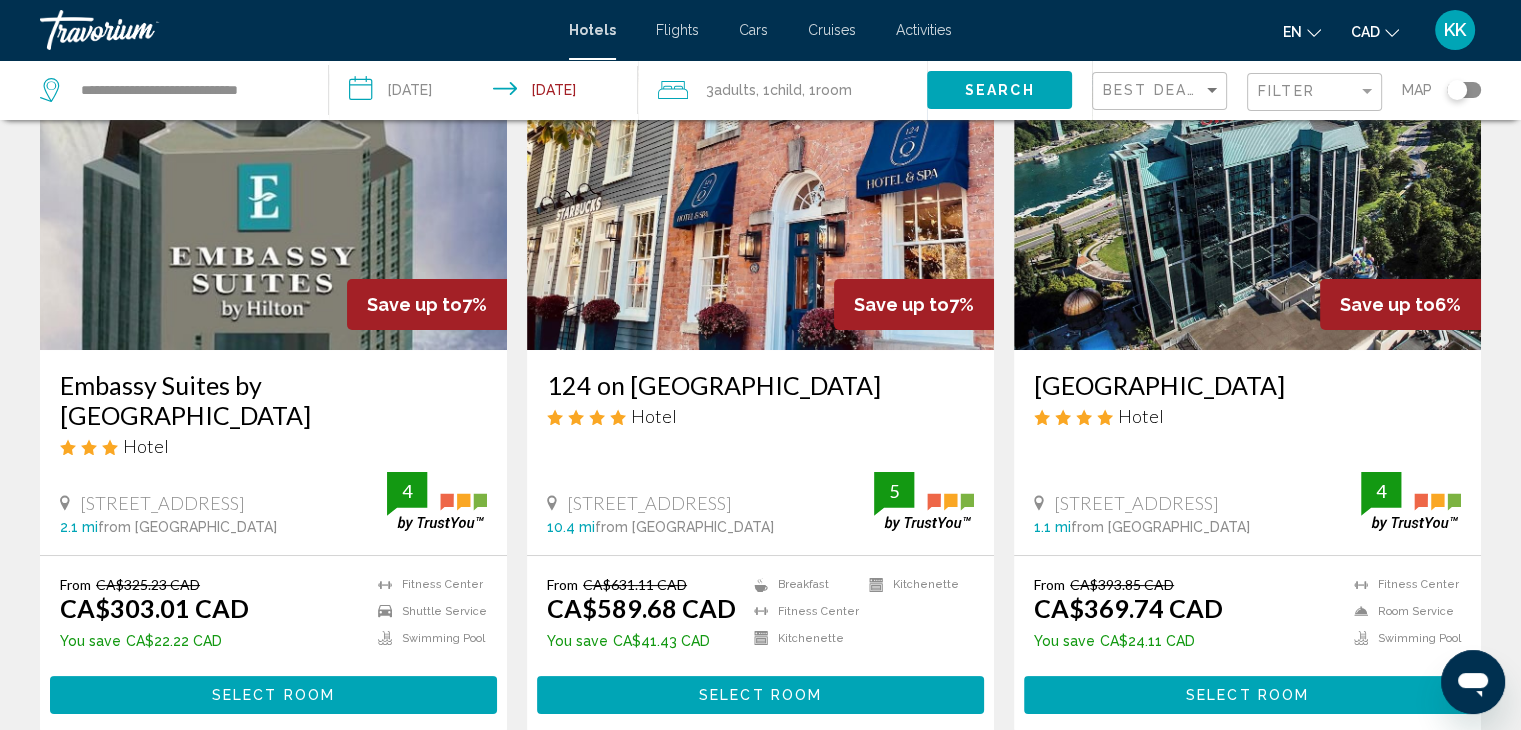 click on "Hotel Search Results  -   42  places to spend your time Save up to  7%   Embassy Suites by [GEOGRAPHIC_DATA]
Hotel
[STREET_ADDRESS] 2.1 mi  from [GEOGRAPHIC_DATA] from [GEOGRAPHIC_DATA] From CA$325.23 CAD CA$303.01 CAD  You save  CA$22.22 CAD
[GEOGRAPHIC_DATA]
Shuttle Service
Swimming Pool  4 Select Room Save up to  7%   124 on [GEOGRAPHIC_DATA]
Hotel
[STREET_ADDRESS] 10.4 mi  from [GEOGRAPHIC_DATA] from hotel 5 From [GEOGRAPHIC_DATA]$631.11 CAD CA$589.68 CAD  You save  CA$41.43 CAD
Breakfast
5 4 4" at bounding box center [760, 1528] 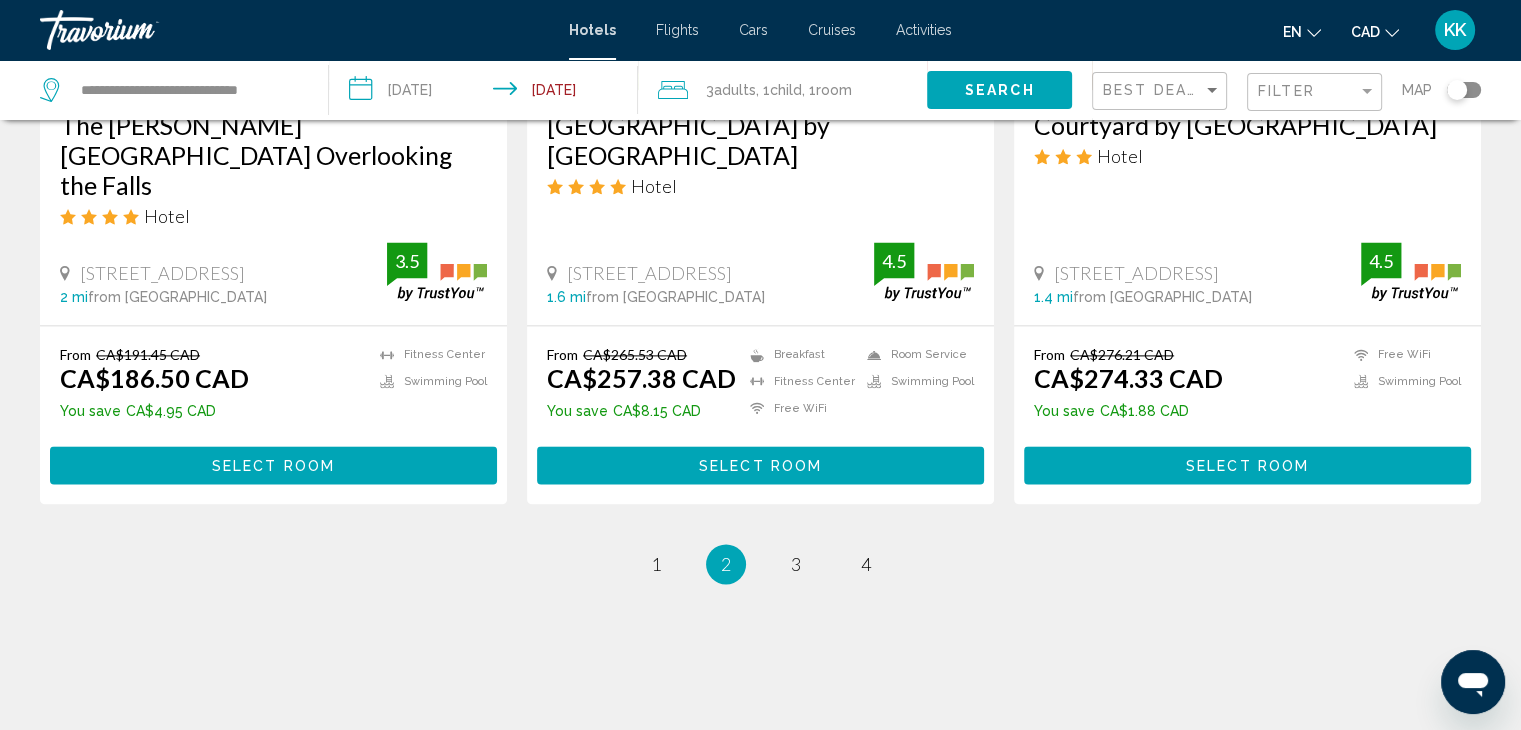 scroll, scrollTop: 2434, scrollLeft: 0, axis: vertical 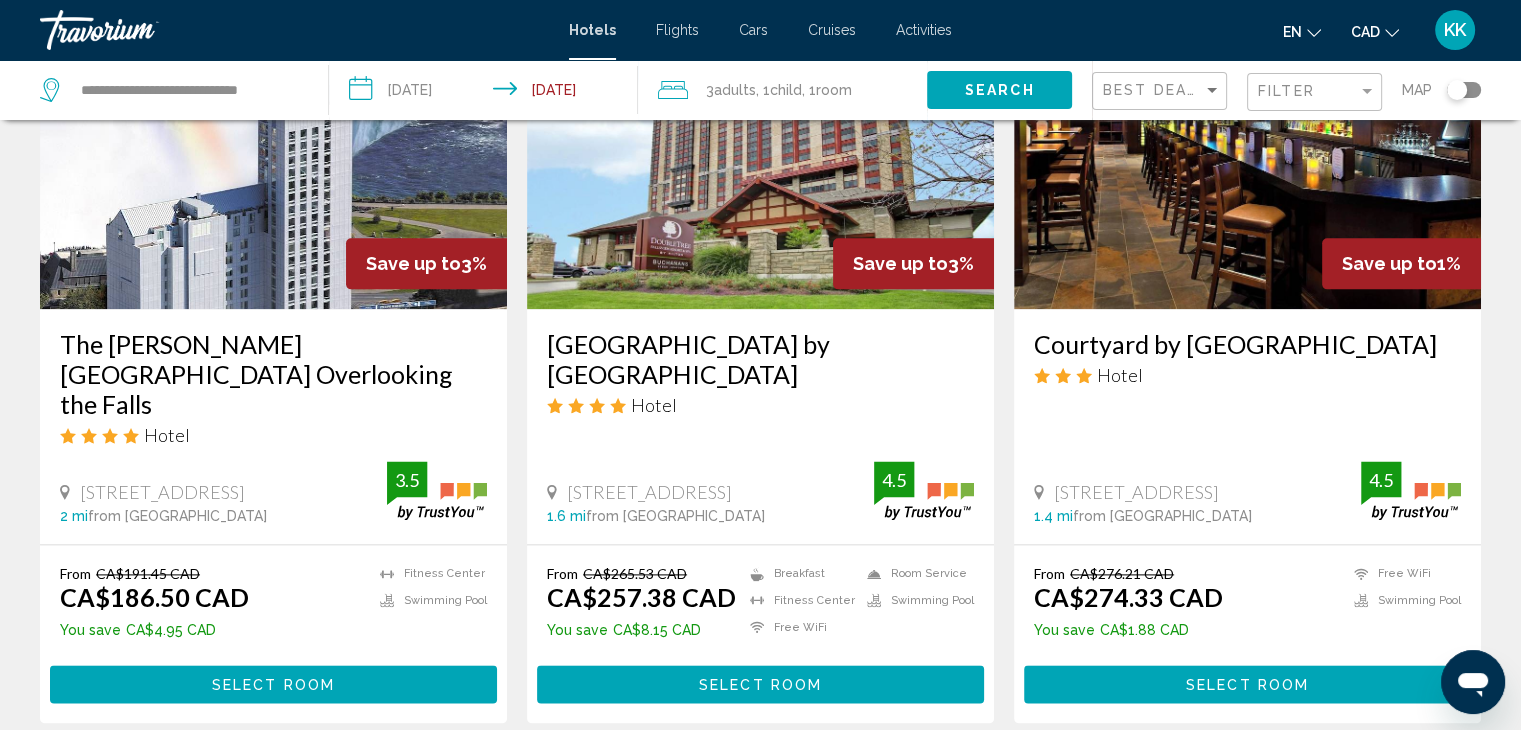 click on "The [PERSON_NAME][GEOGRAPHIC_DATA] Overlooking the Falls" at bounding box center [273, 374] 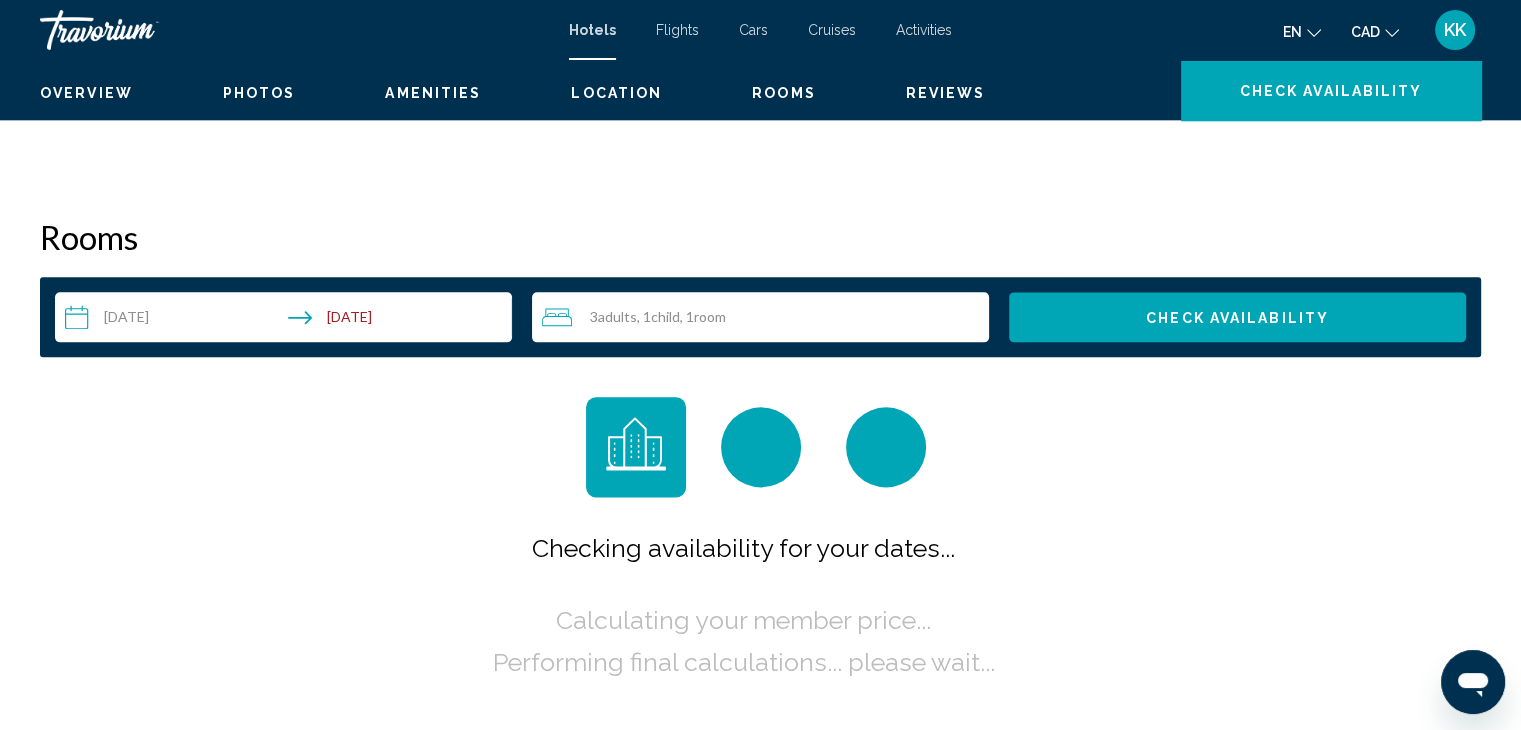 scroll, scrollTop: 0, scrollLeft: 0, axis: both 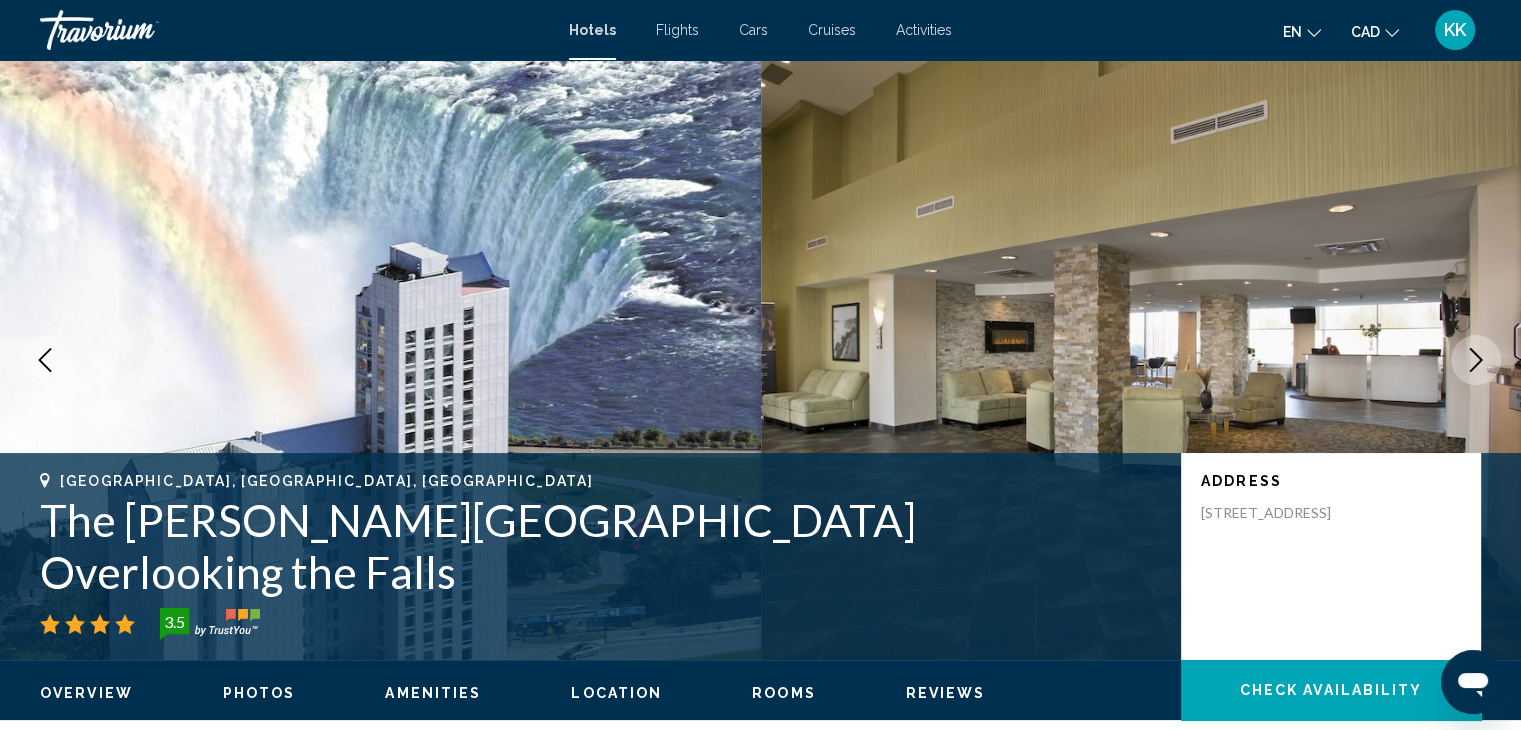 click 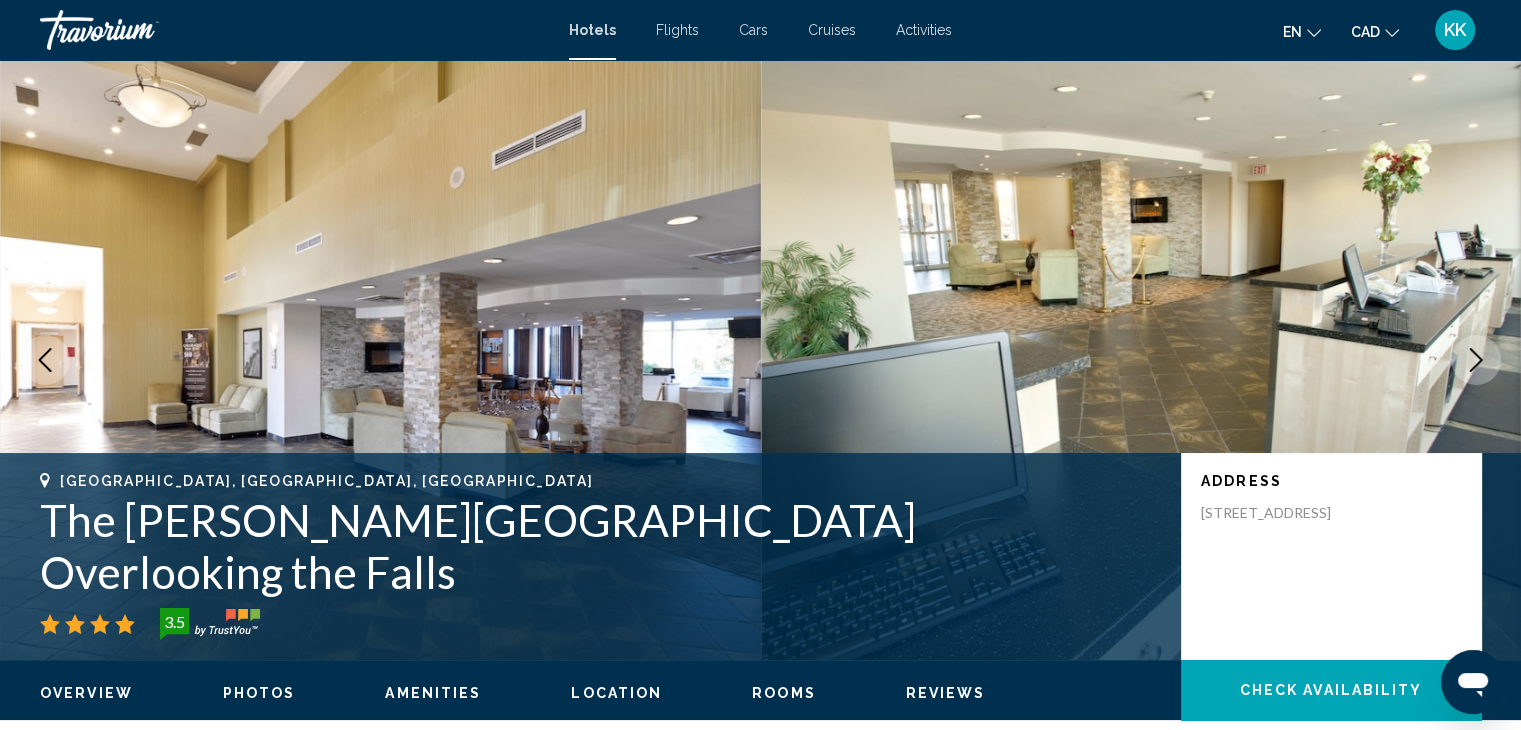 click 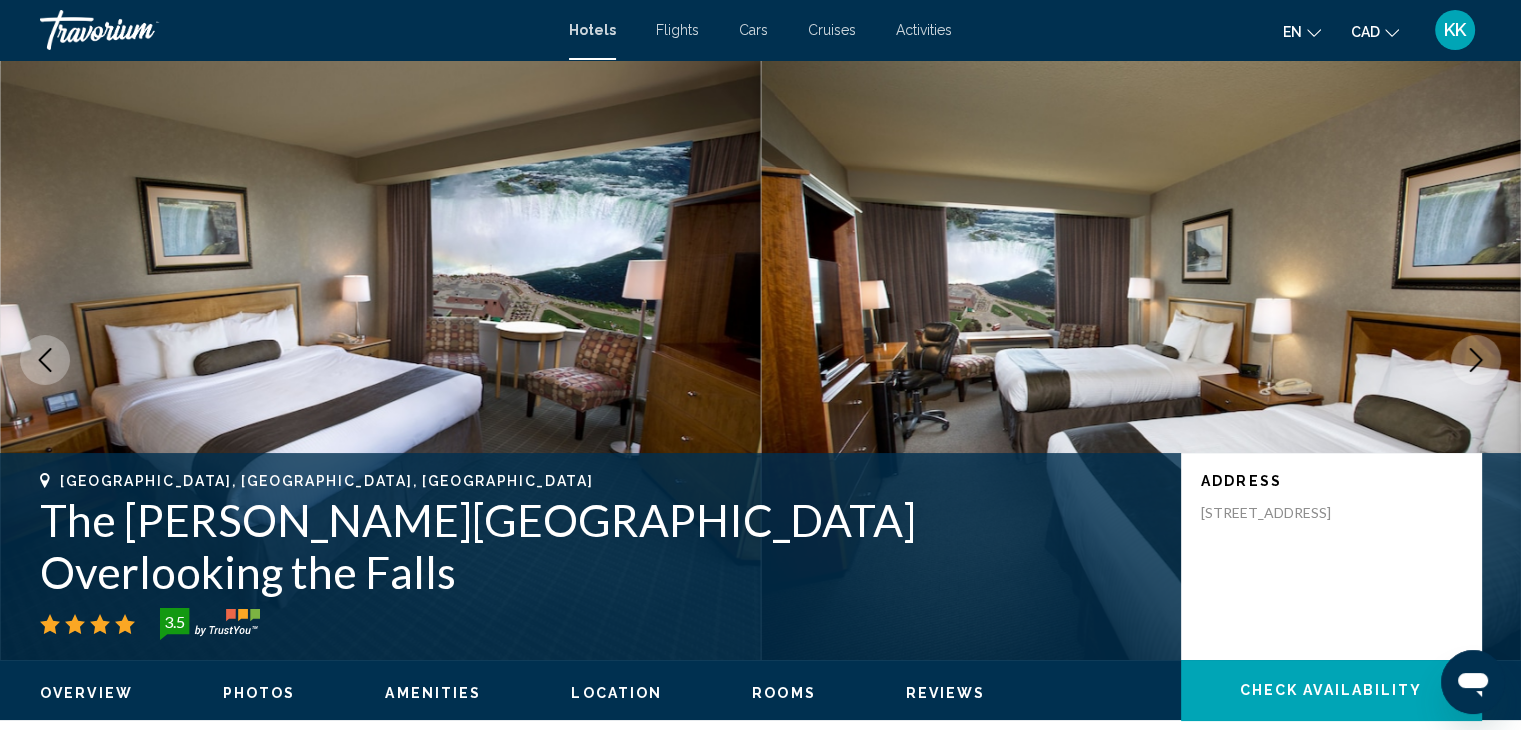click 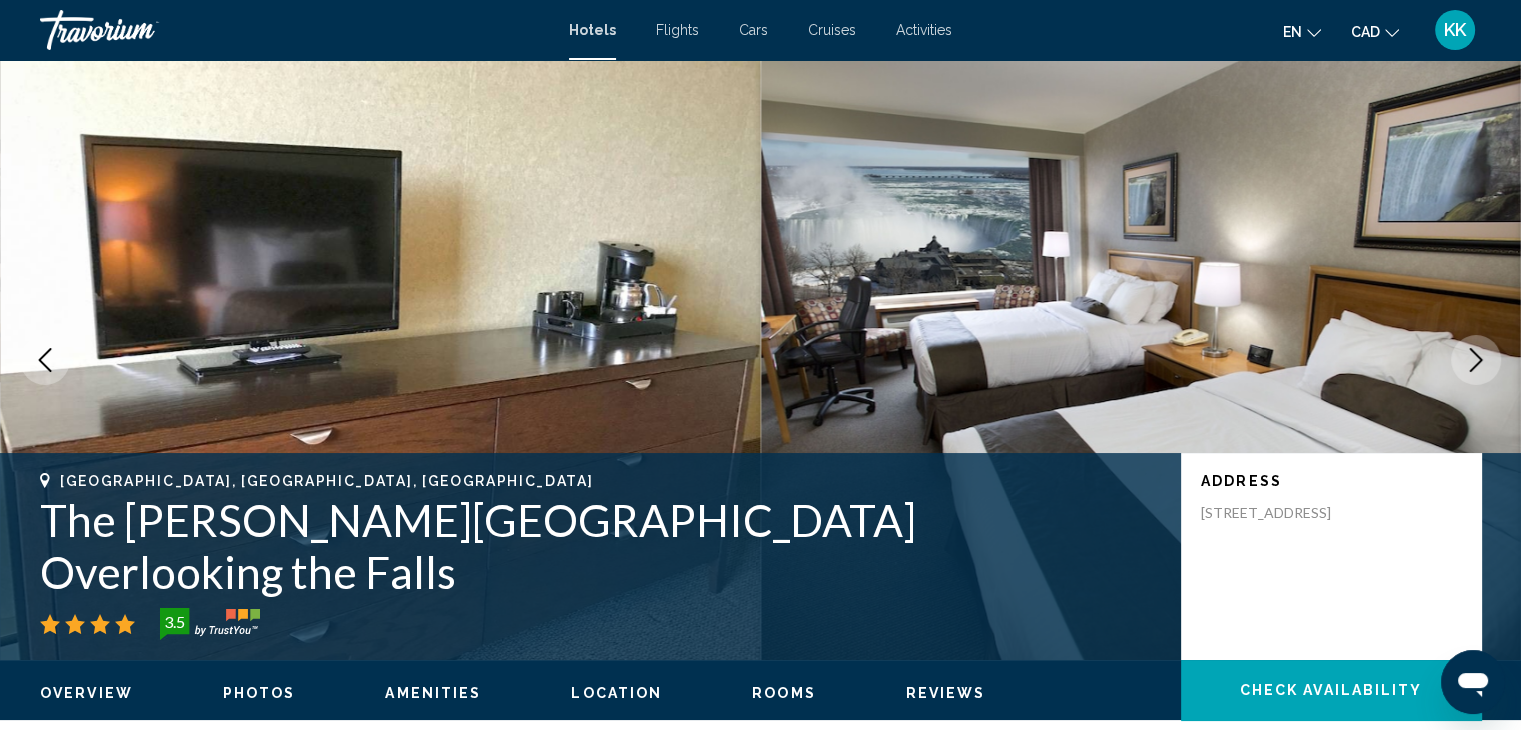 click 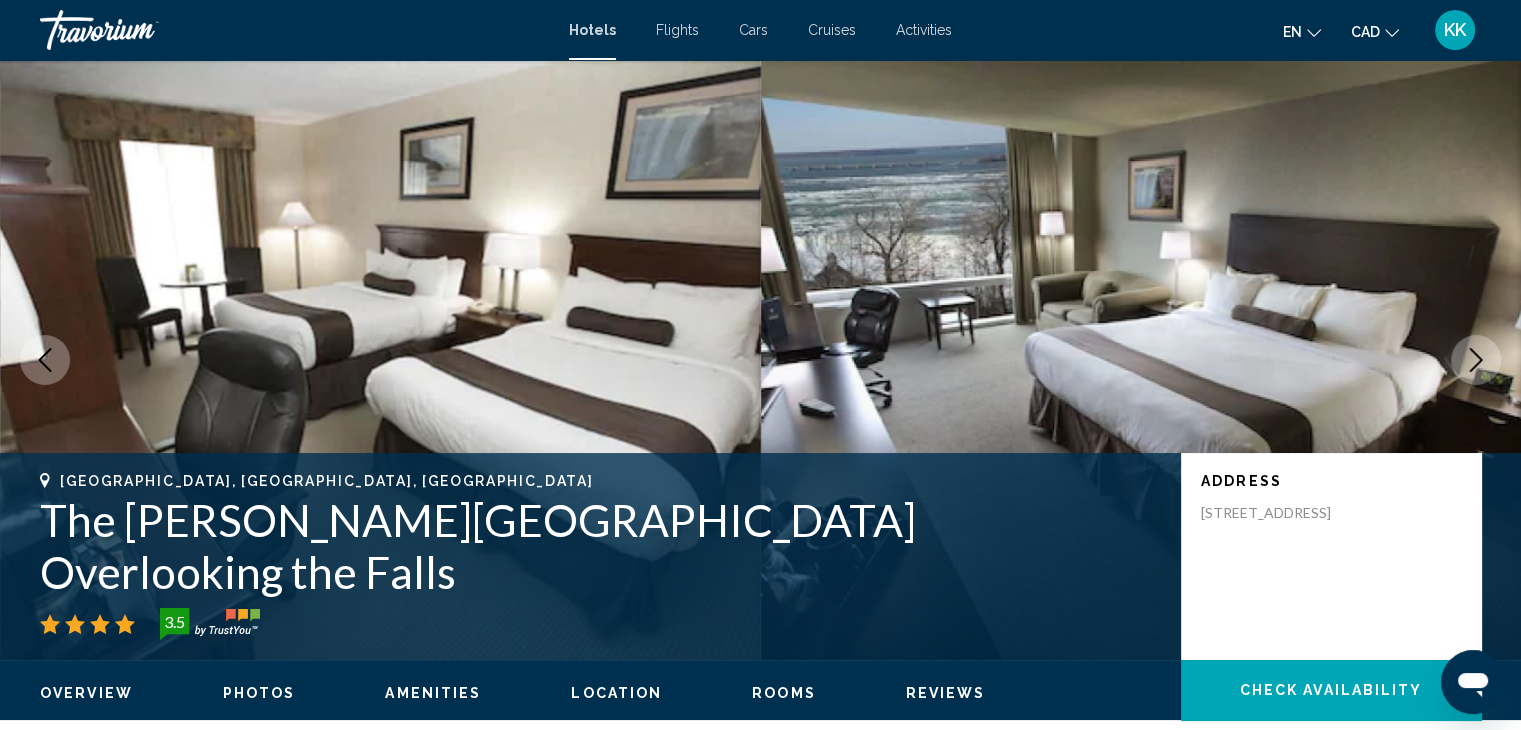 click 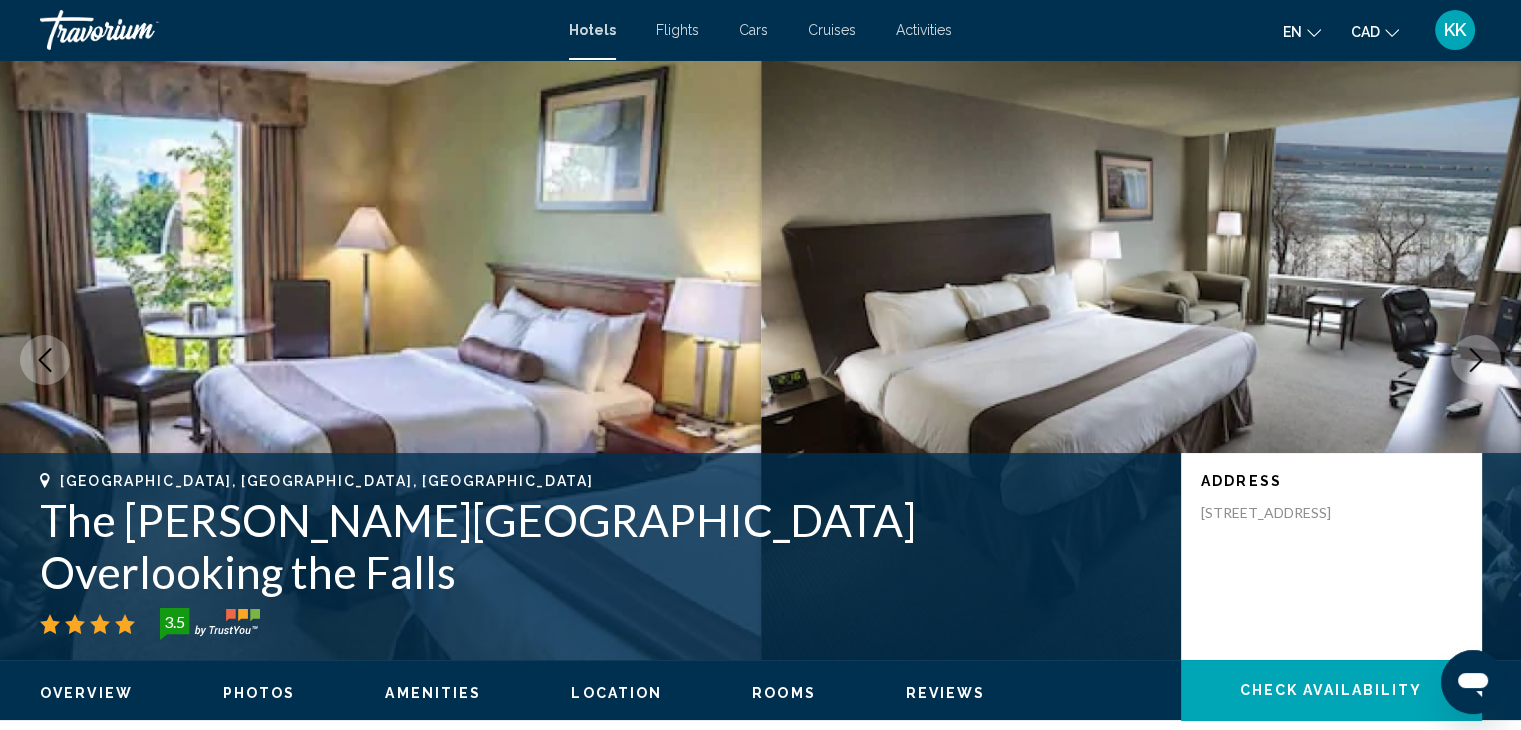 click 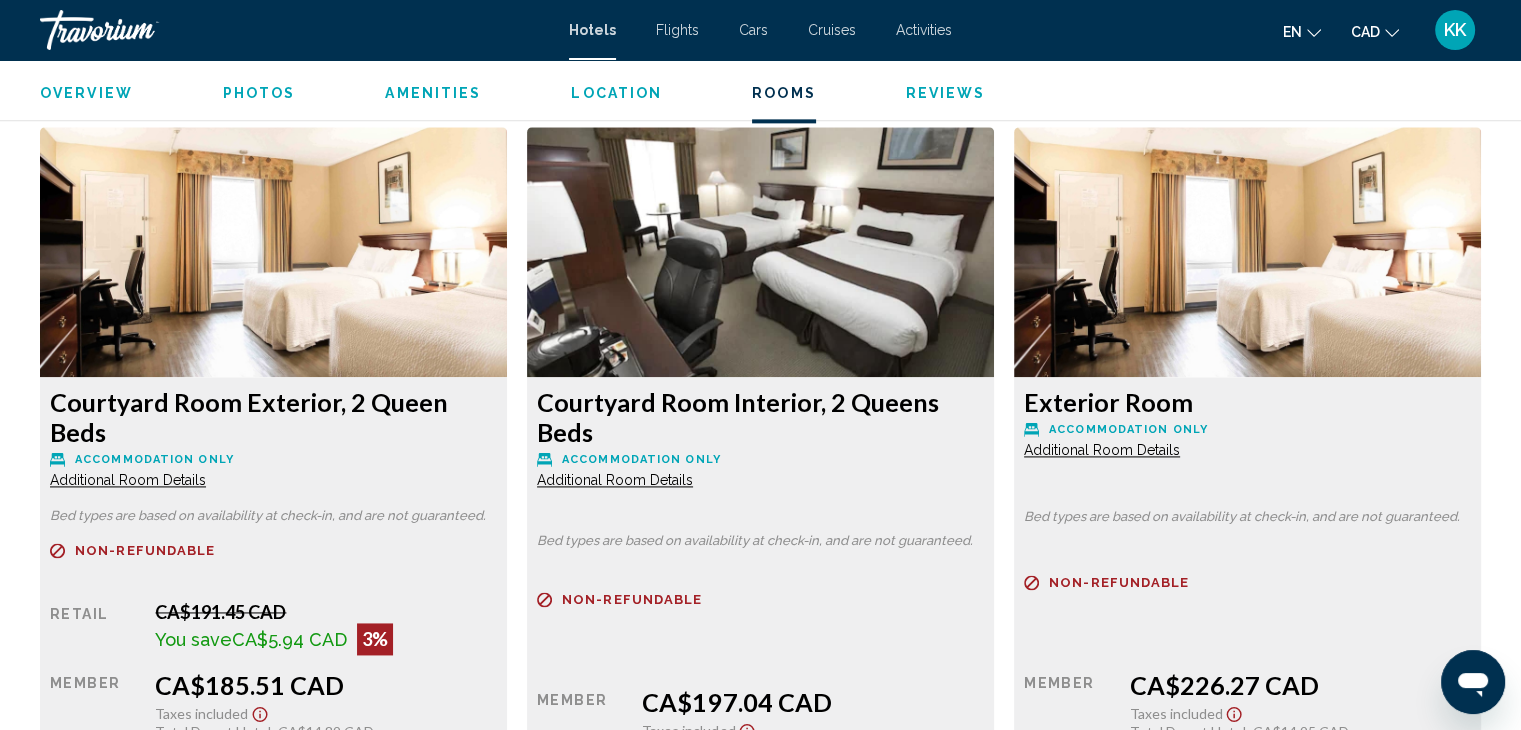 scroll, scrollTop: 2665, scrollLeft: 0, axis: vertical 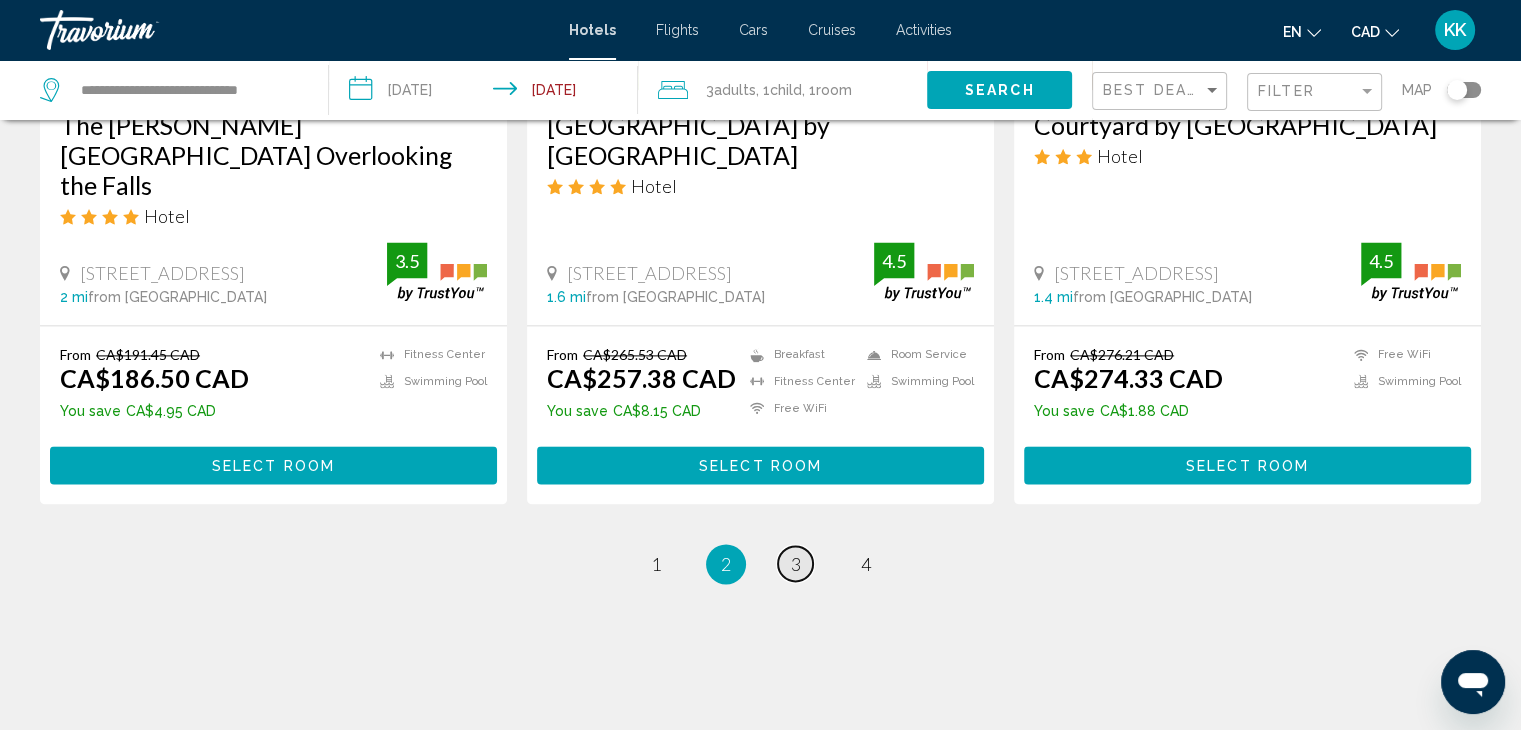 click on "page  3" at bounding box center (795, 563) 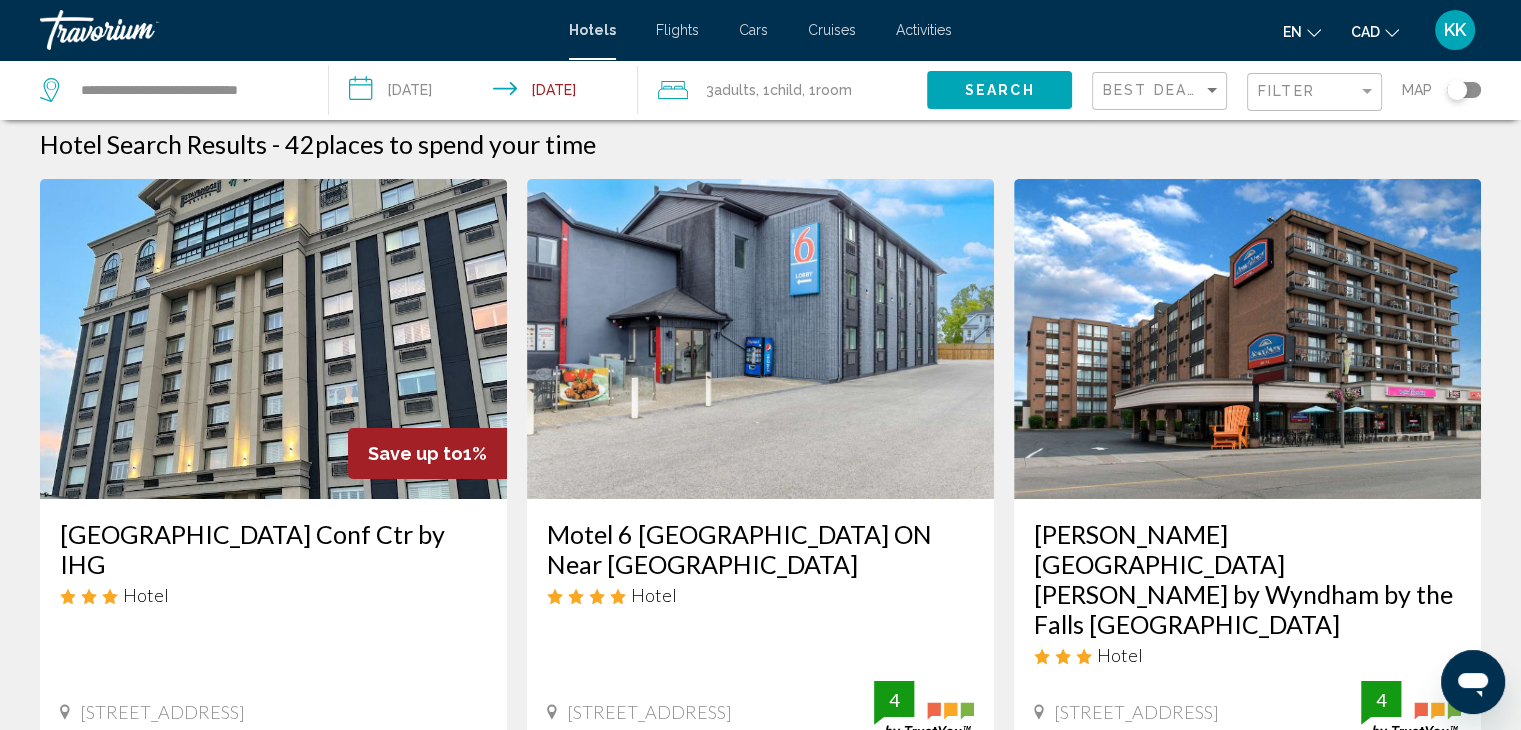 scroll, scrollTop: 0, scrollLeft: 0, axis: both 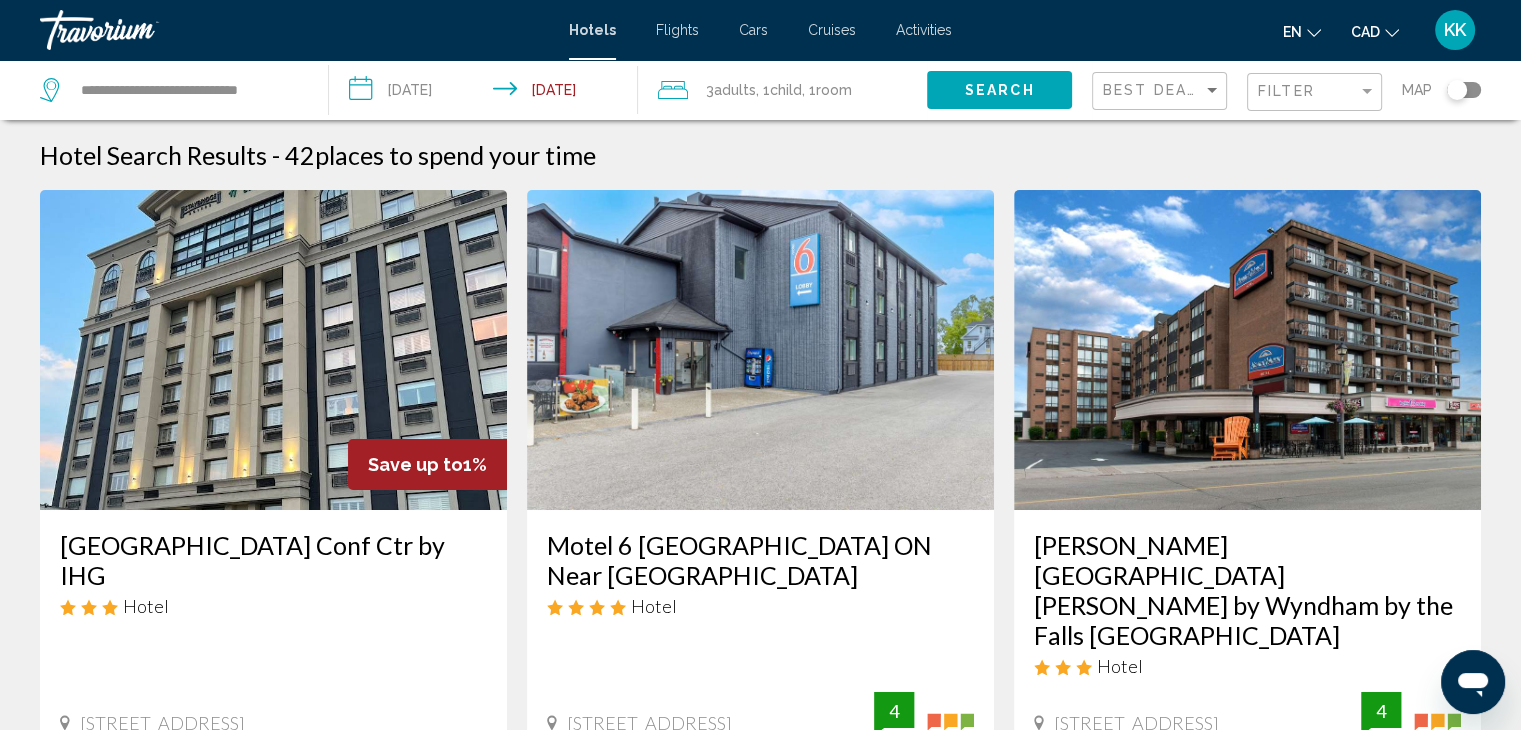 click at bounding box center [760, 350] 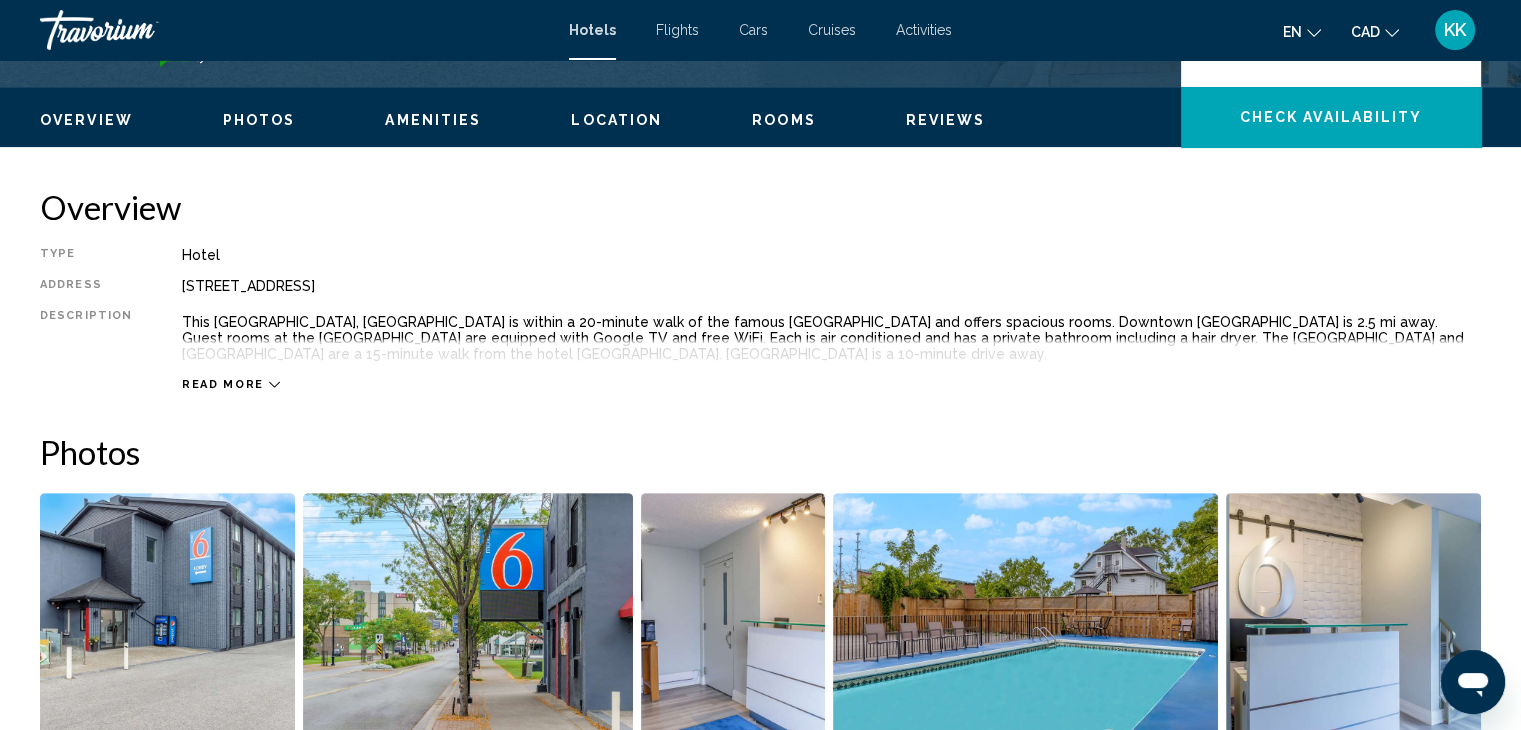 scroll, scrollTop: 653, scrollLeft: 0, axis: vertical 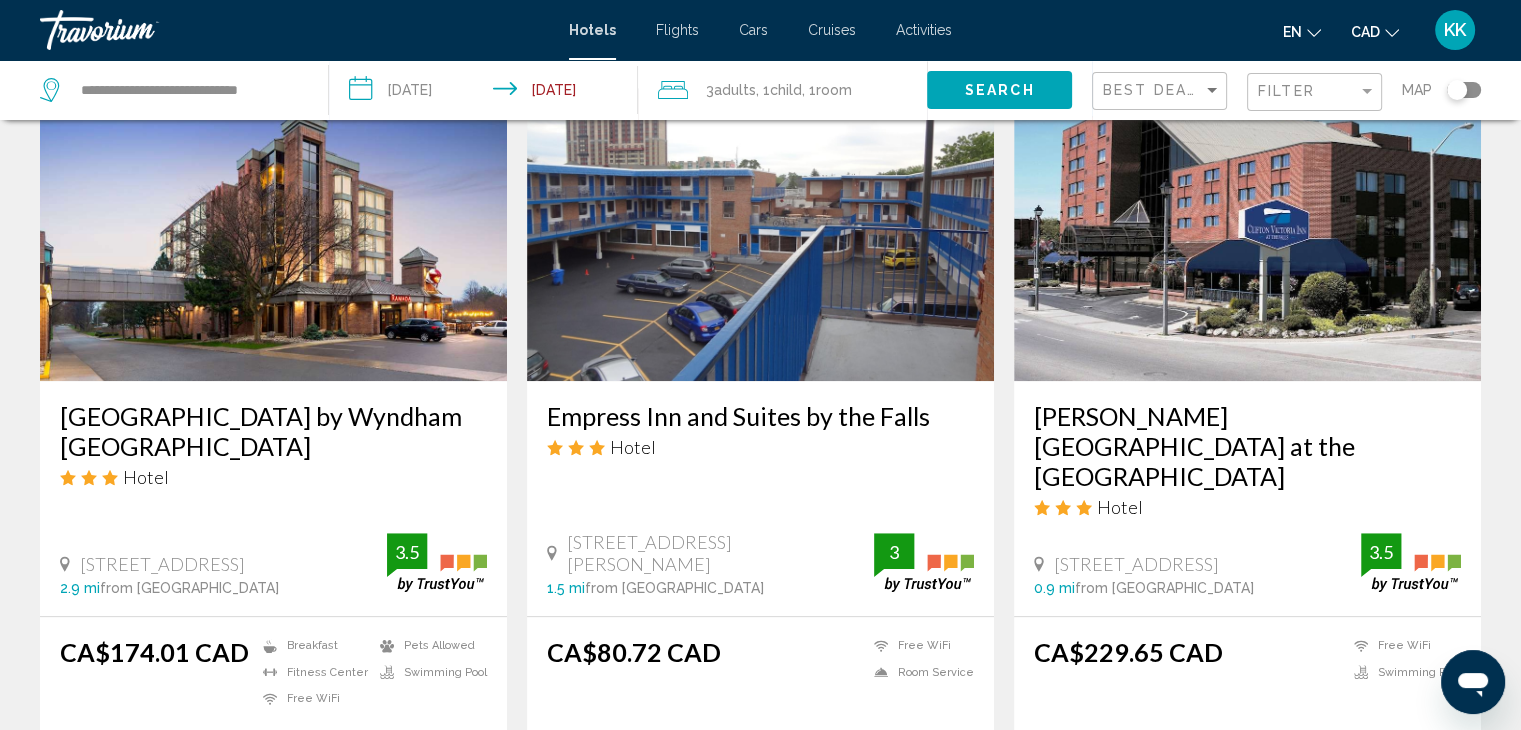 click on "[GEOGRAPHIC_DATA] by Wyndham [GEOGRAPHIC_DATA]" at bounding box center (273, 431) 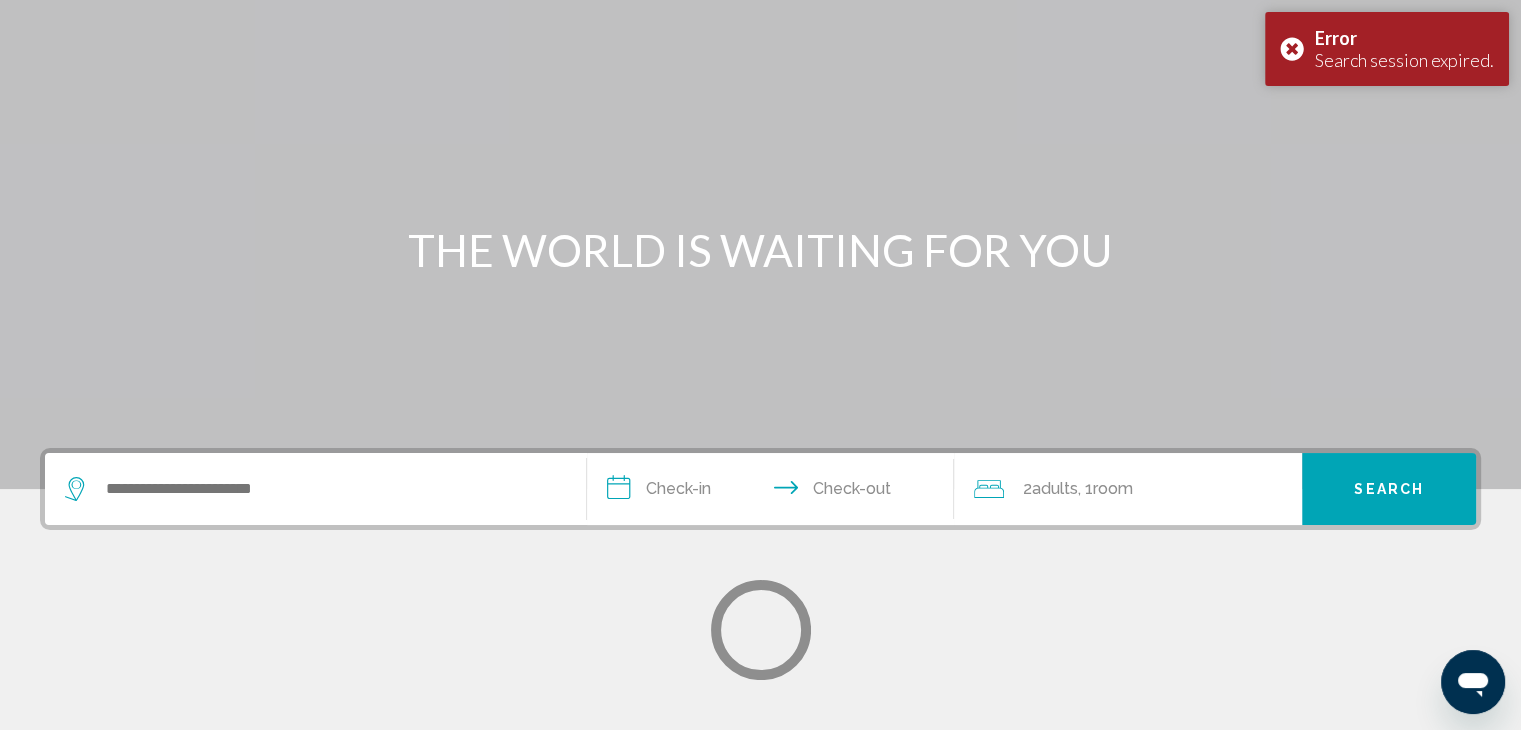 scroll, scrollTop: 0, scrollLeft: 0, axis: both 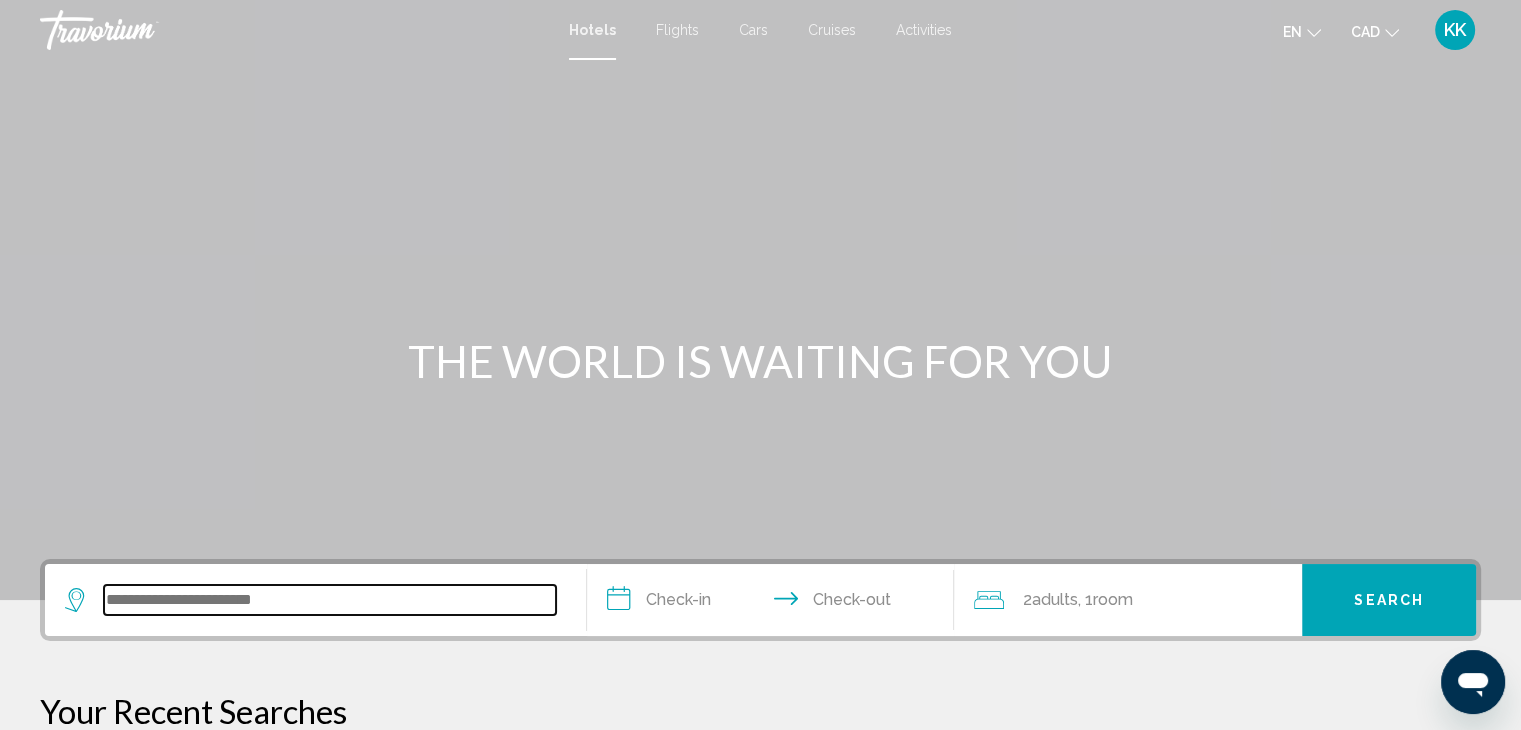 click at bounding box center [330, 600] 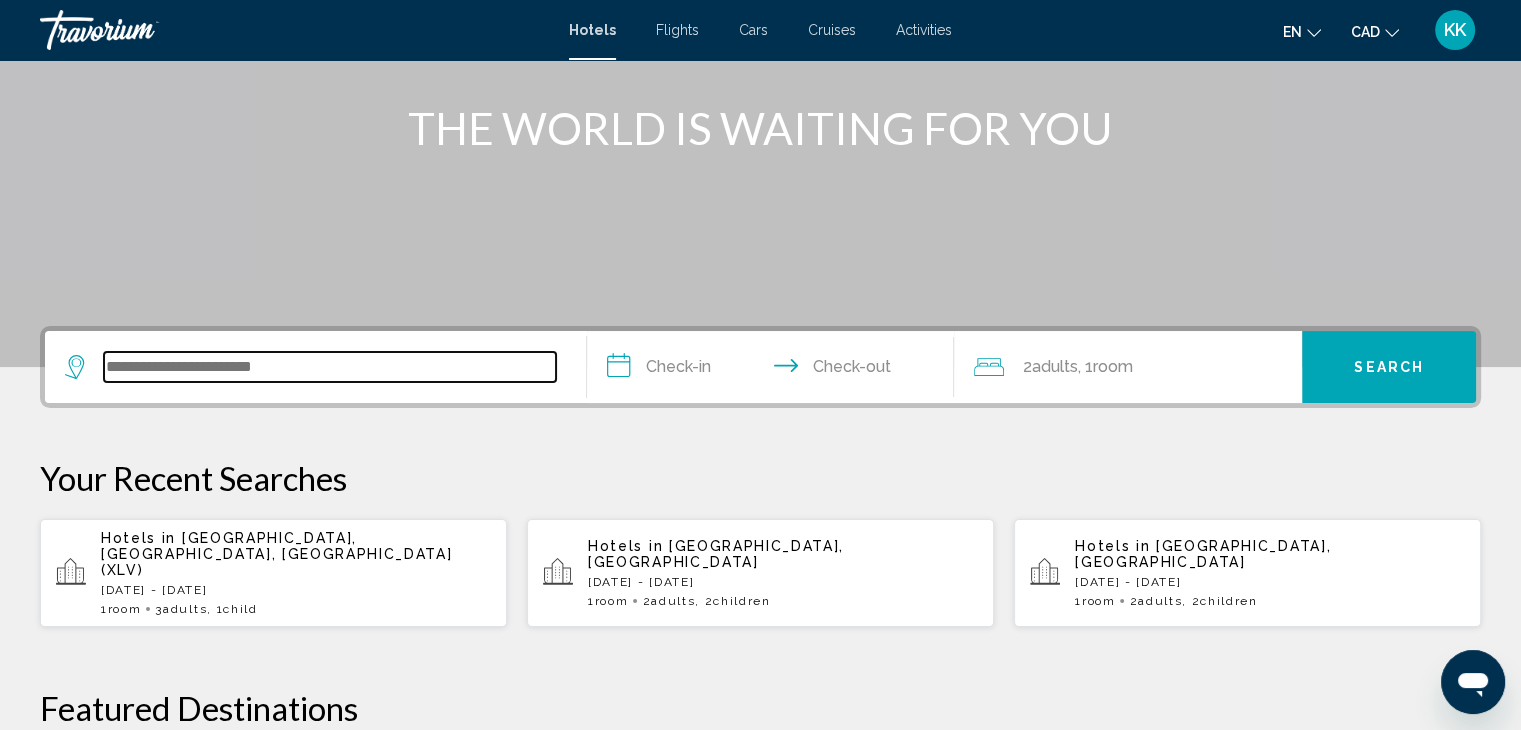 scroll, scrollTop: 493, scrollLeft: 0, axis: vertical 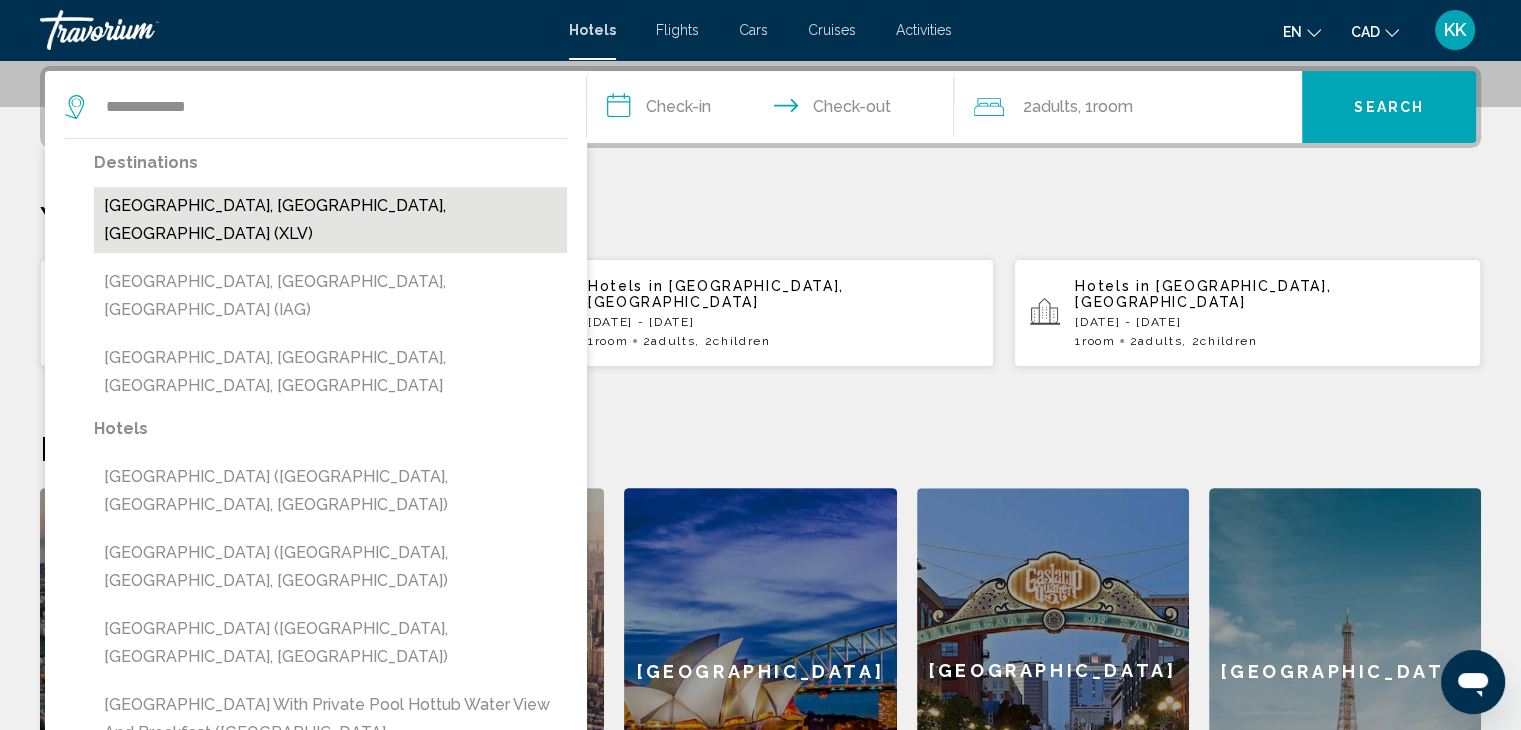 click on "[GEOGRAPHIC_DATA], [GEOGRAPHIC_DATA], [GEOGRAPHIC_DATA] (XLV)" at bounding box center [330, 220] 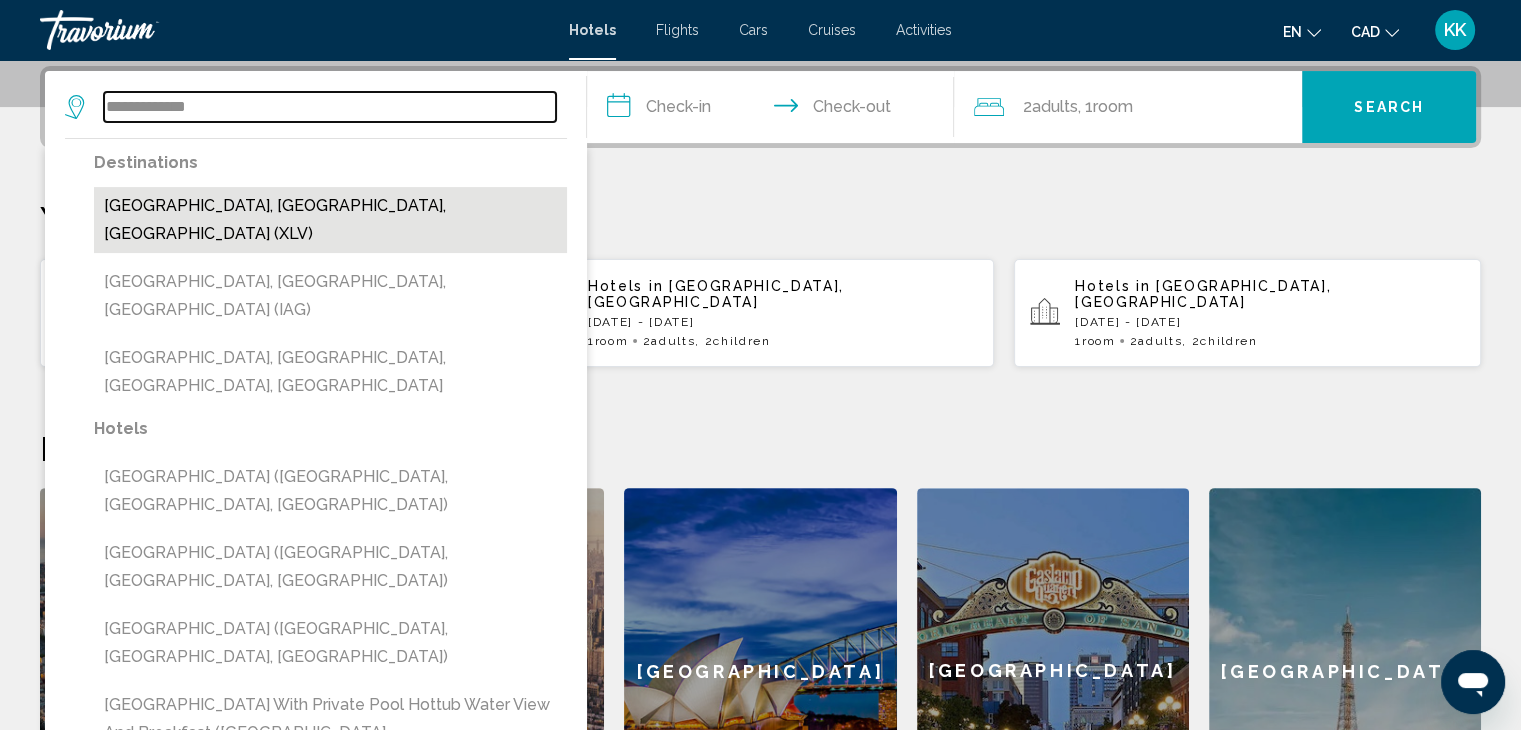 type on "**********" 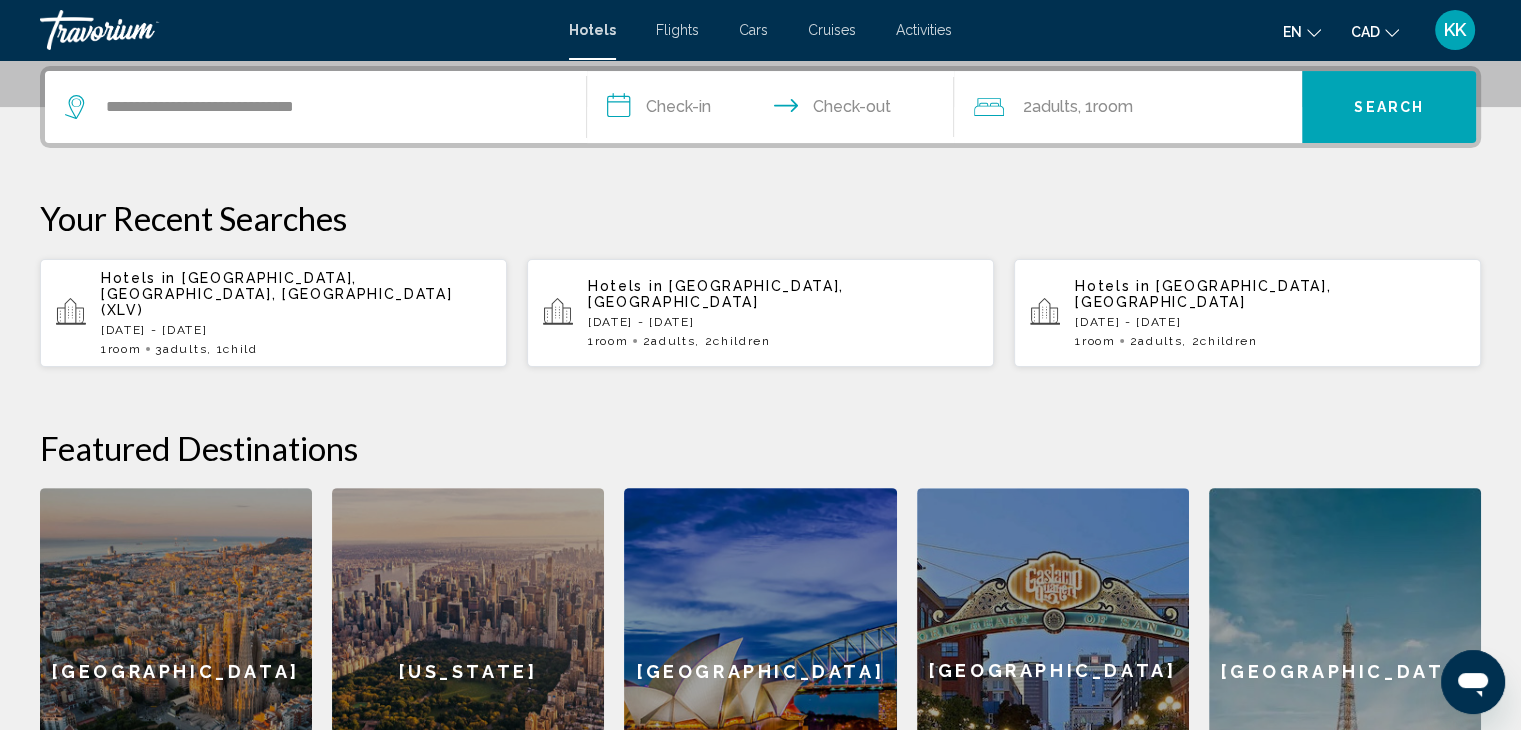 click on "**********" at bounding box center [775, 110] 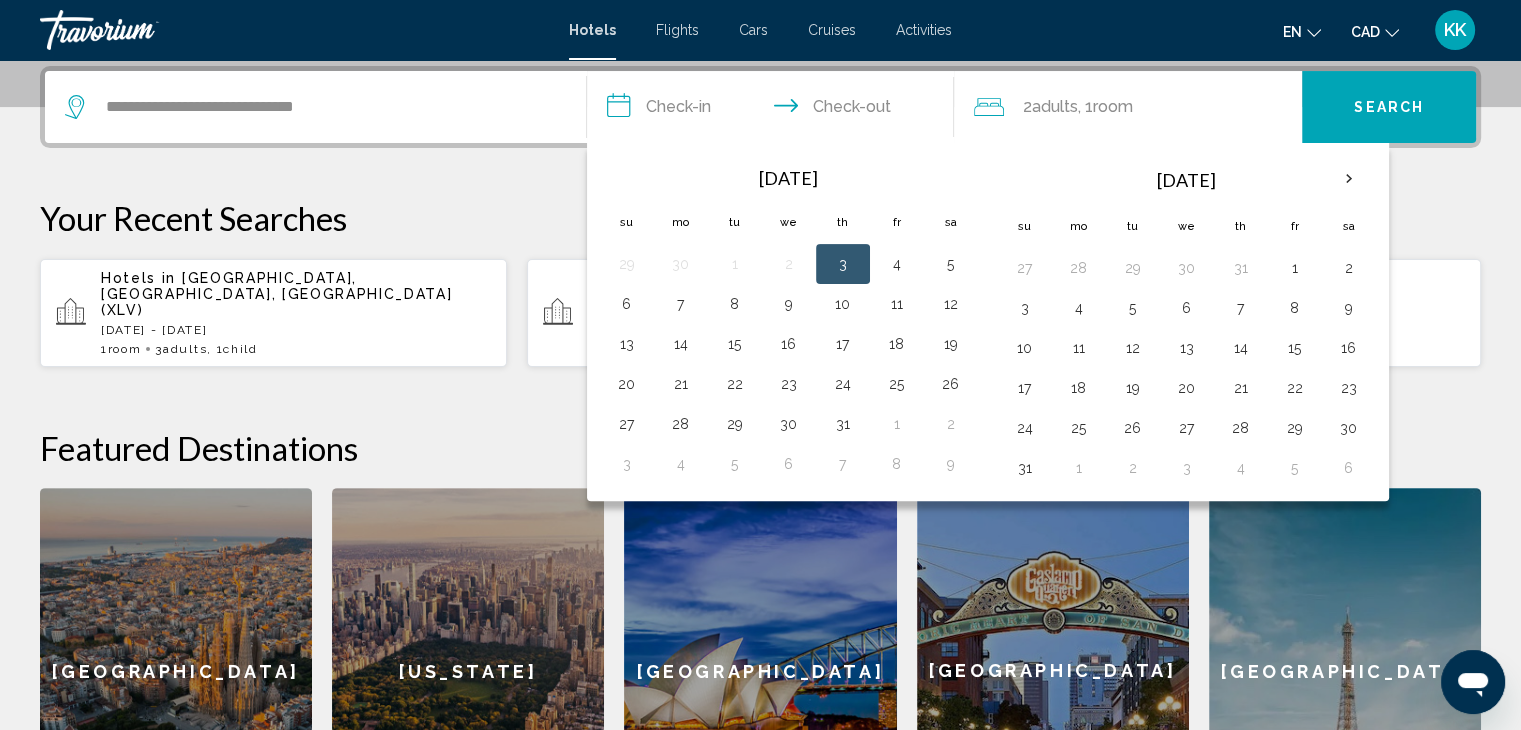 click on "3" at bounding box center (843, 264) 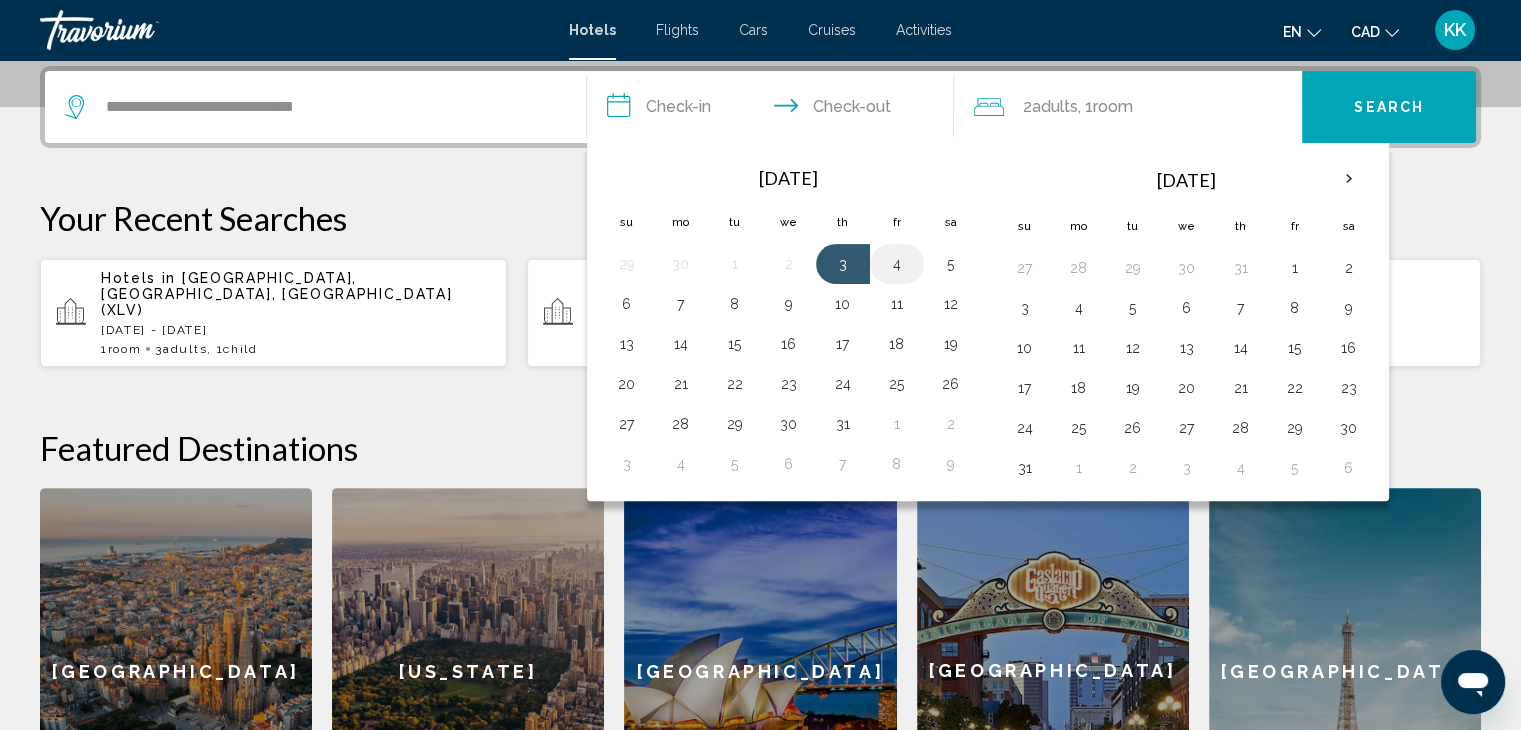 click on "4" at bounding box center (897, 264) 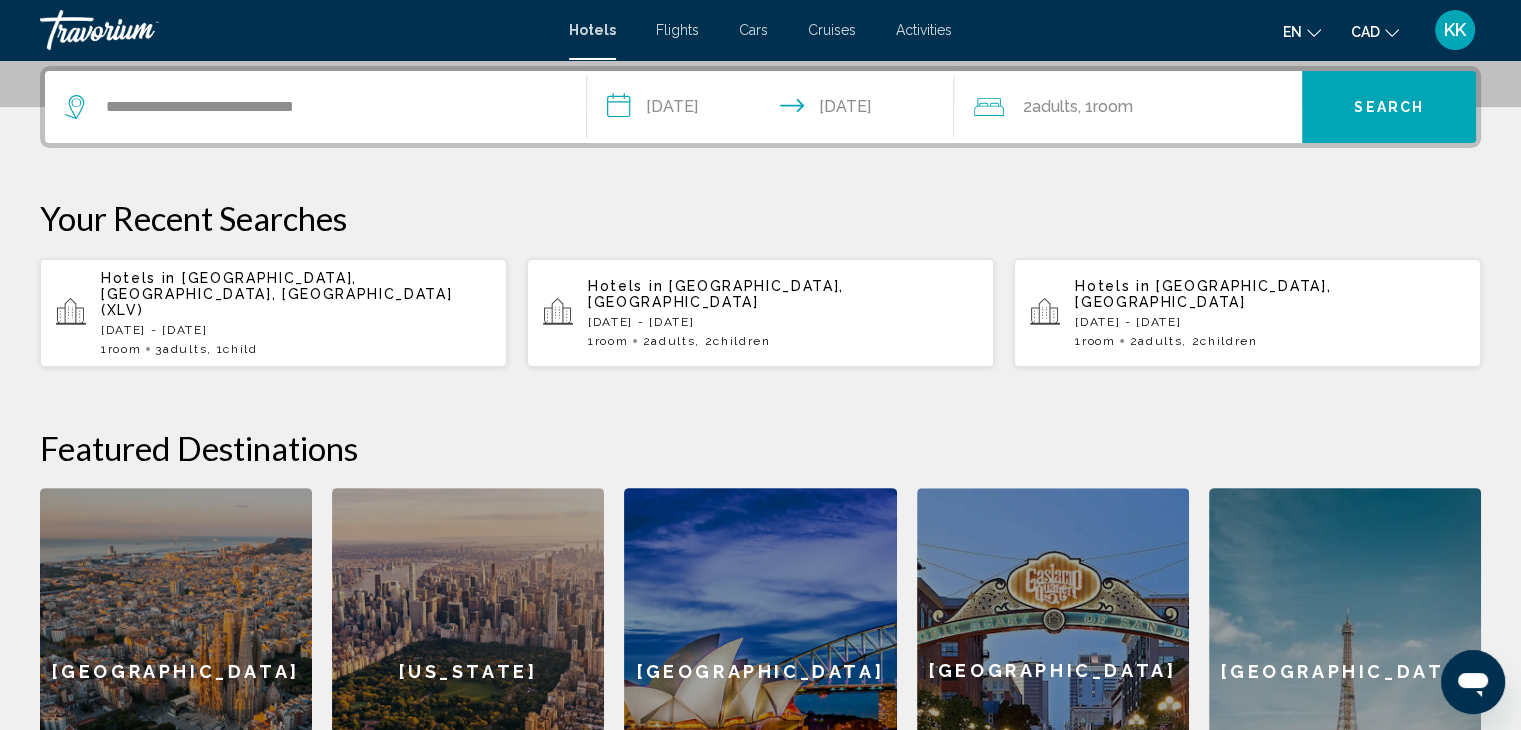 click on "2  Adult Adults , 1  Room rooms" 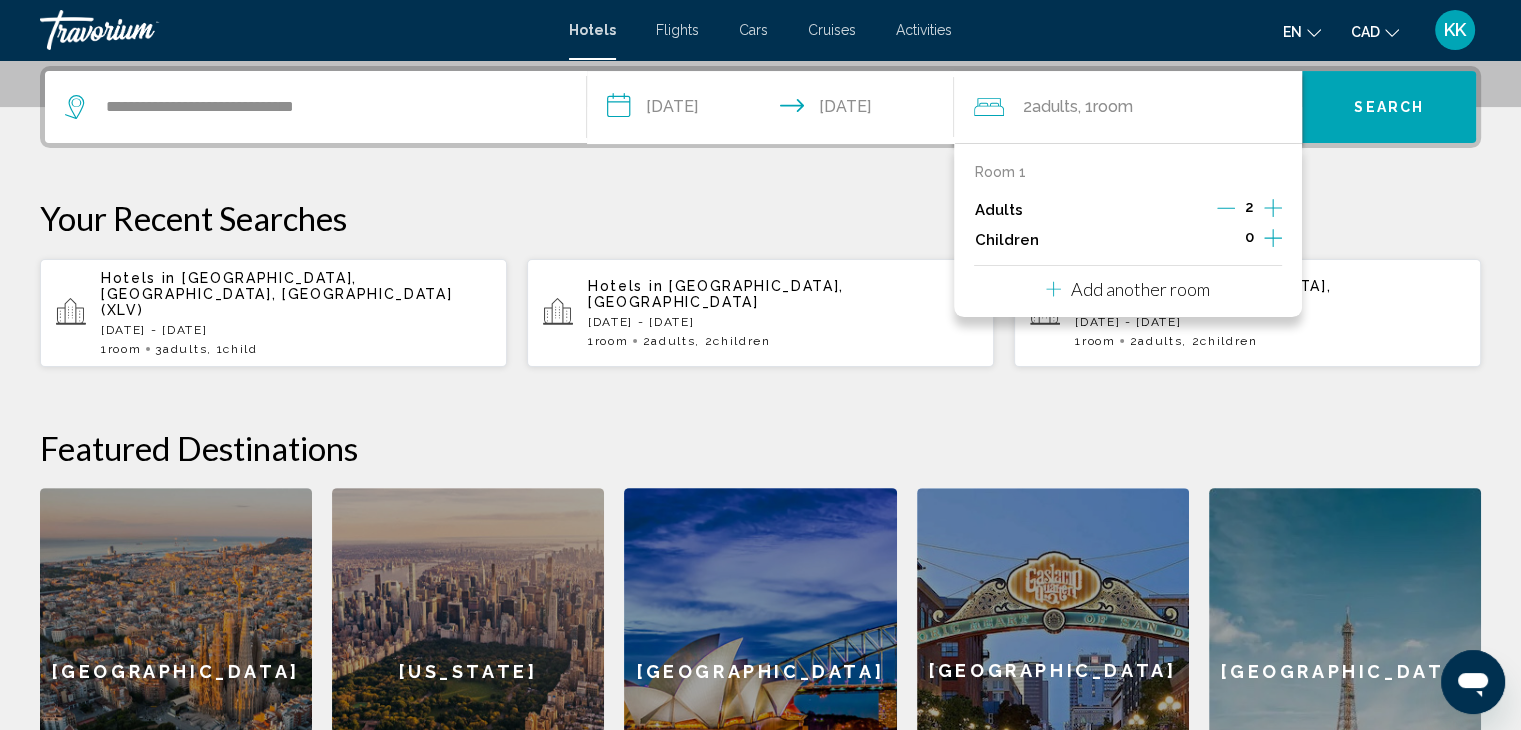 click 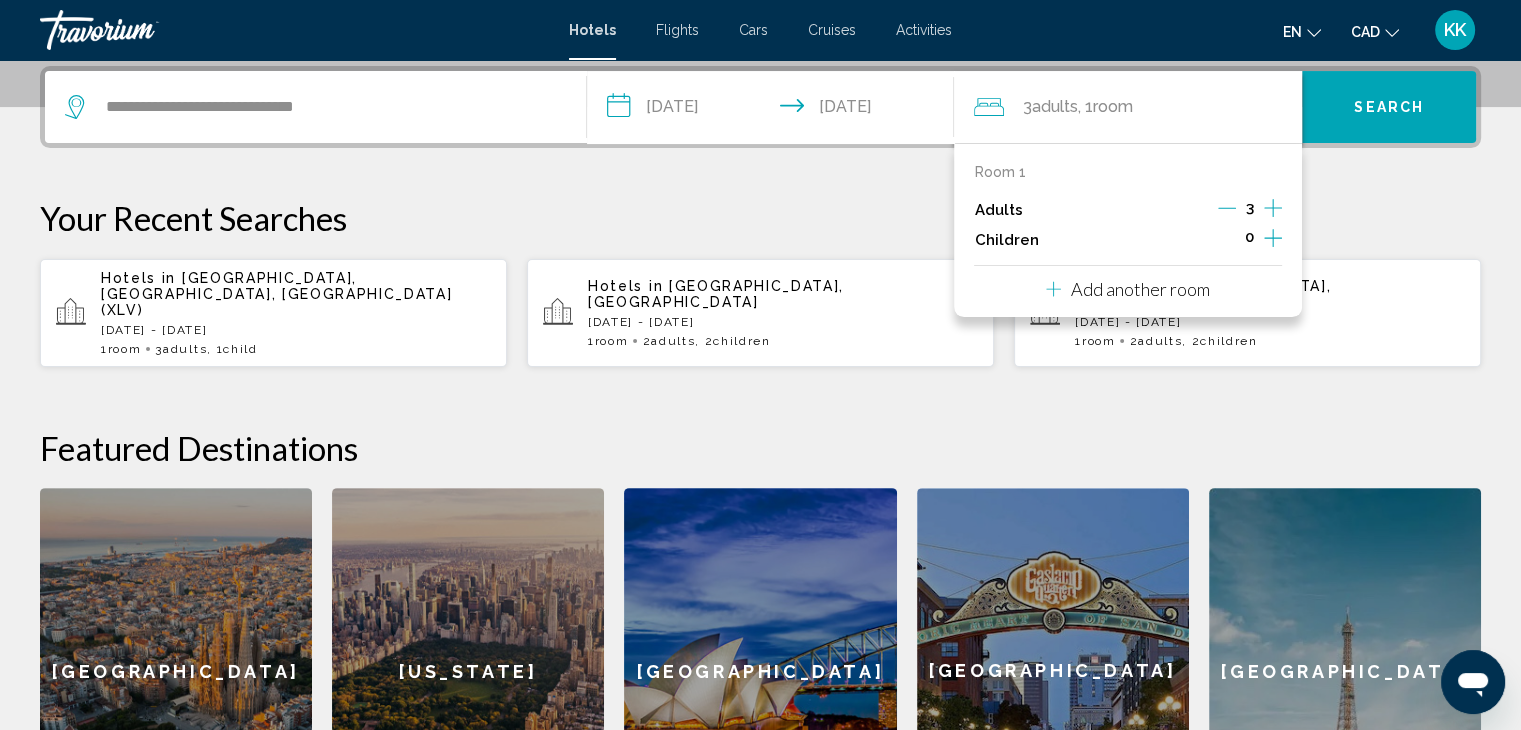click 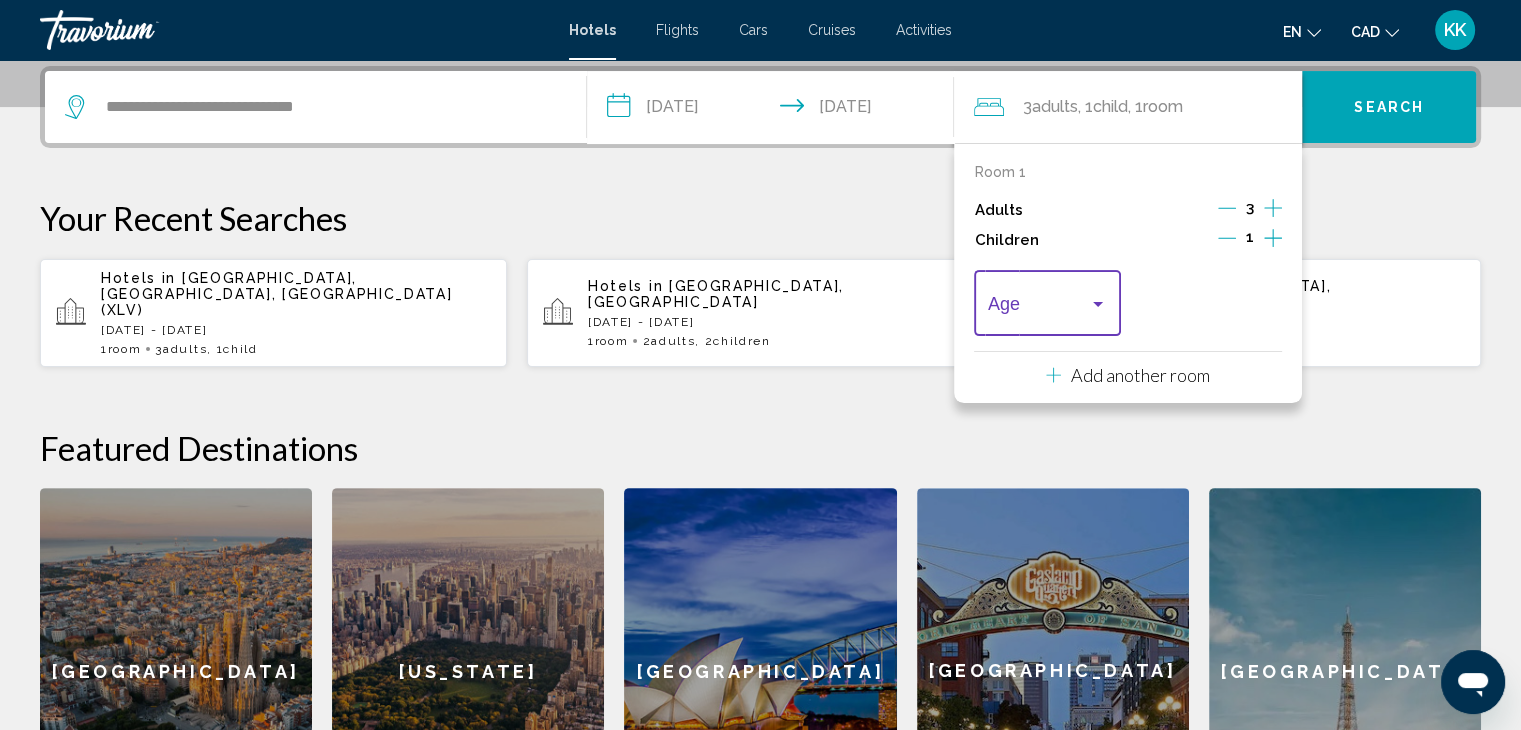 click at bounding box center [1047, 308] 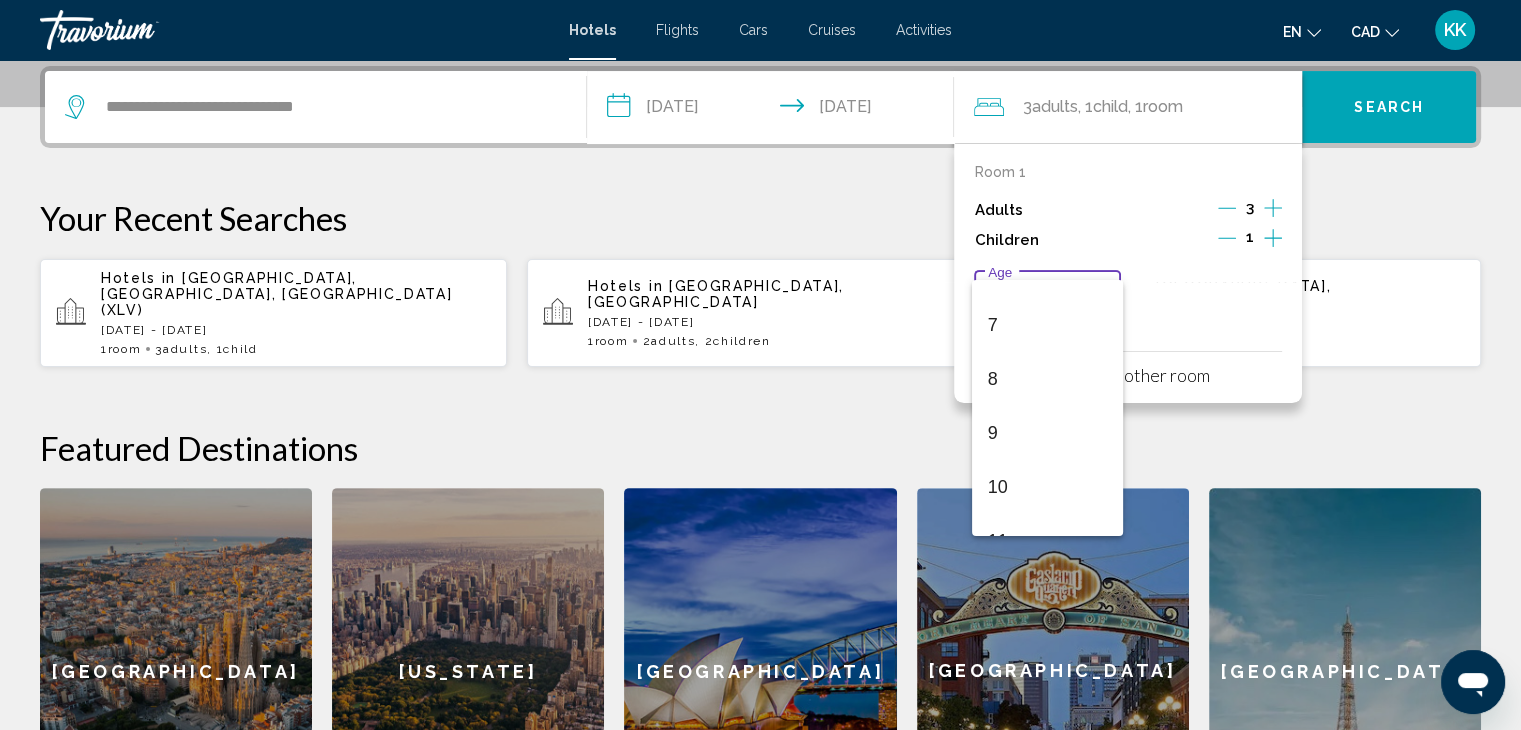 scroll, scrollTop: 400, scrollLeft: 0, axis: vertical 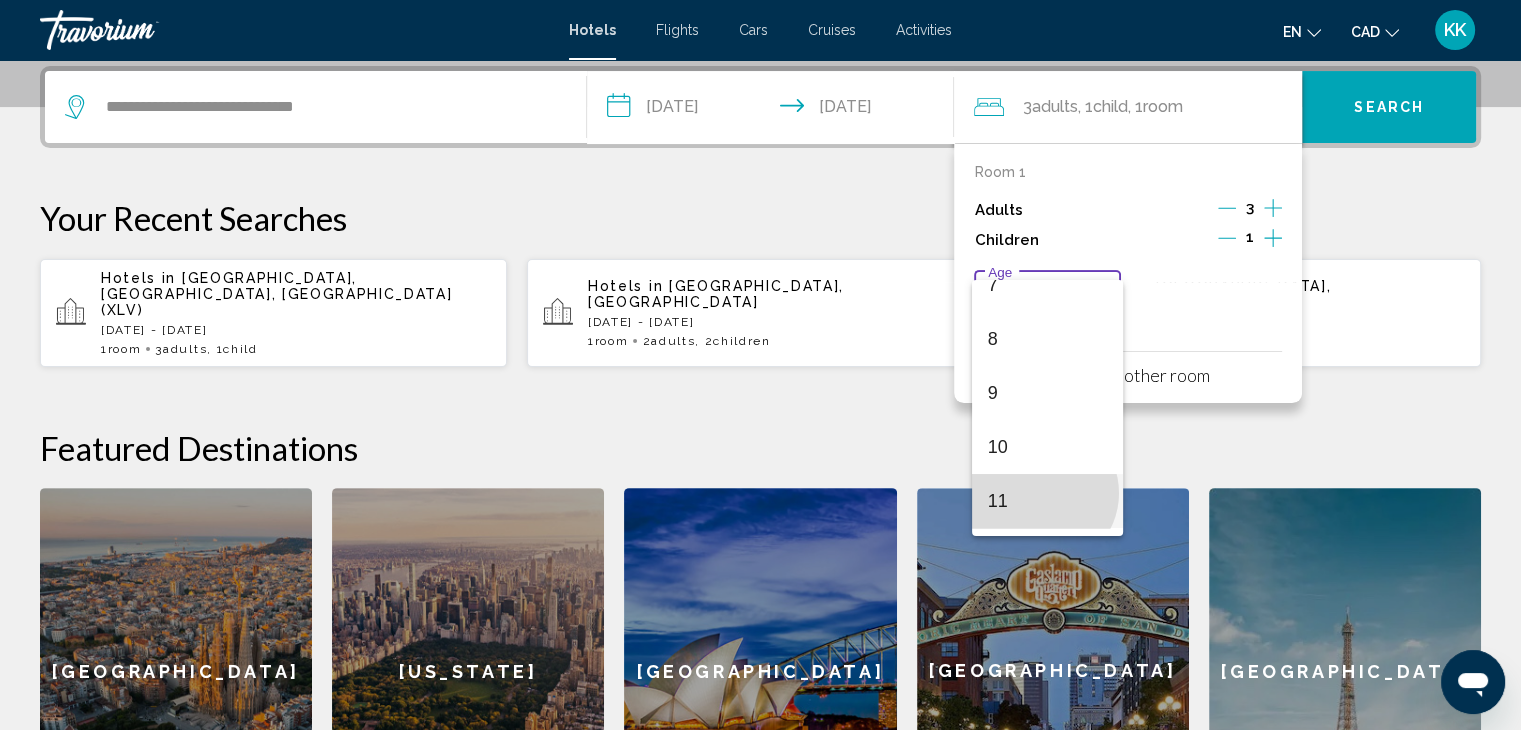 click on "11" at bounding box center [1047, 501] 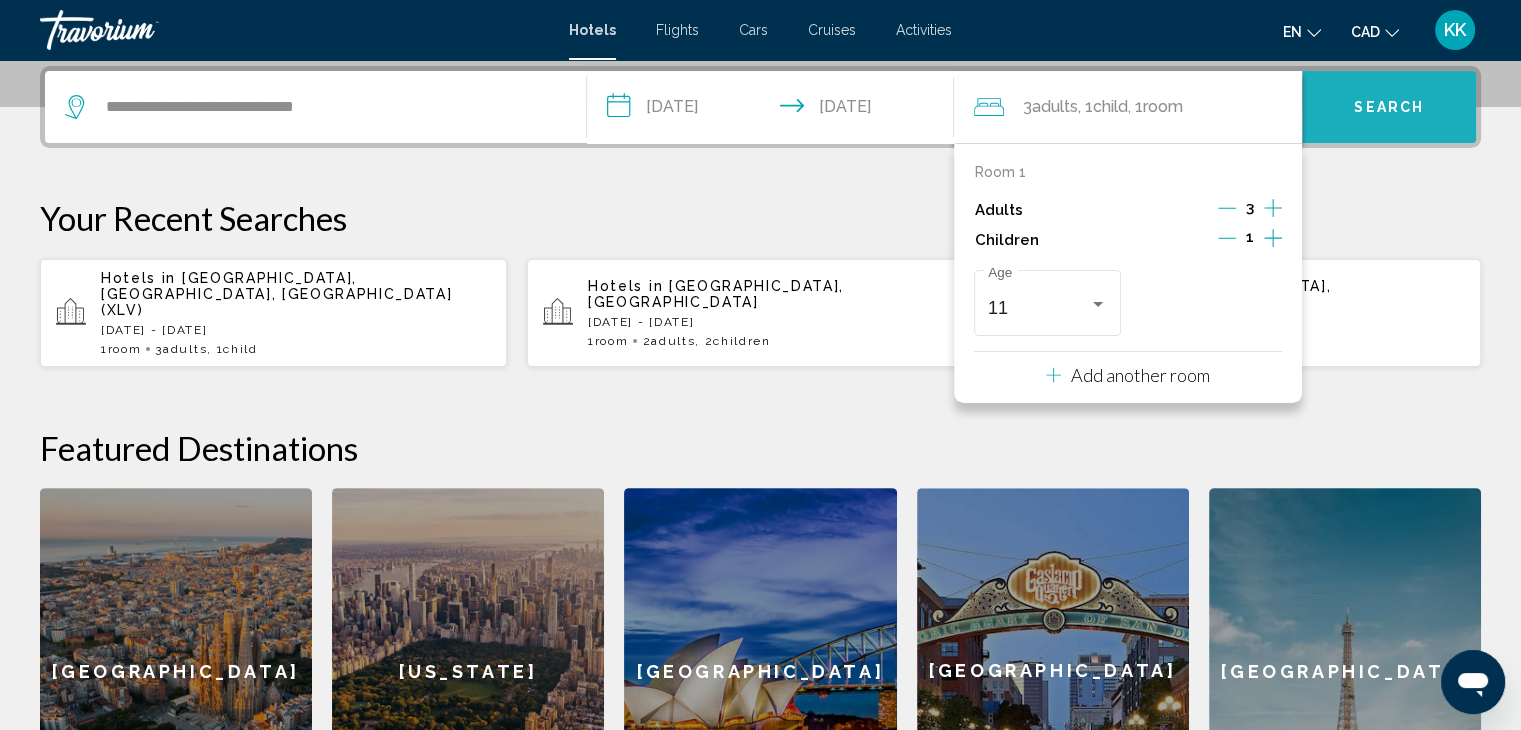 click on "Search" at bounding box center [1389, 107] 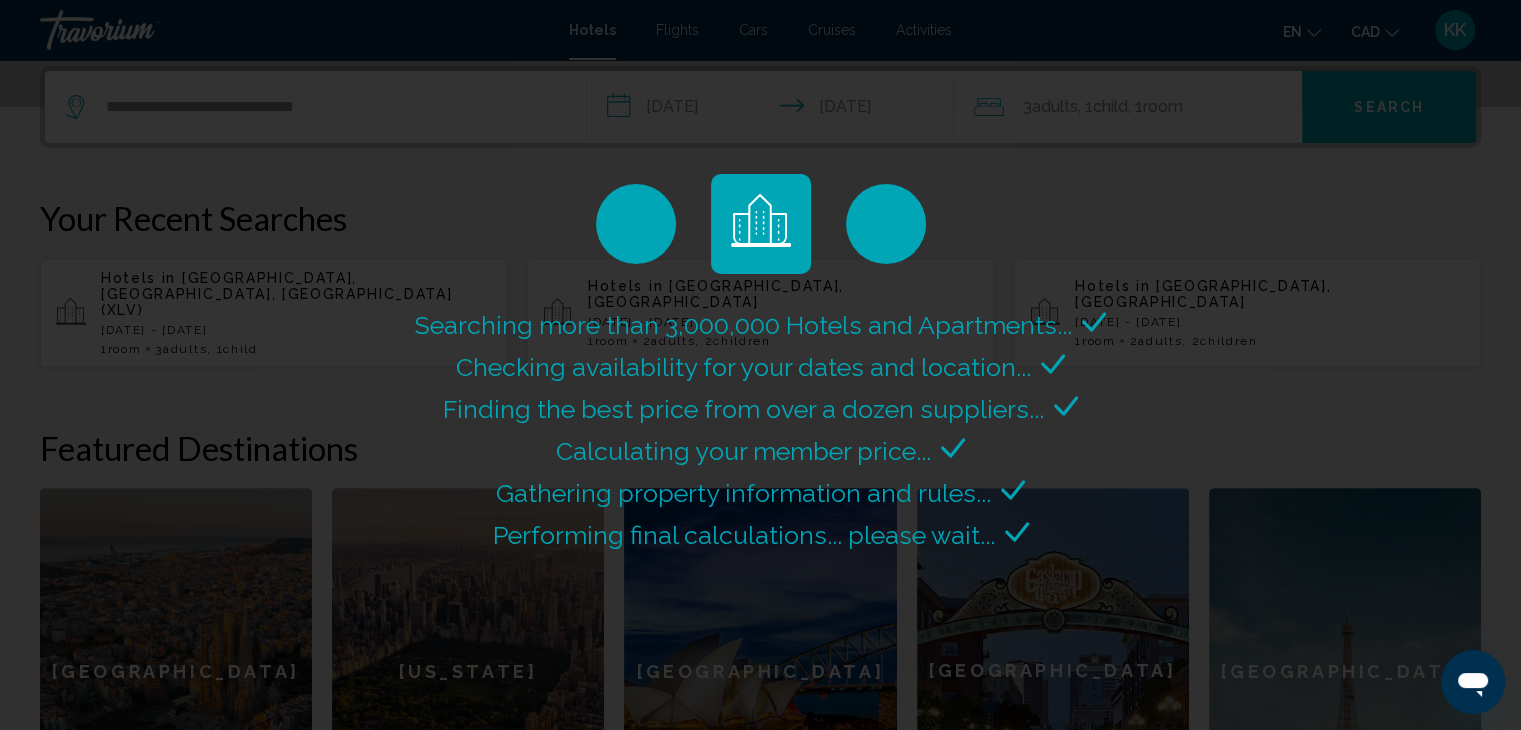 scroll, scrollTop: 0, scrollLeft: 0, axis: both 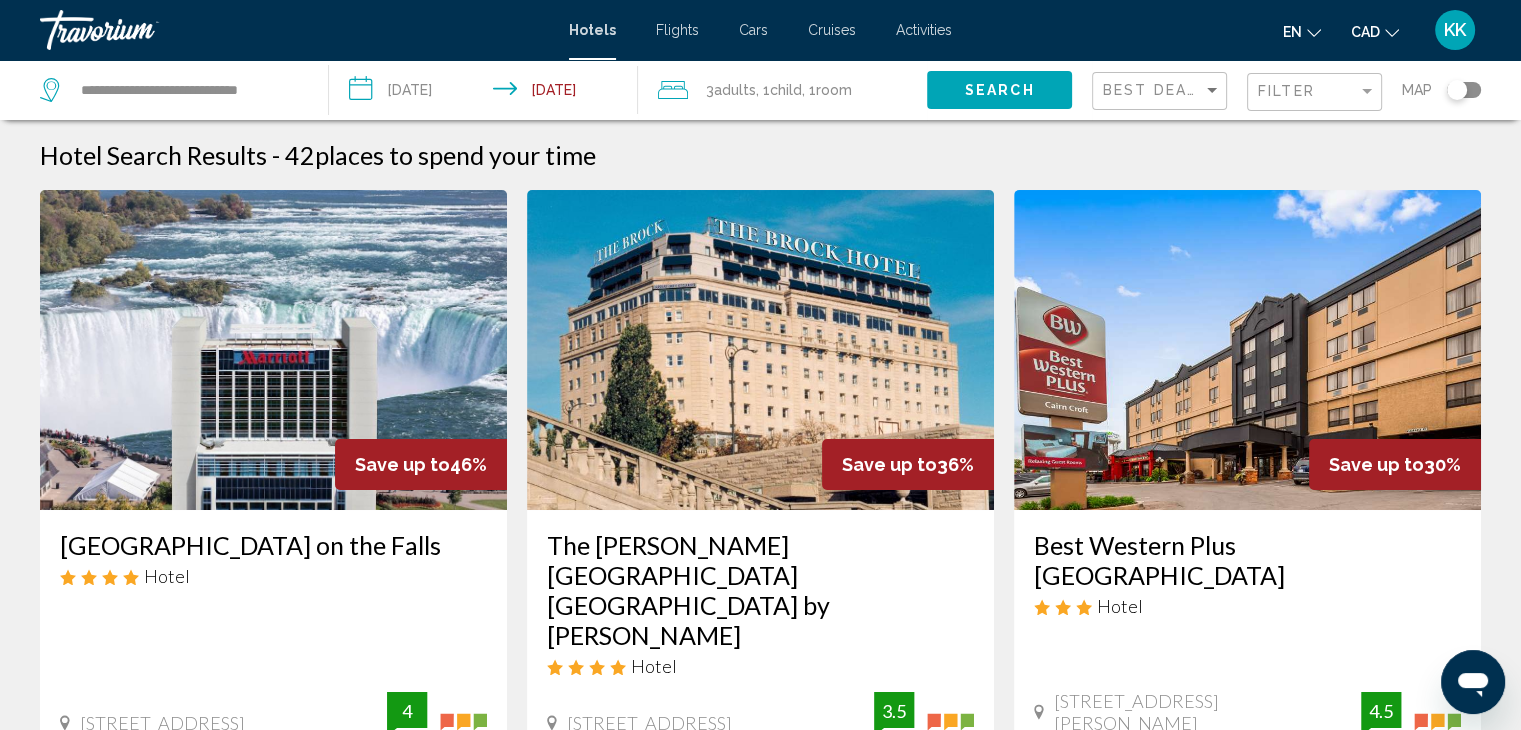 click on "Activities" at bounding box center (924, 30) 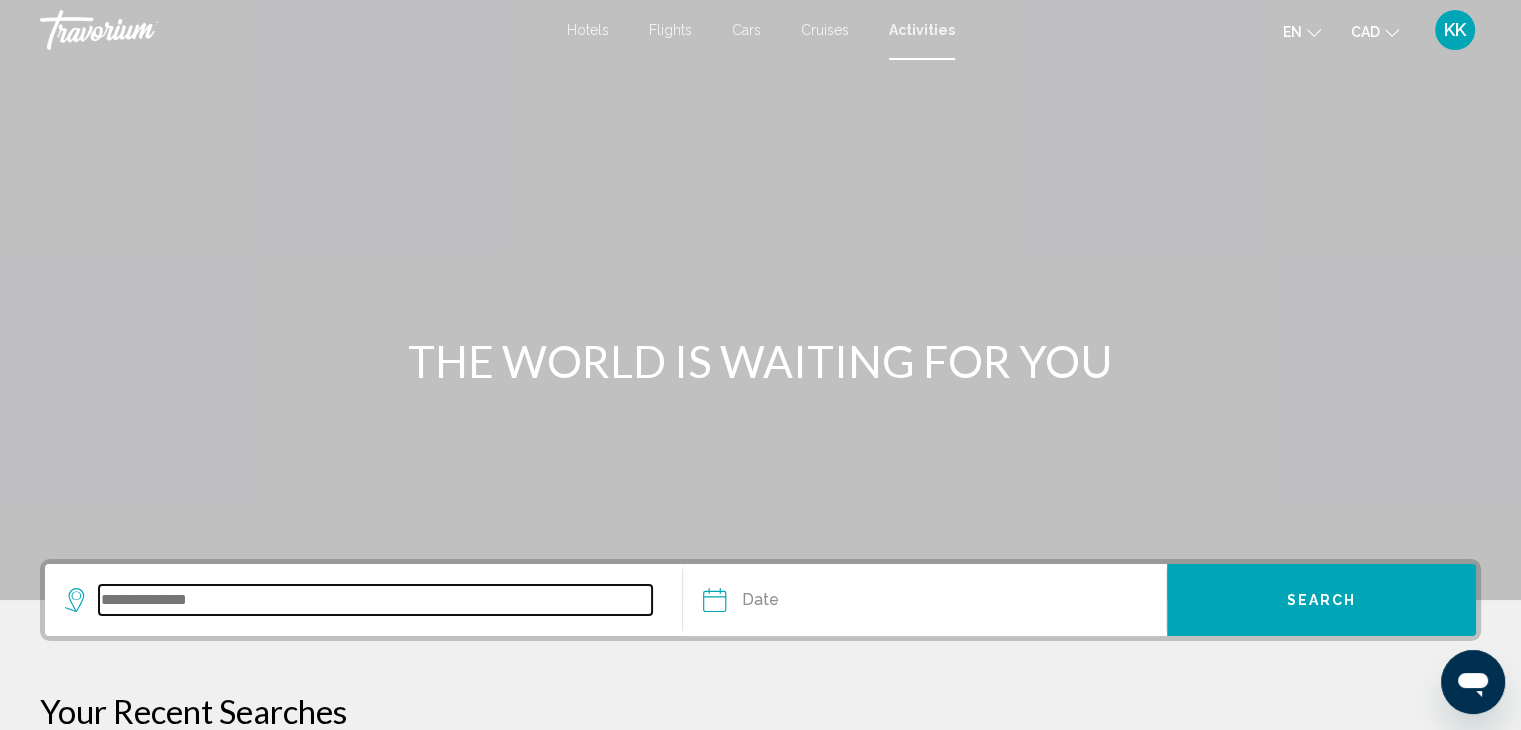 click at bounding box center [375, 600] 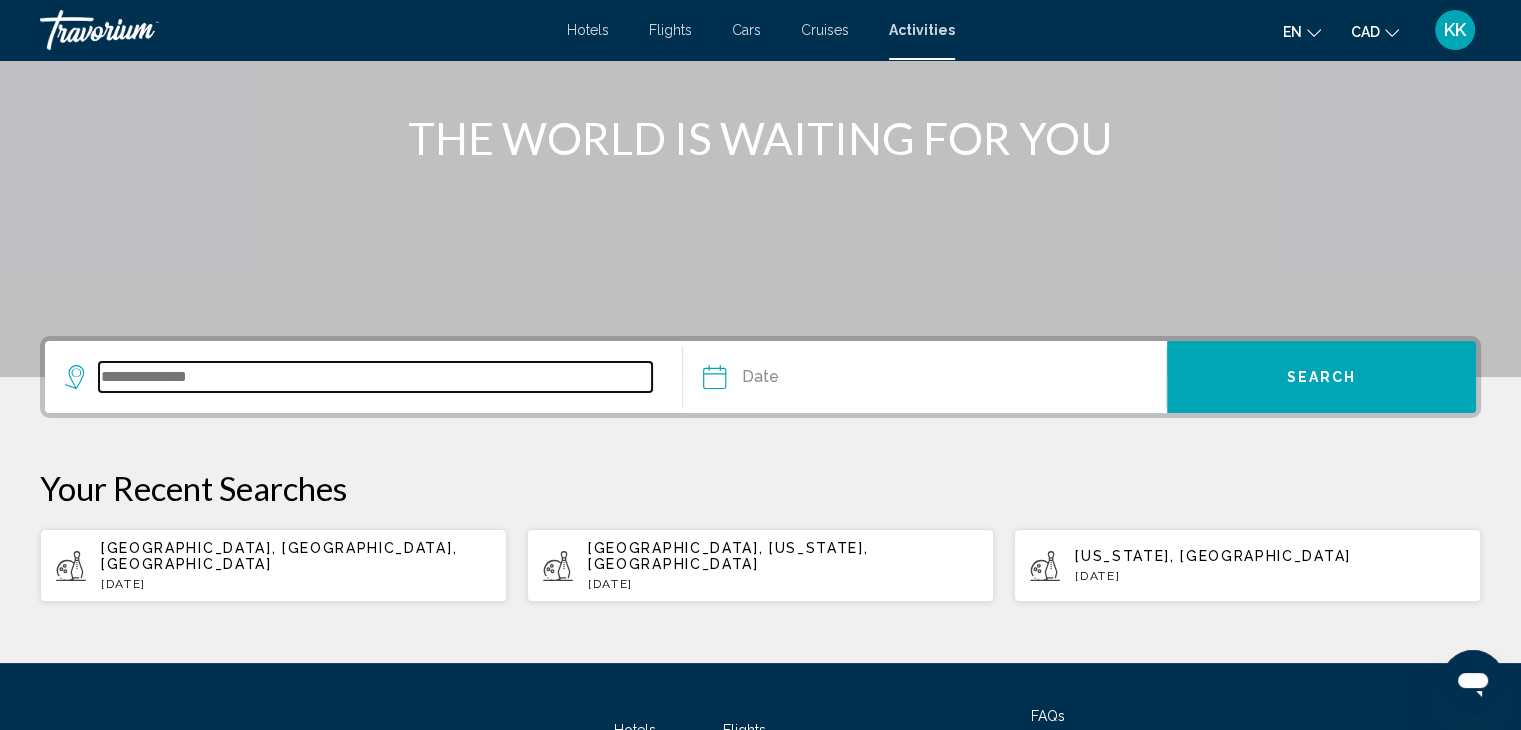 scroll, scrollTop: 384, scrollLeft: 0, axis: vertical 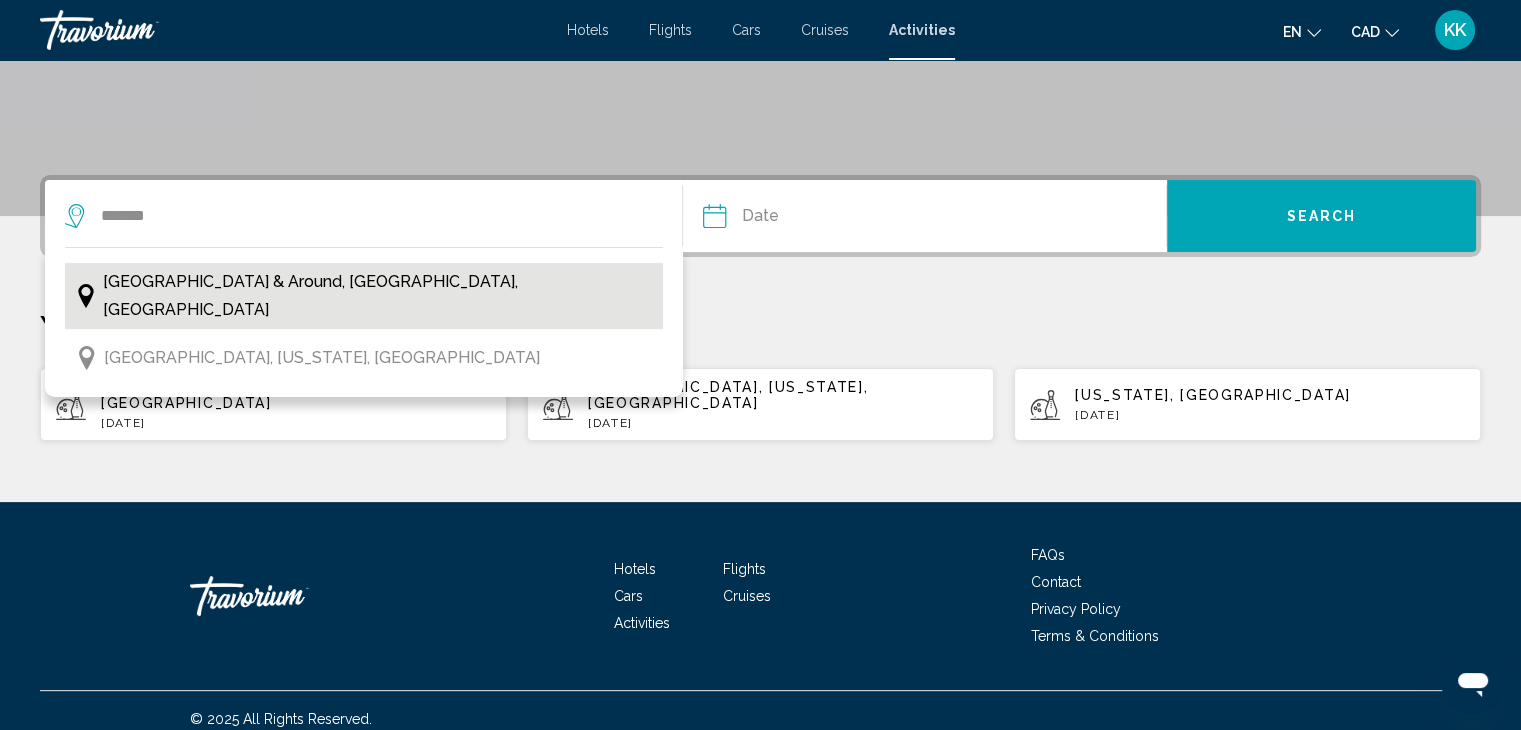 click on "Niagara Falls & Around, Ontario, Canada" at bounding box center (378, 296) 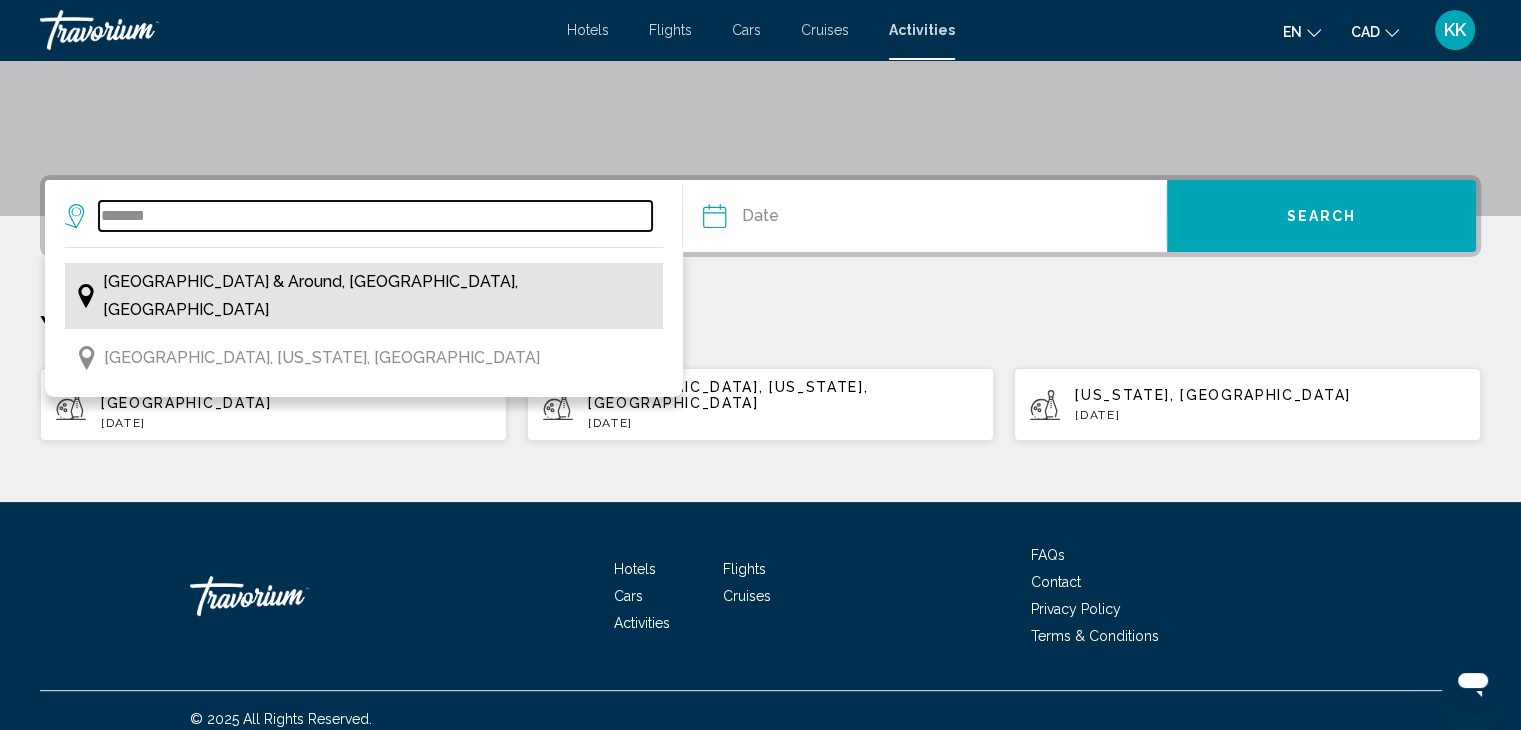 type on "**********" 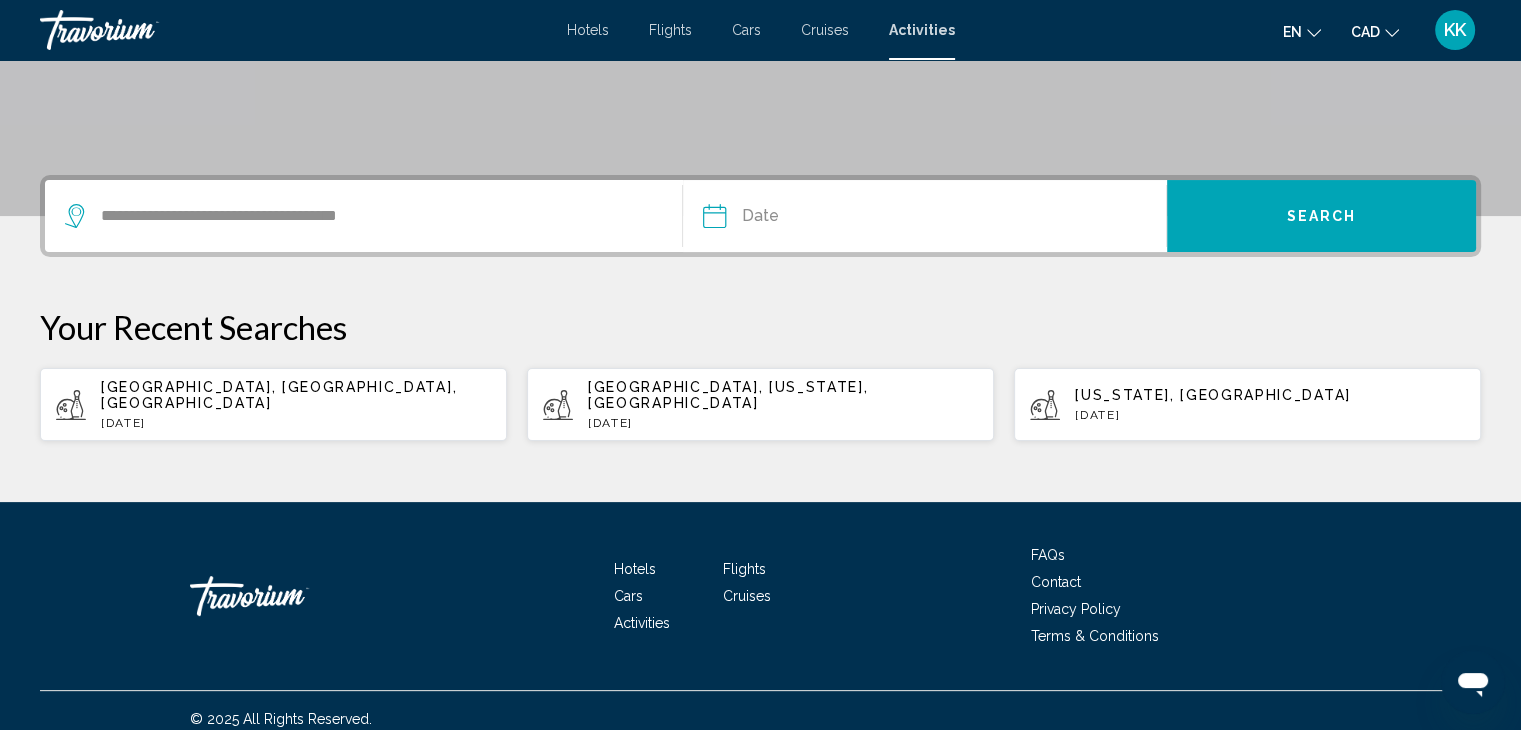 click at bounding box center [817, 219] 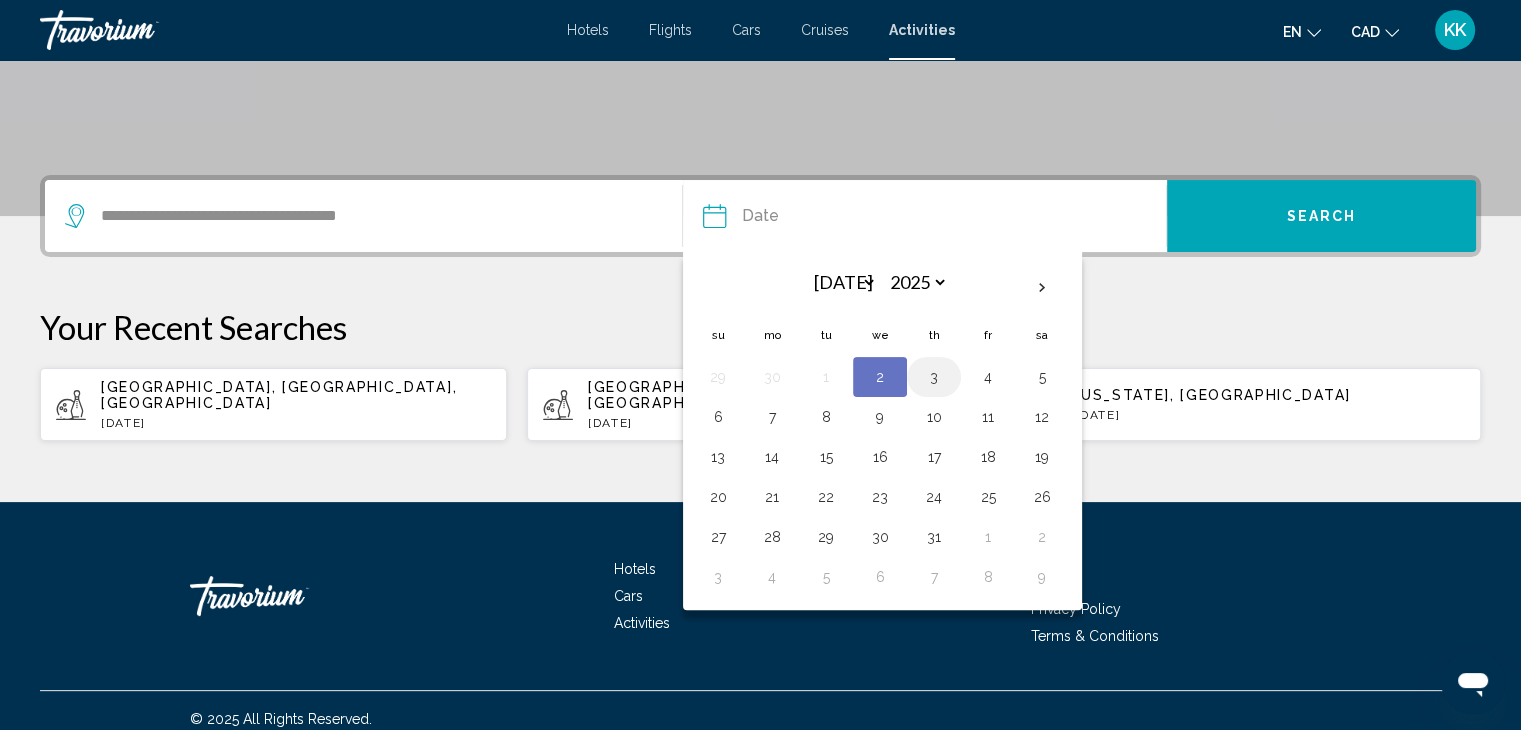 click on "3" at bounding box center (934, 377) 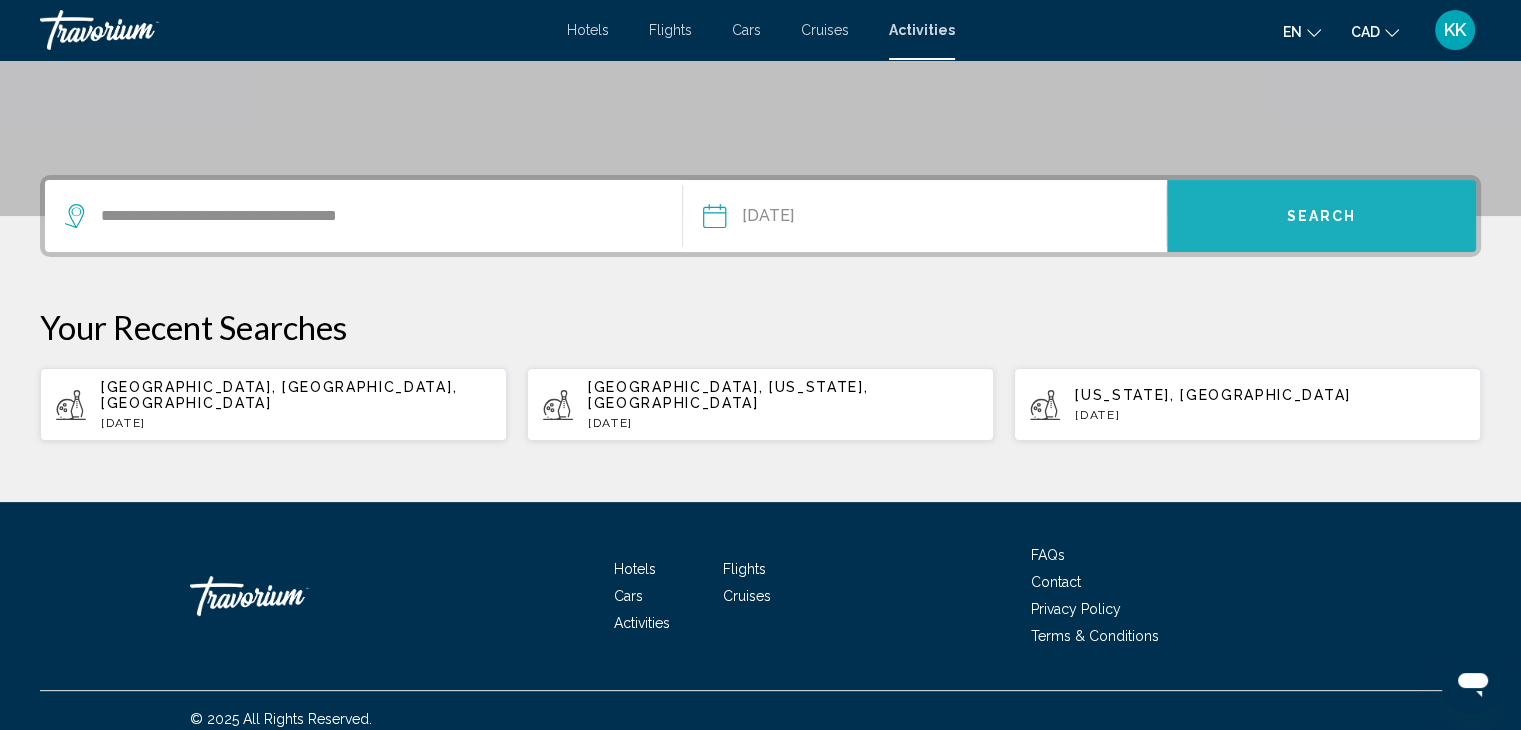 click on "Search" at bounding box center [1321, 216] 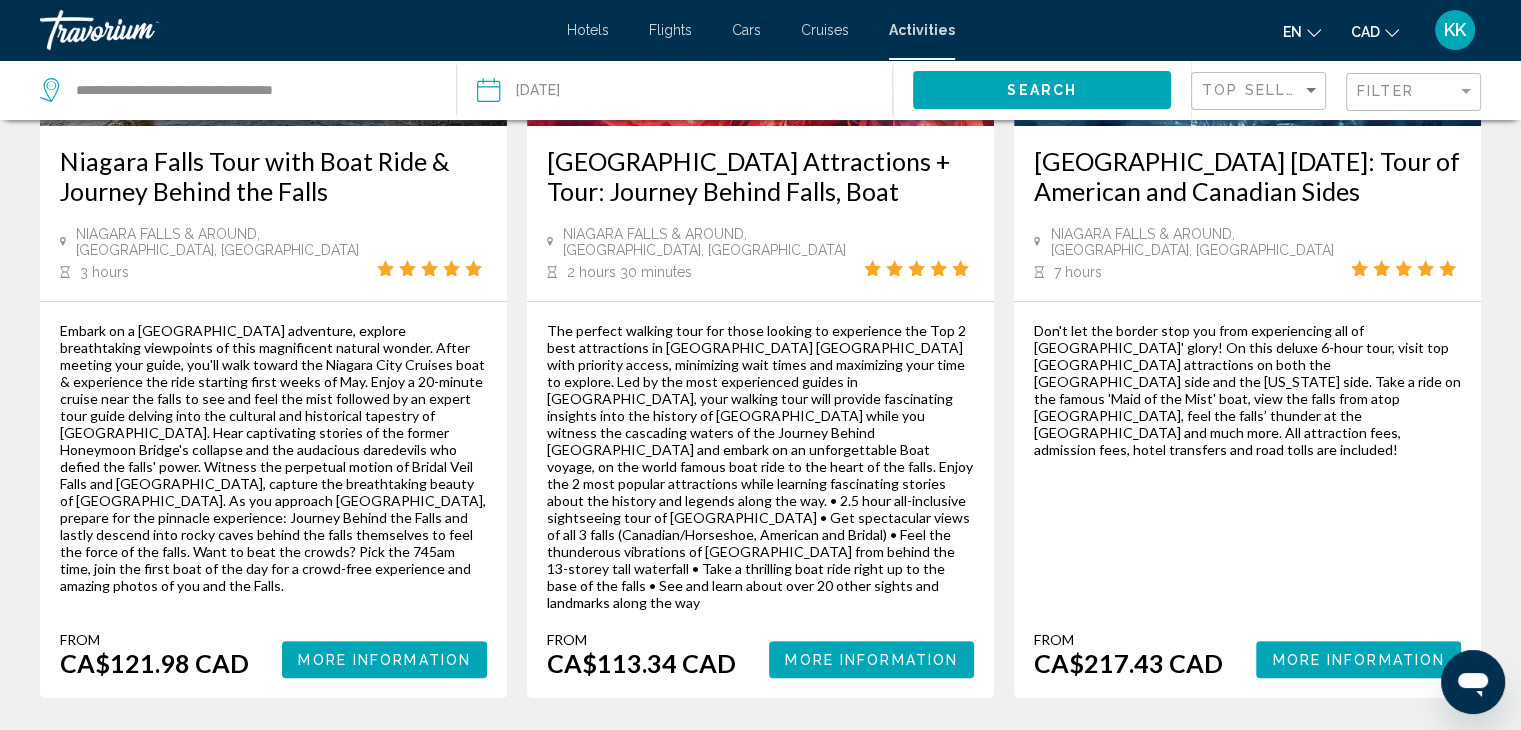 scroll, scrollTop: 0, scrollLeft: 0, axis: both 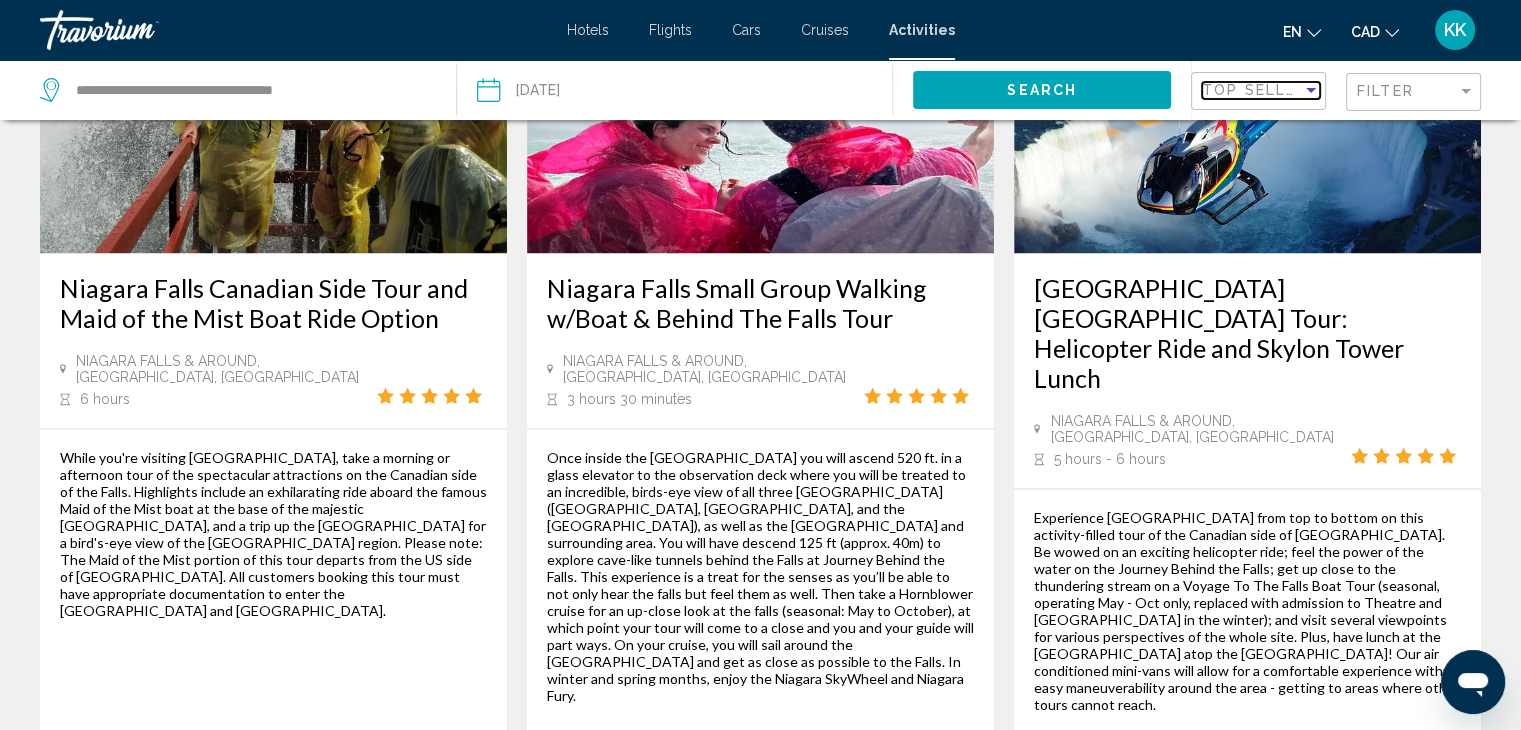 click at bounding box center (1311, 90) 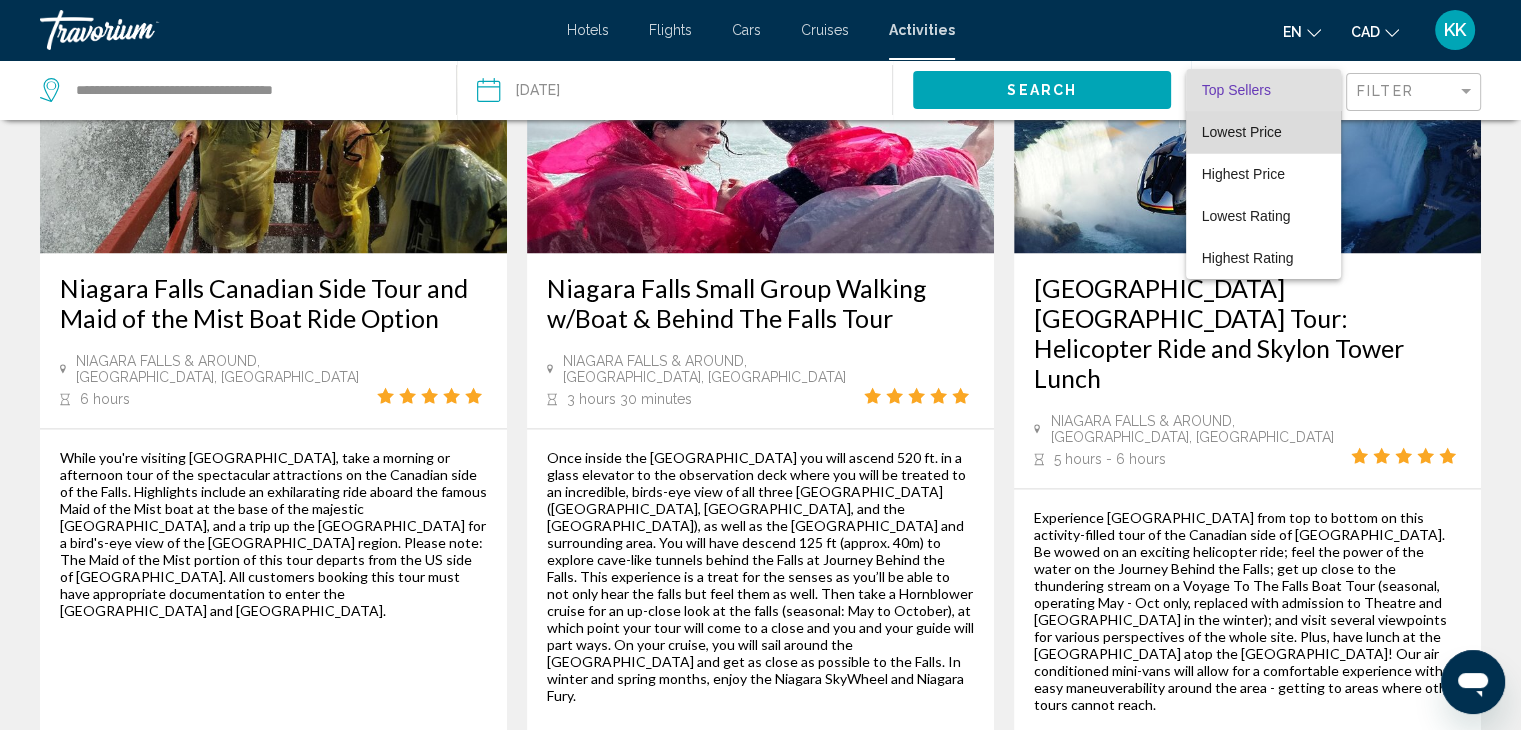 click on "Lowest Price" at bounding box center (1242, 132) 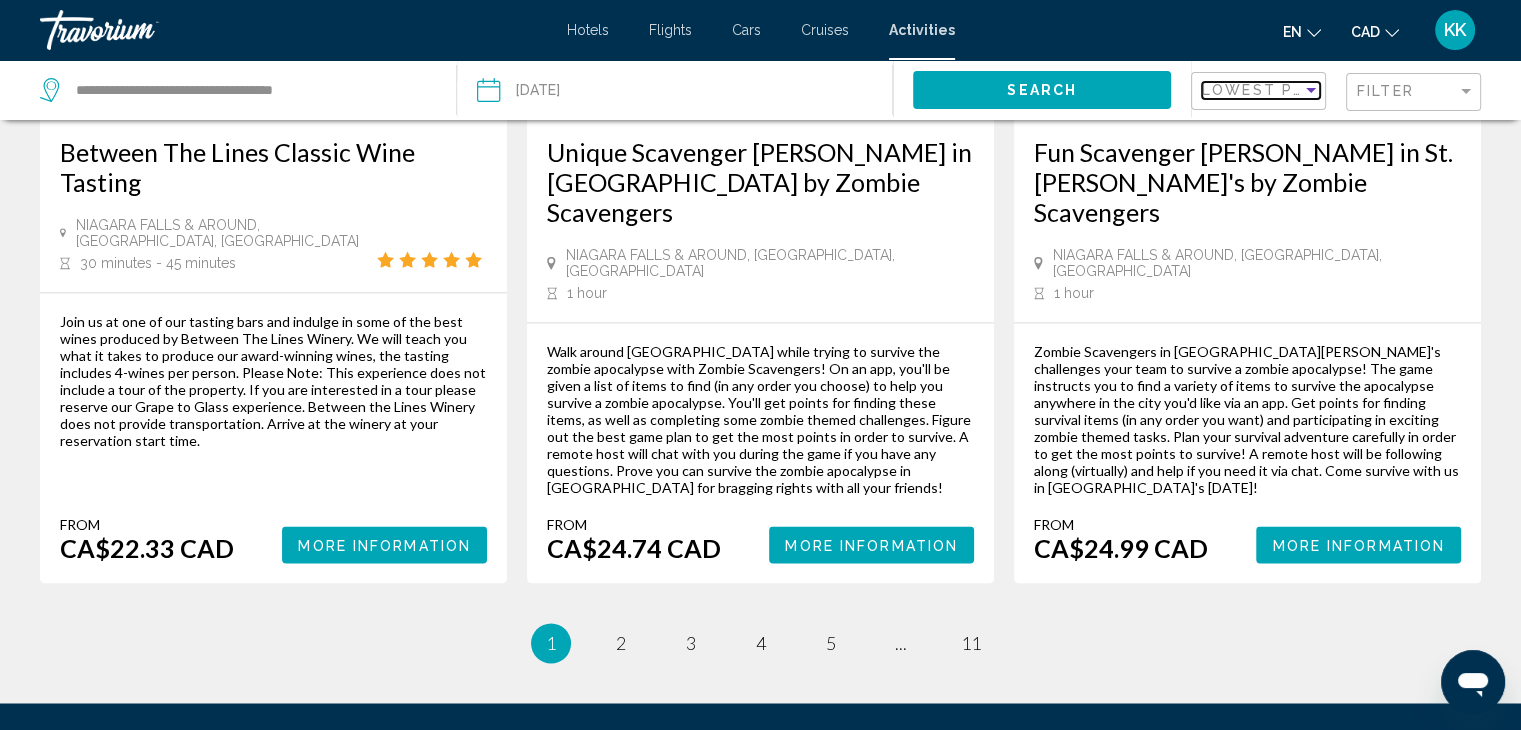 scroll, scrollTop: 3116, scrollLeft: 0, axis: vertical 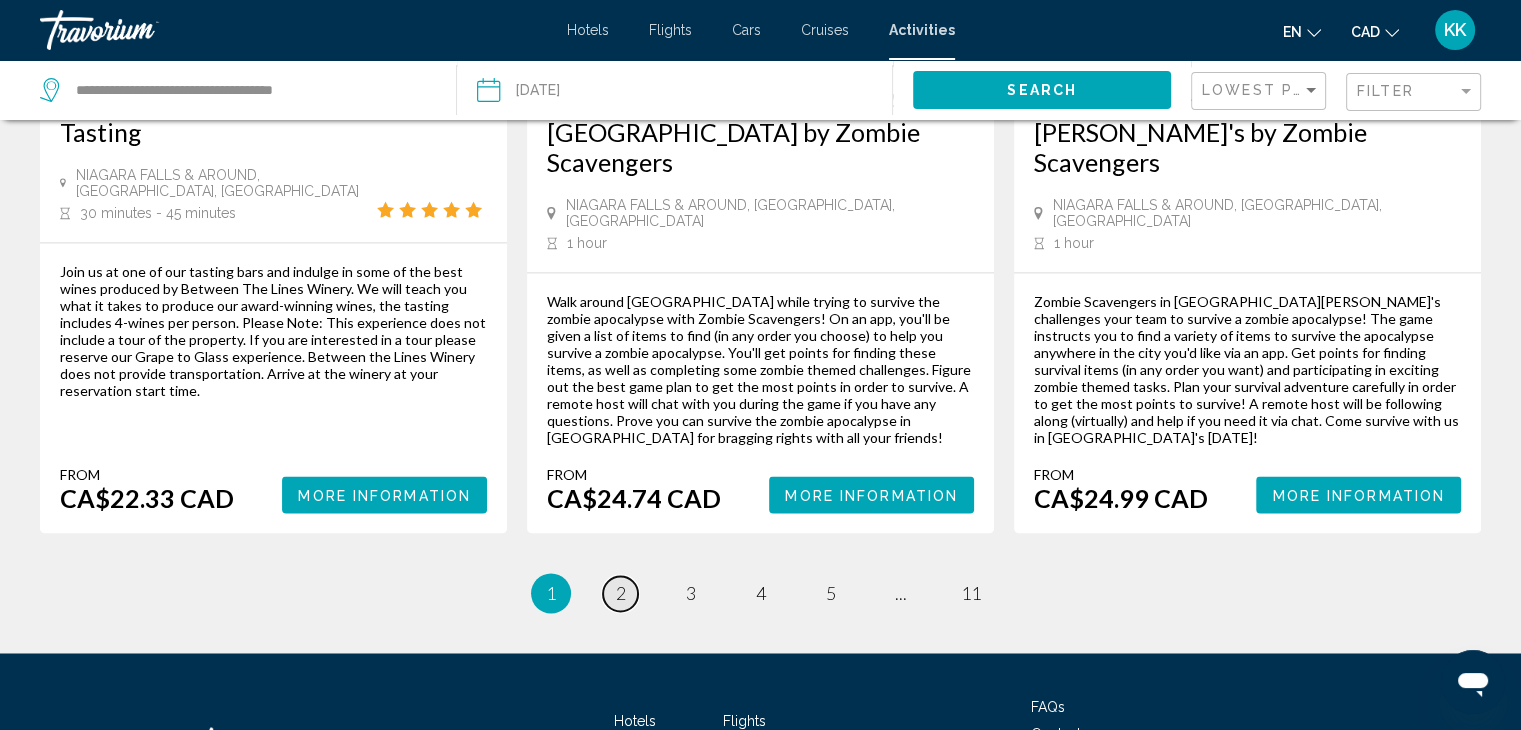 click on "page  2" at bounding box center [620, 593] 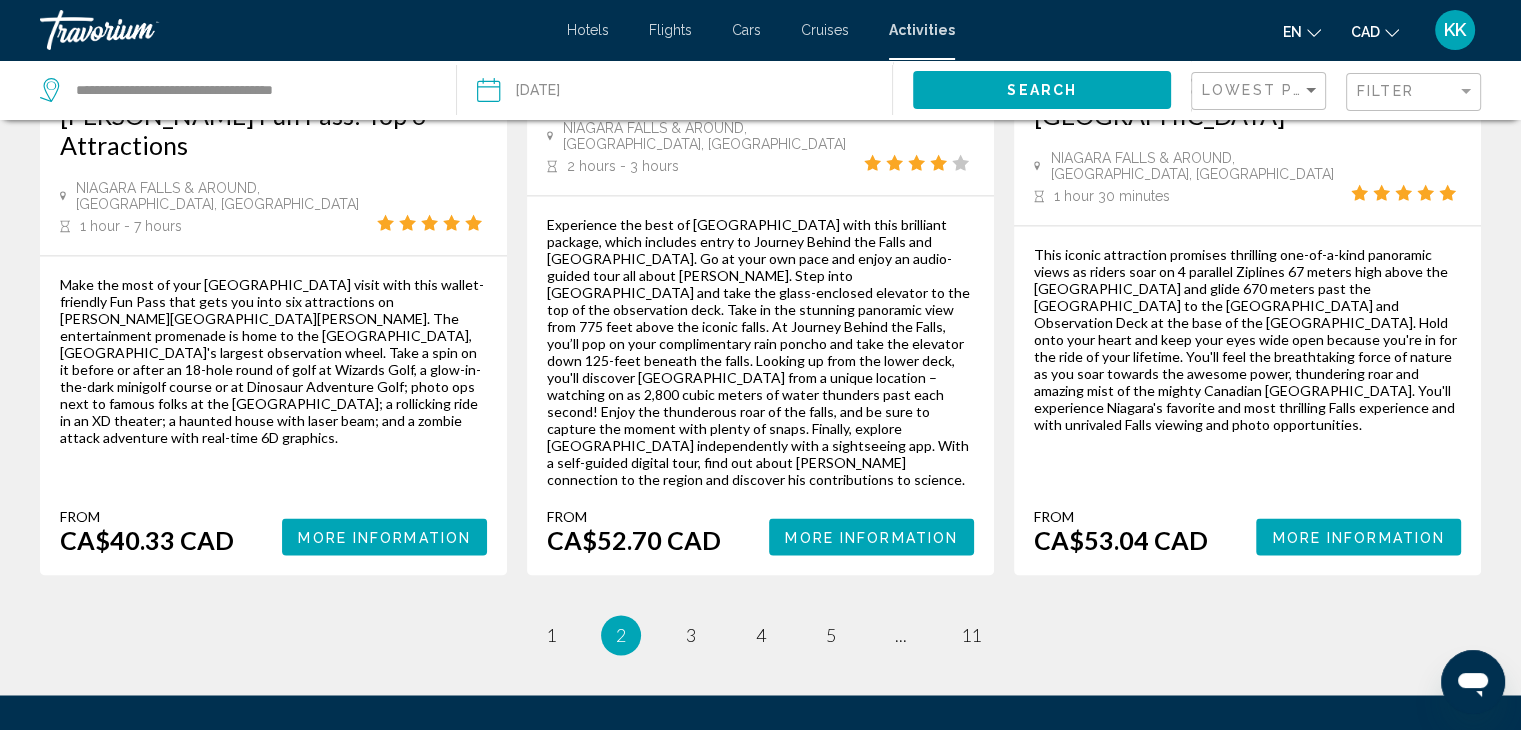 scroll, scrollTop: 0, scrollLeft: 0, axis: both 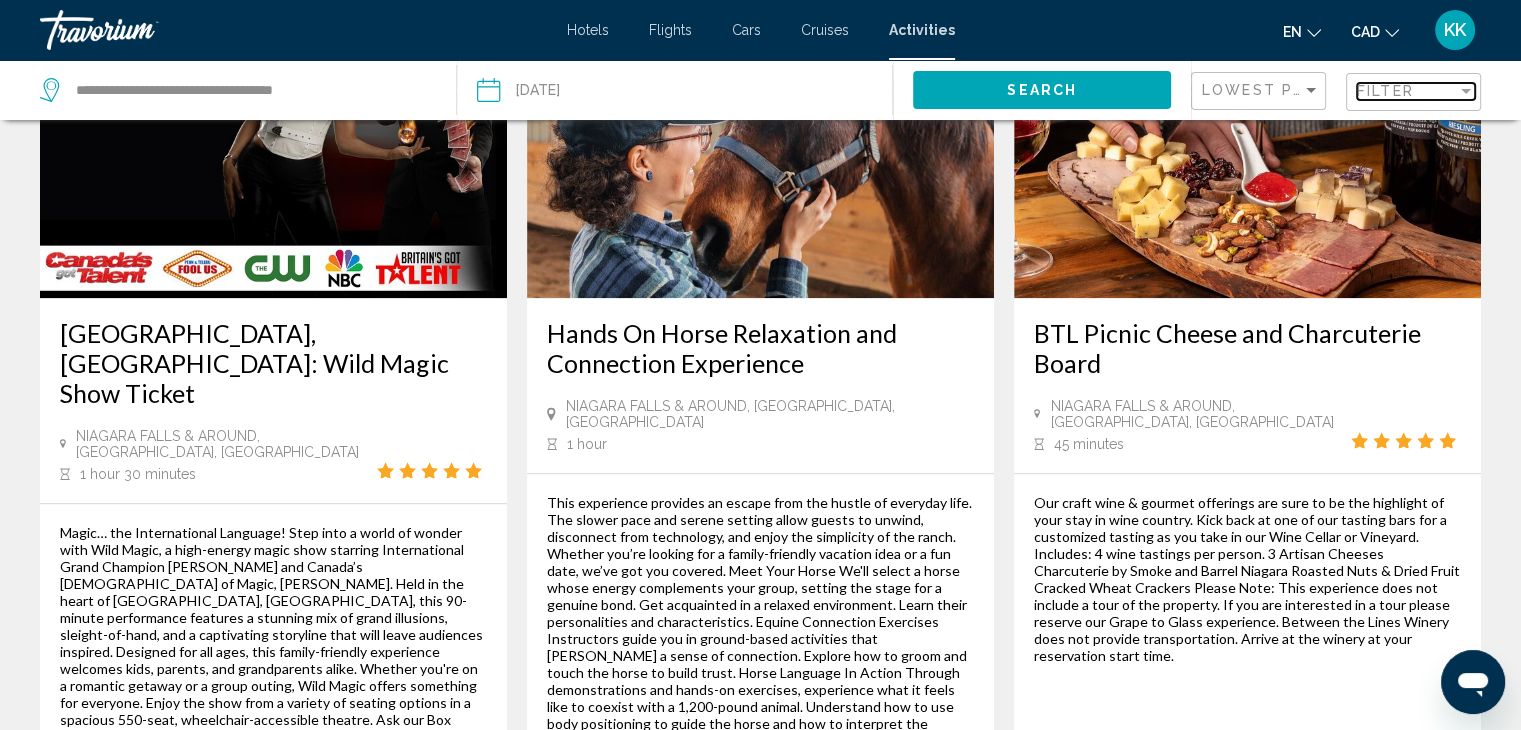 click at bounding box center (1466, 91) 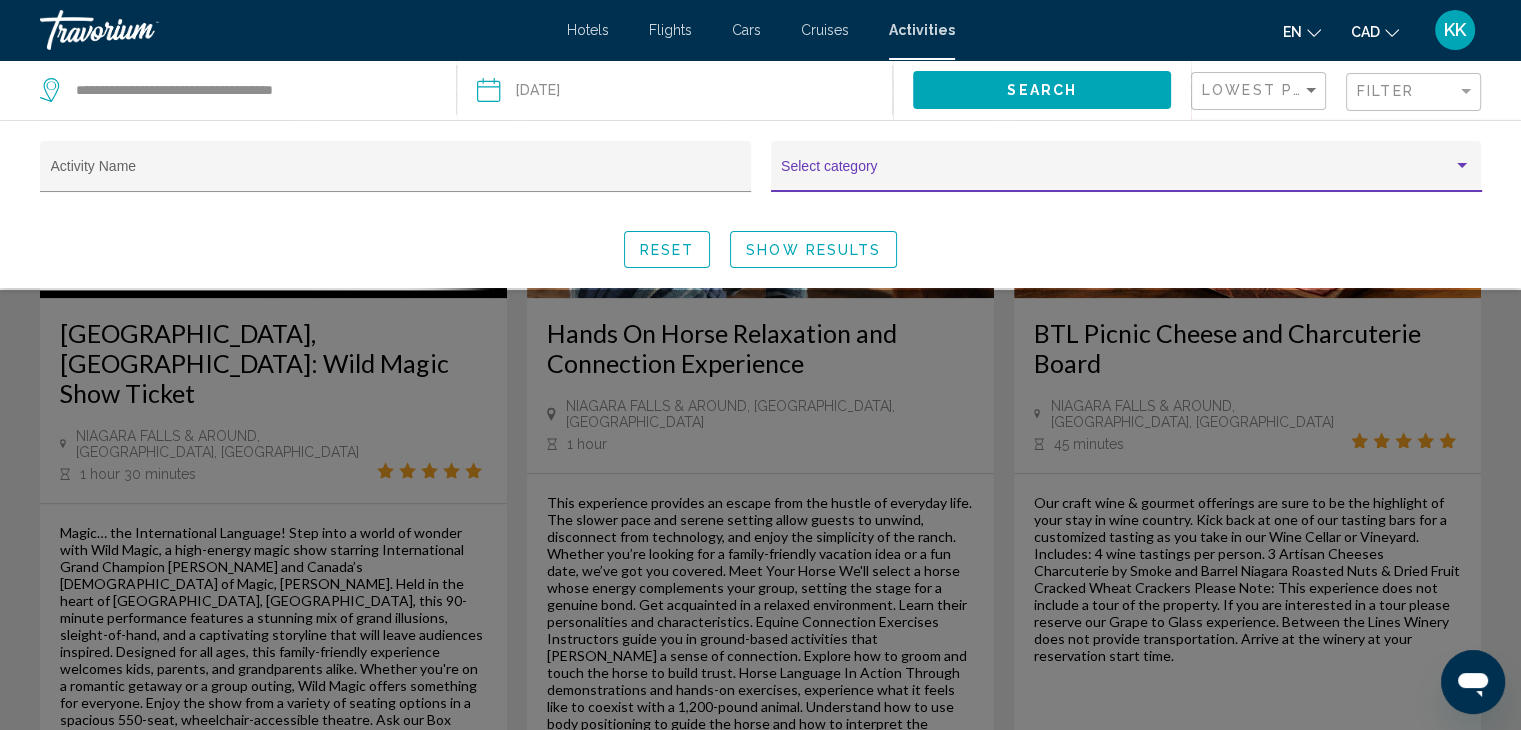 click at bounding box center [1462, 166] 